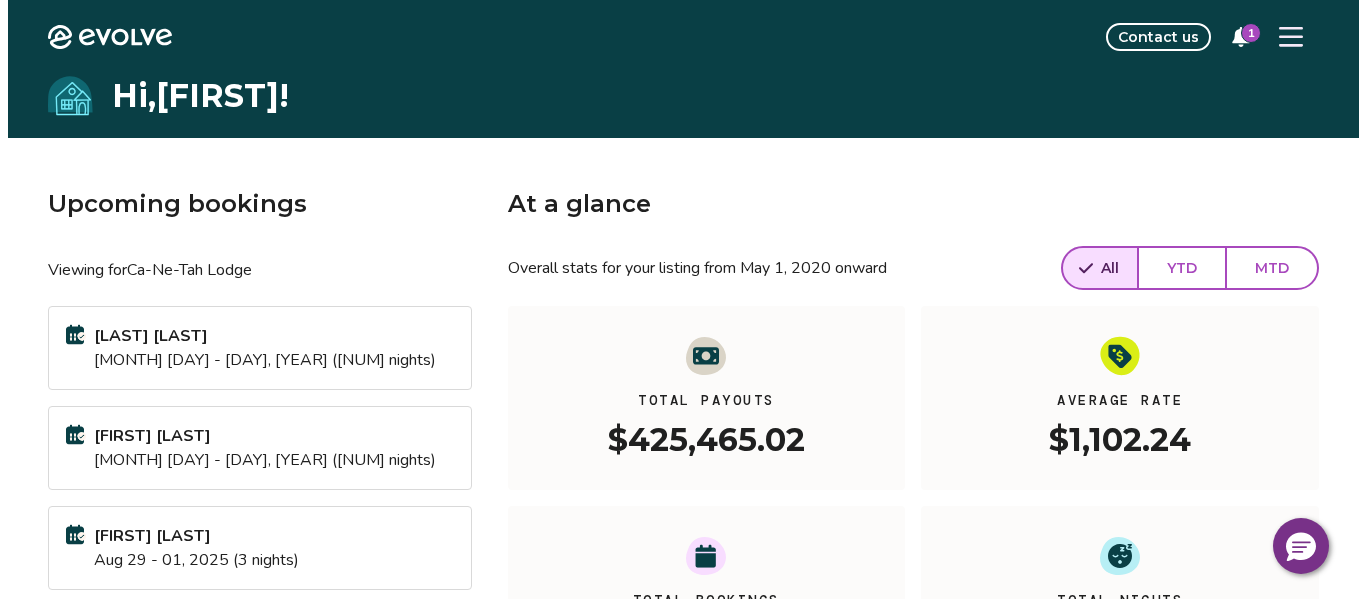 scroll, scrollTop: 0, scrollLeft: 0, axis: both 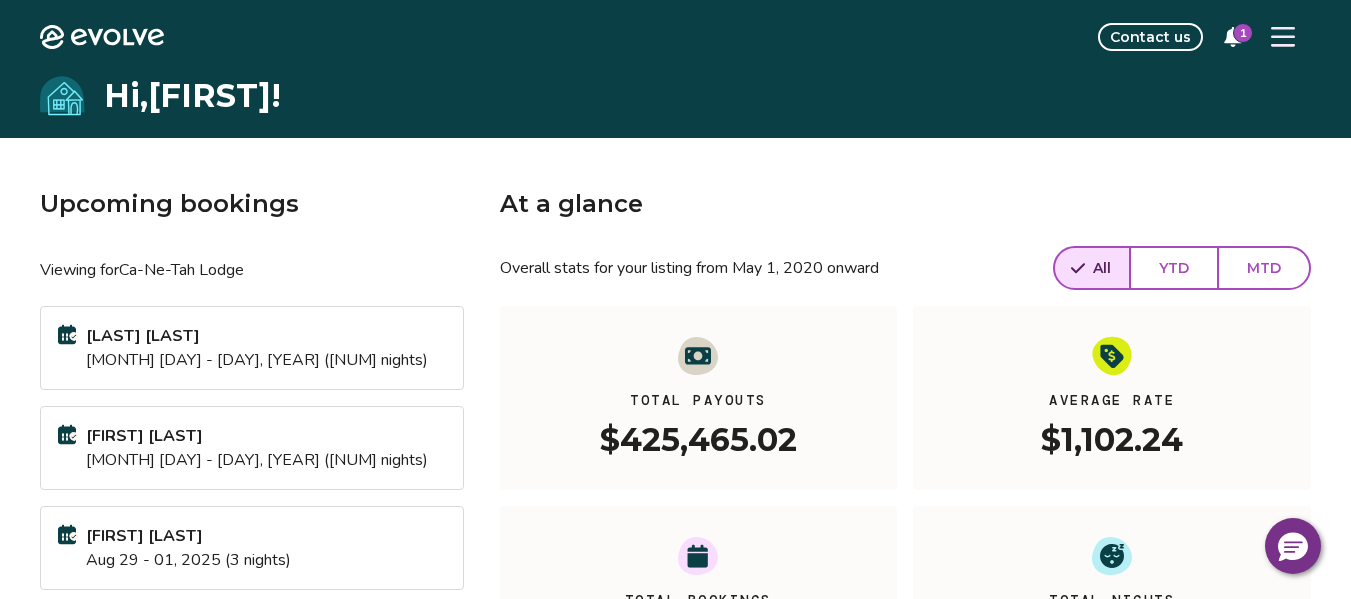 click 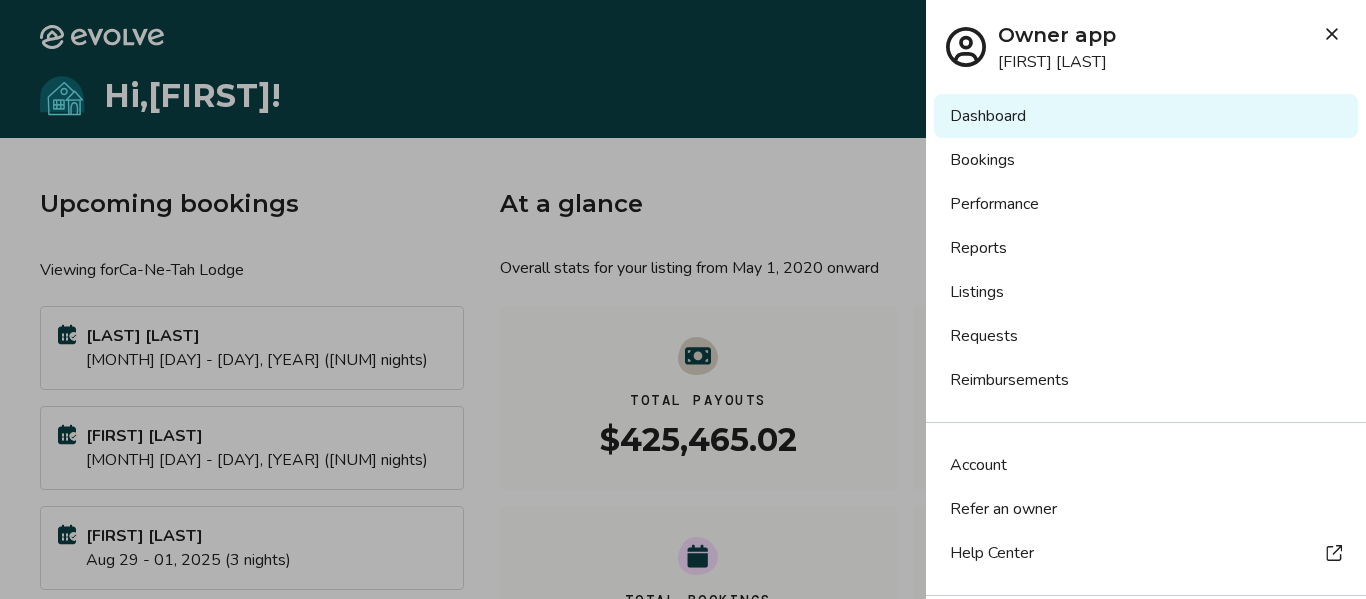 click on "Requests" at bounding box center (1146, 336) 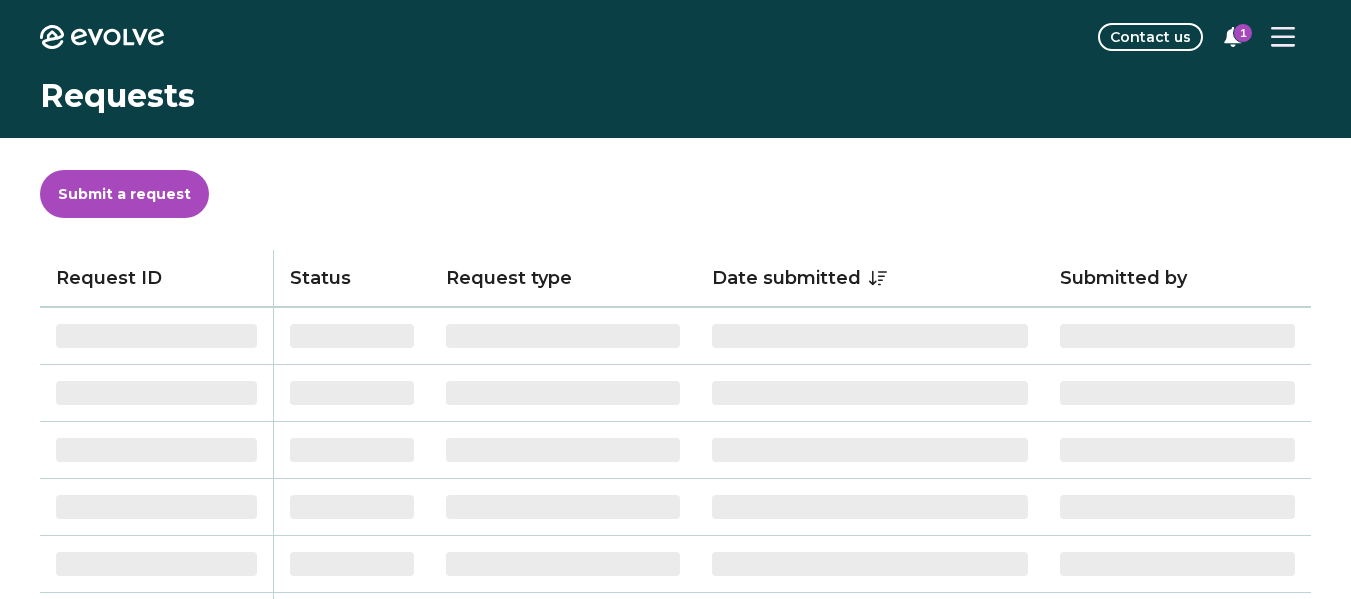 scroll, scrollTop: 0, scrollLeft: 0, axis: both 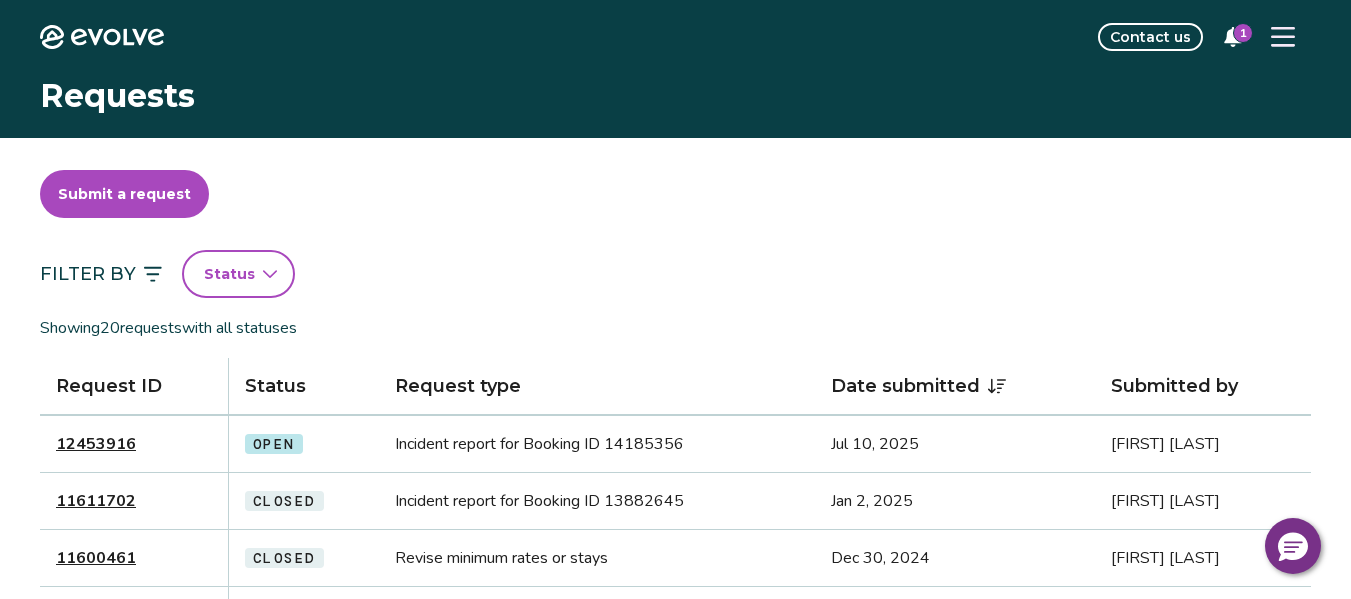 click on "12453916" at bounding box center [96, 444] 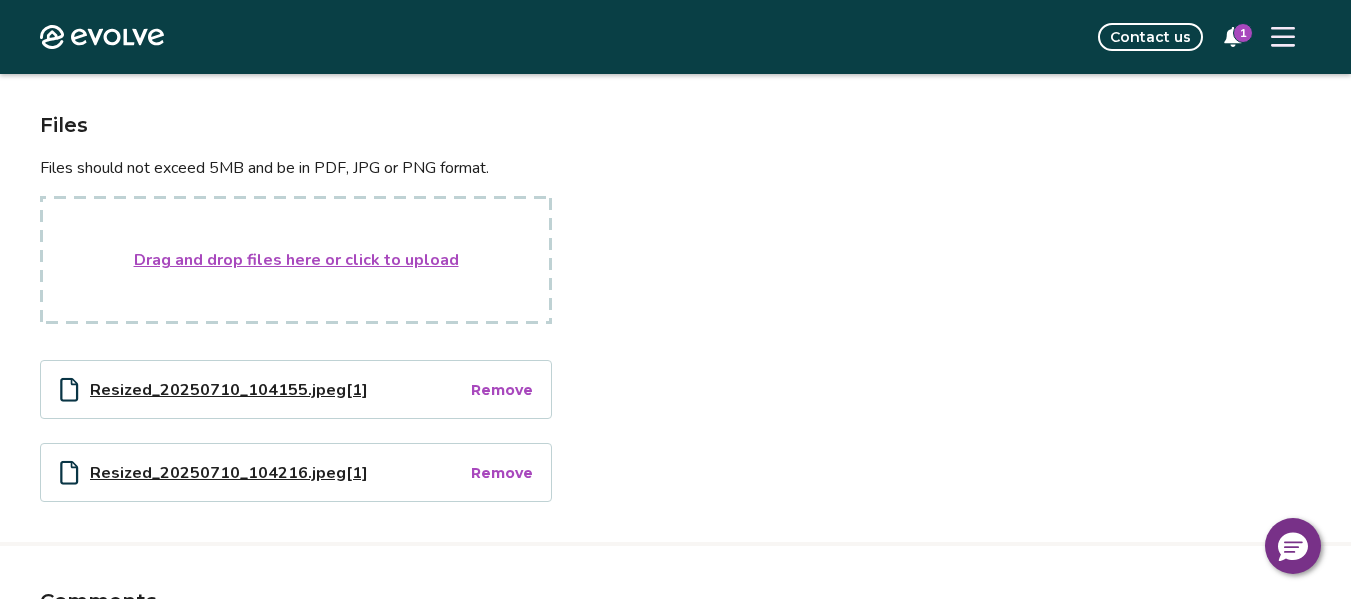 scroll, scrollTop: 437, scrollLeft: 0, axis: vertical 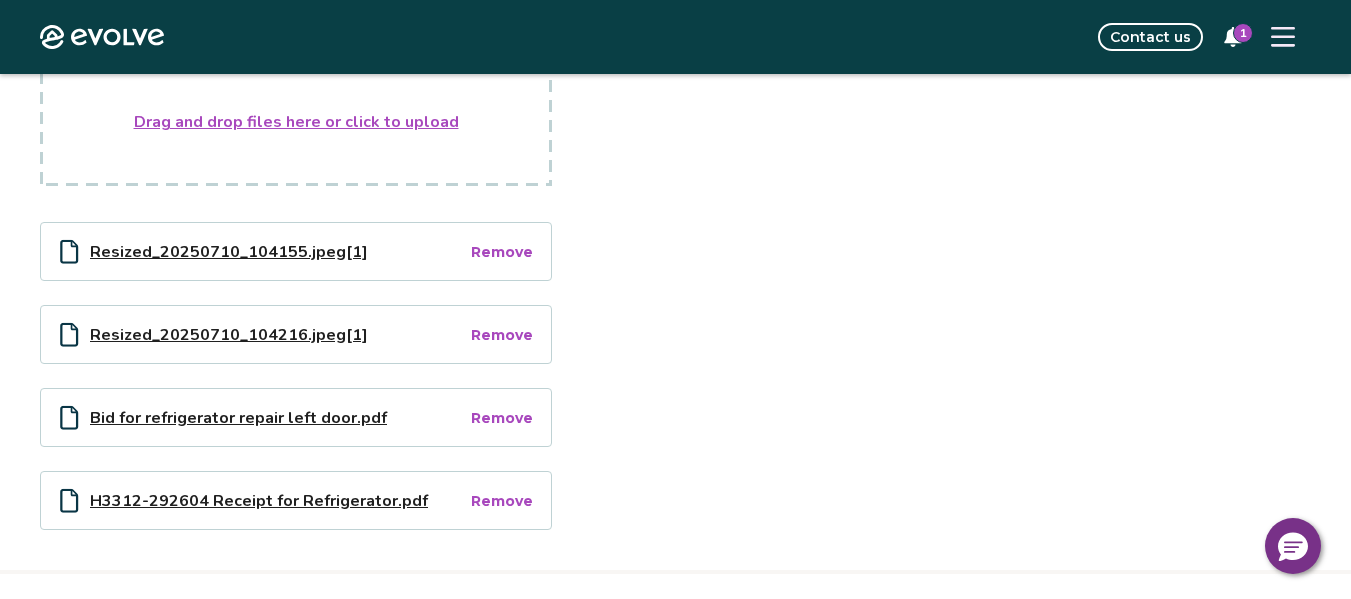 click on "Bid for refrigerator repair left door.pdf" at bounding box center [279, 417] 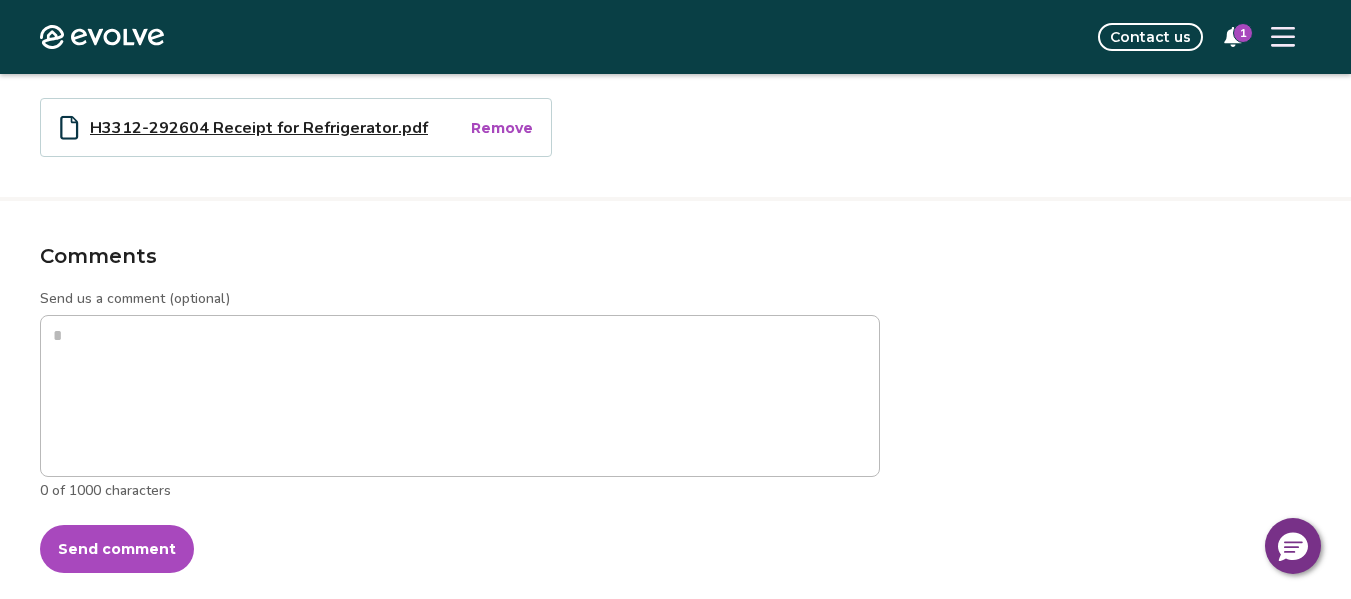 scroll, scrollTop: 914, scrollLeft: 0, axis: vertical 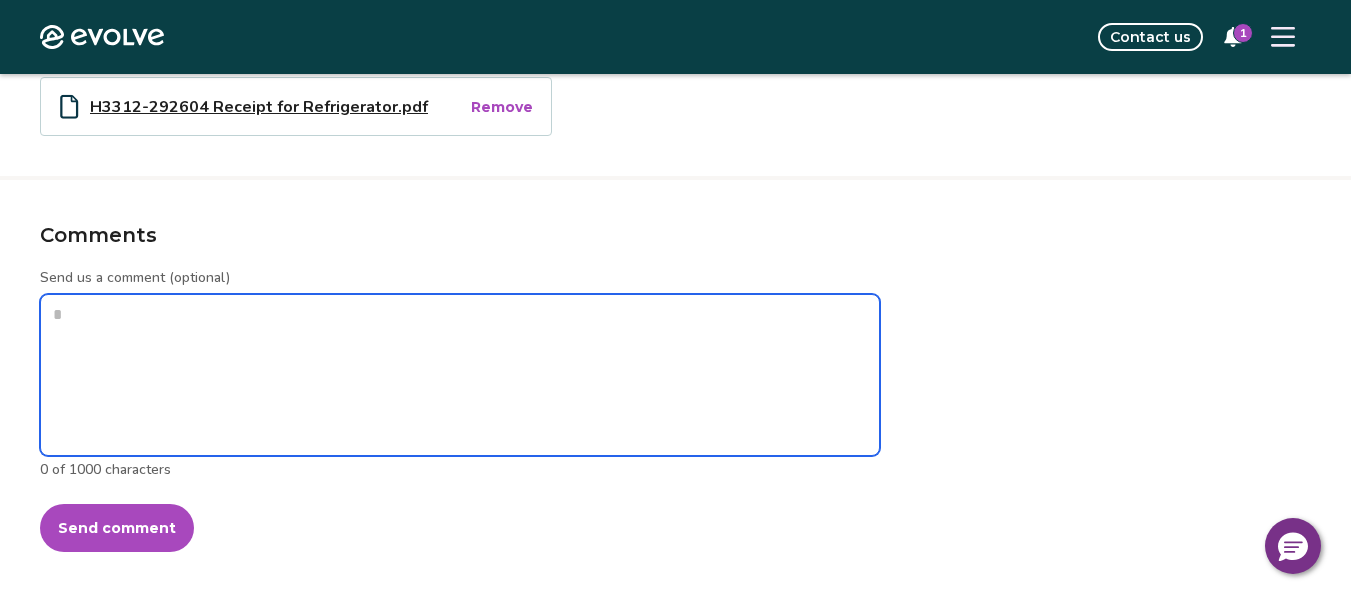click on "Send us a comment (optional)" at bounding box center (460, 375) 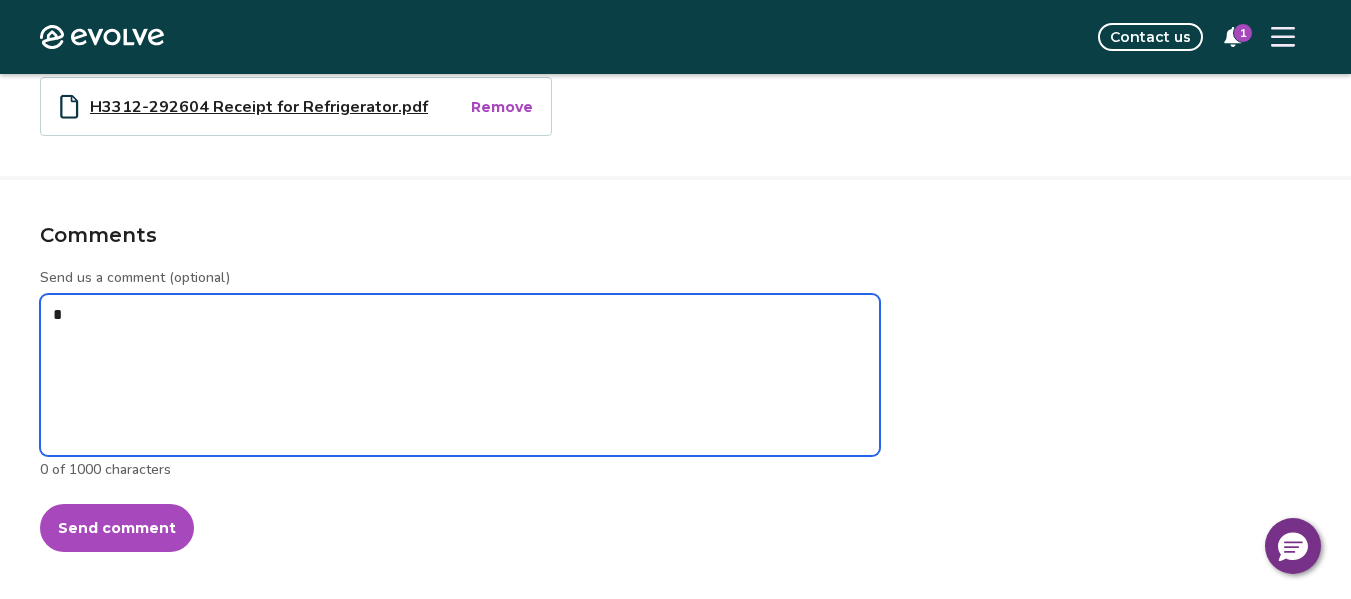 type on "*" 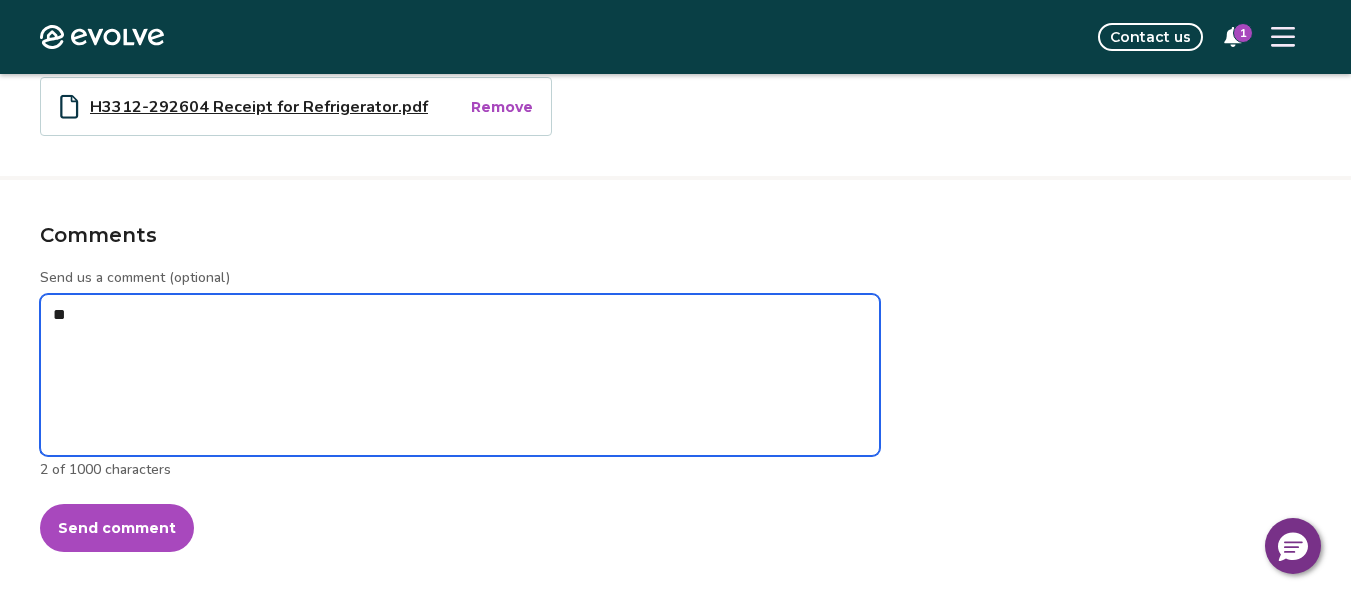 type on "*" 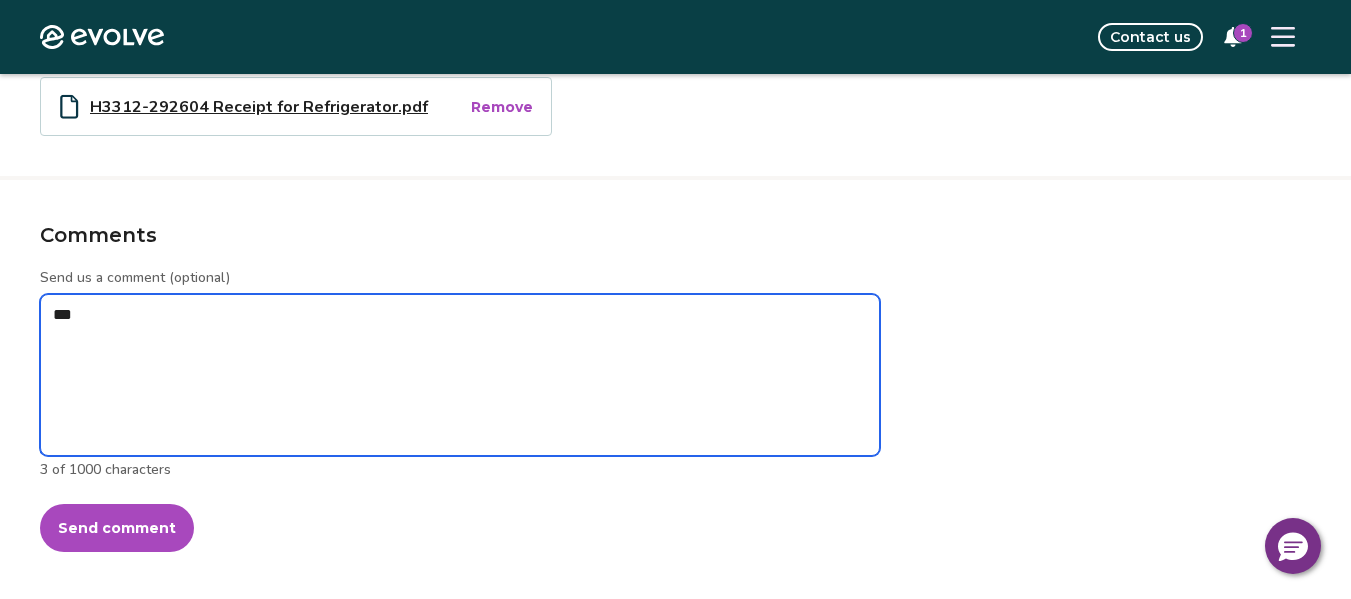 type on "*" 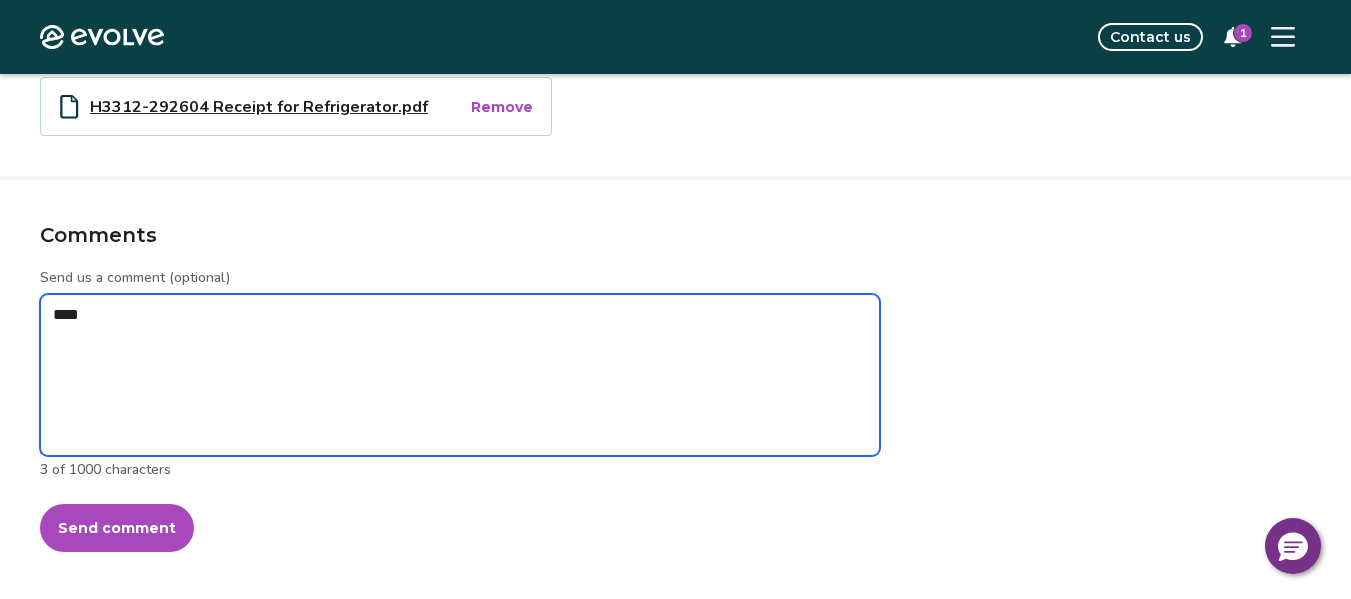 type on "*" 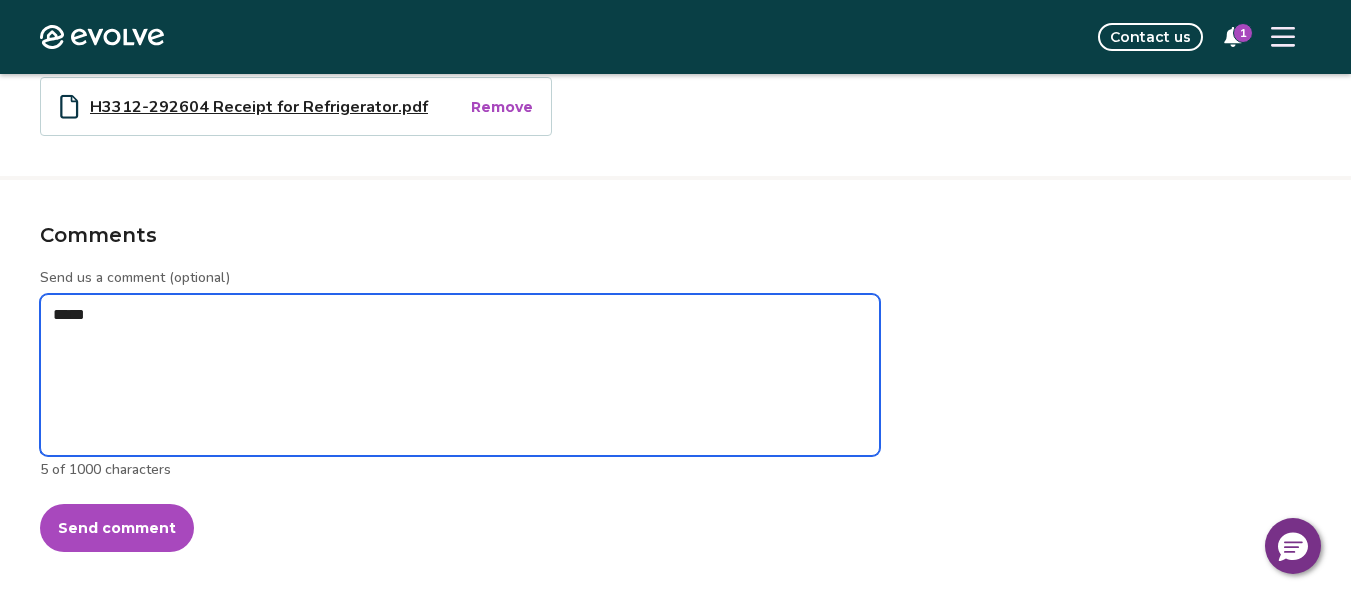 type on "*" 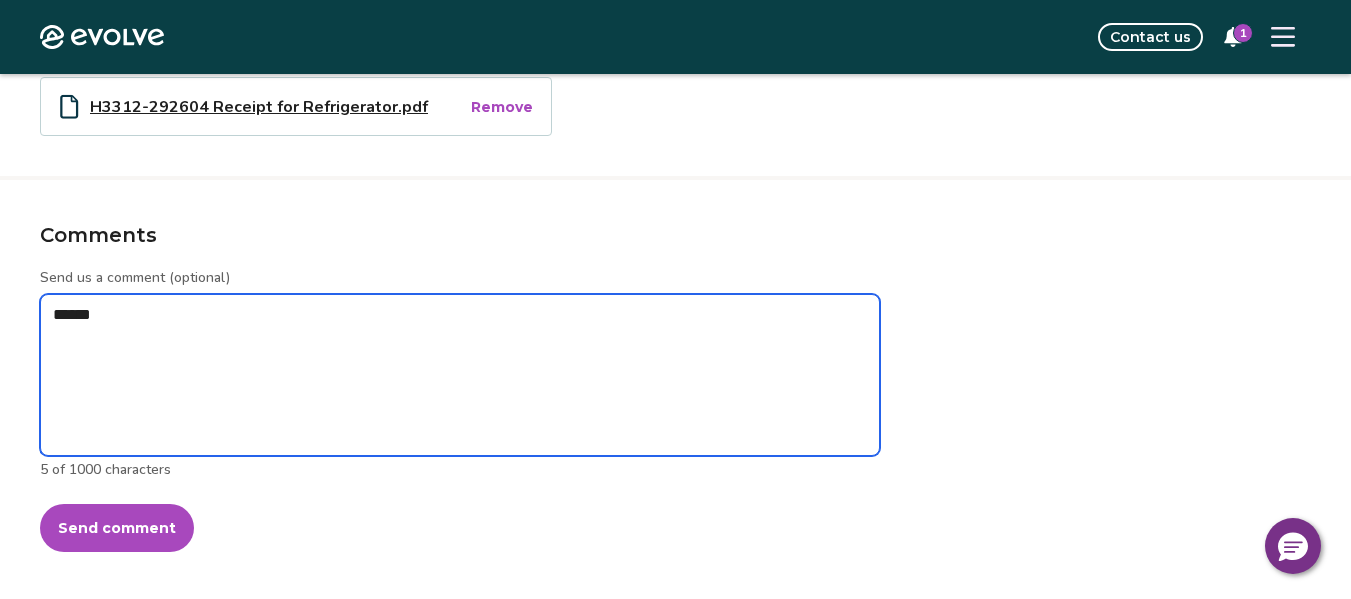 type on "*" 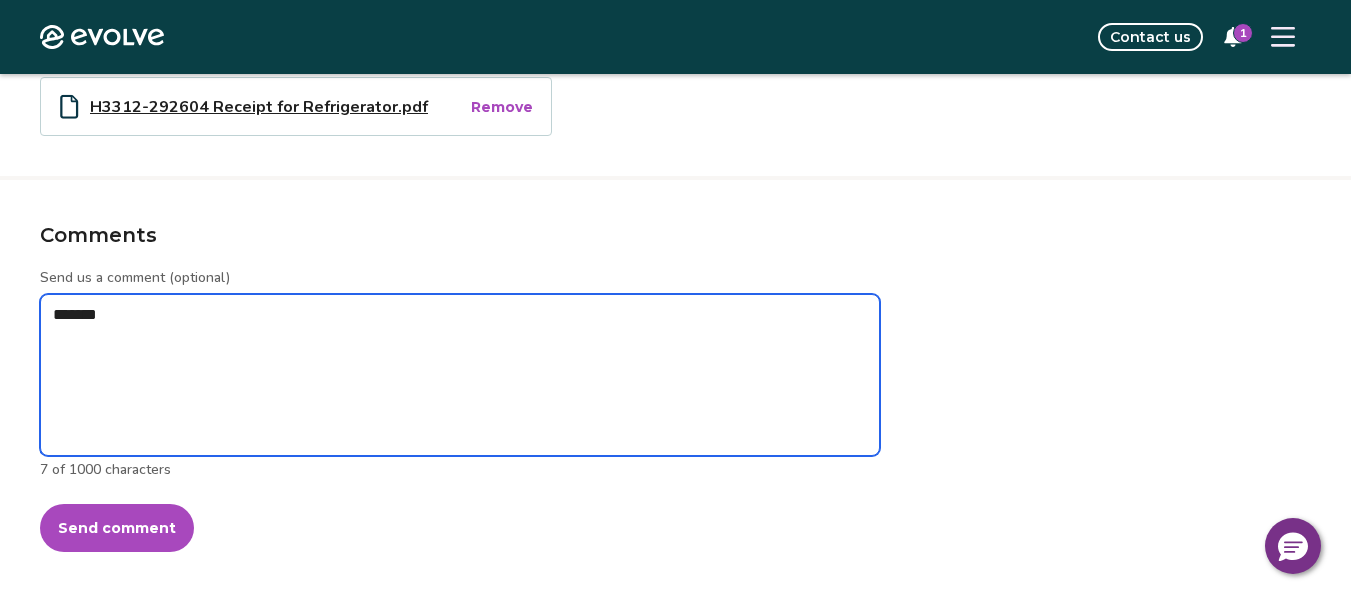 type on "*" 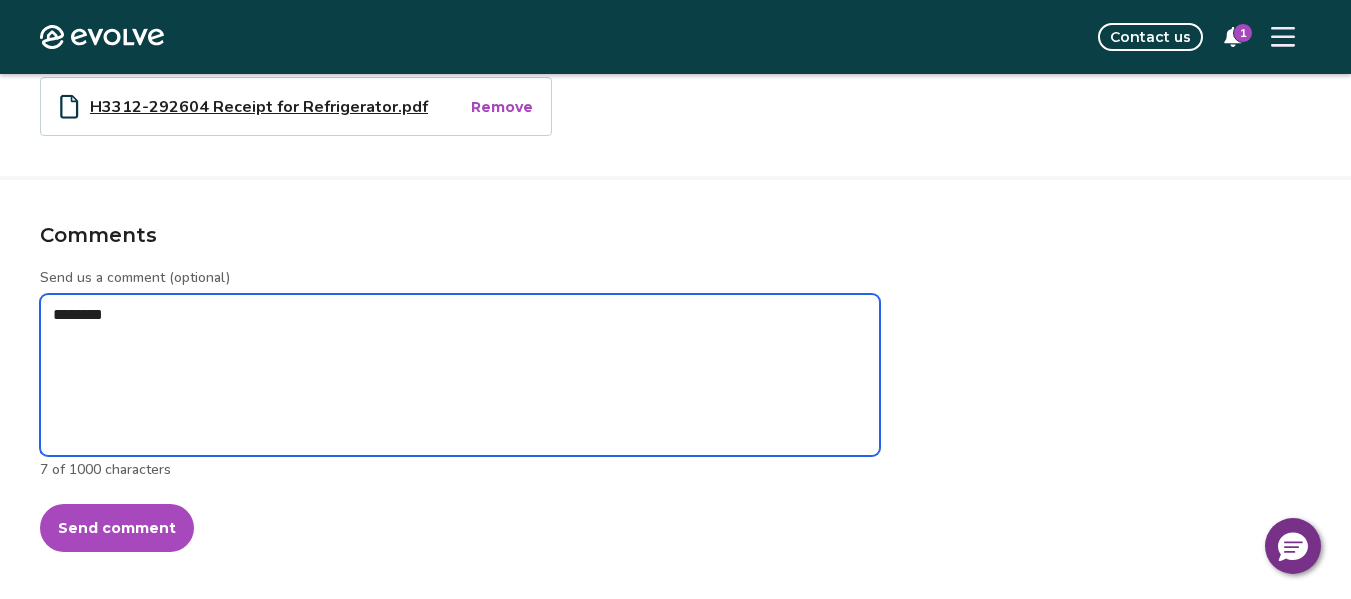 type on "*" 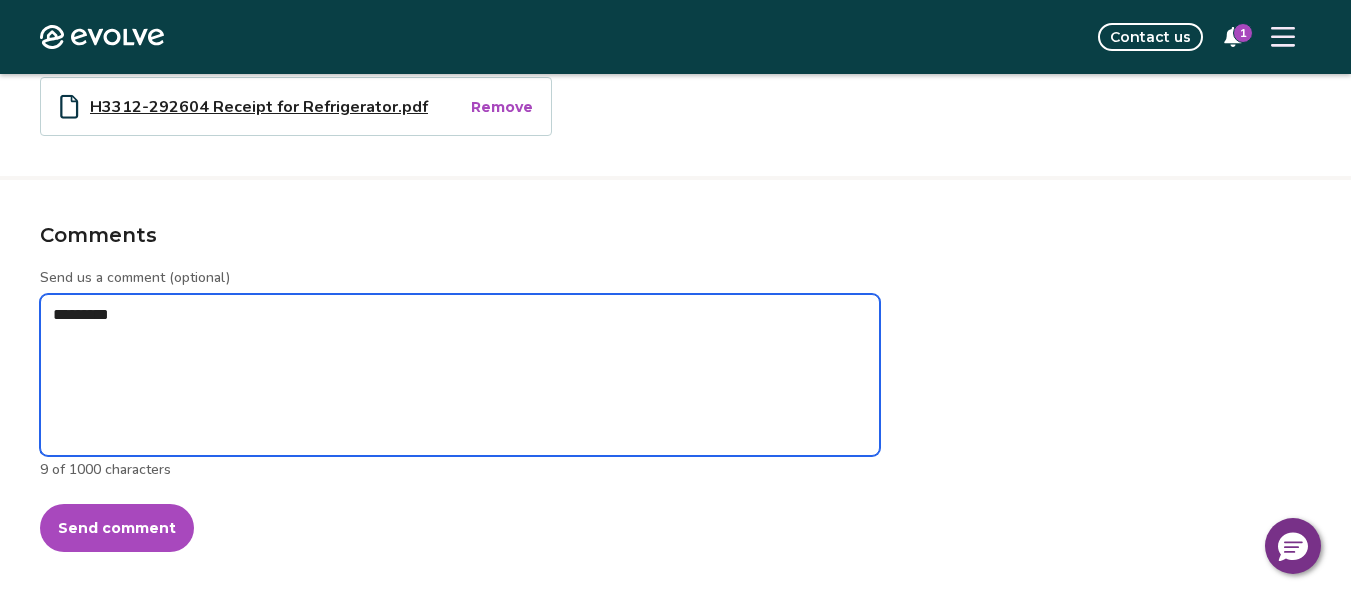 type on "*" 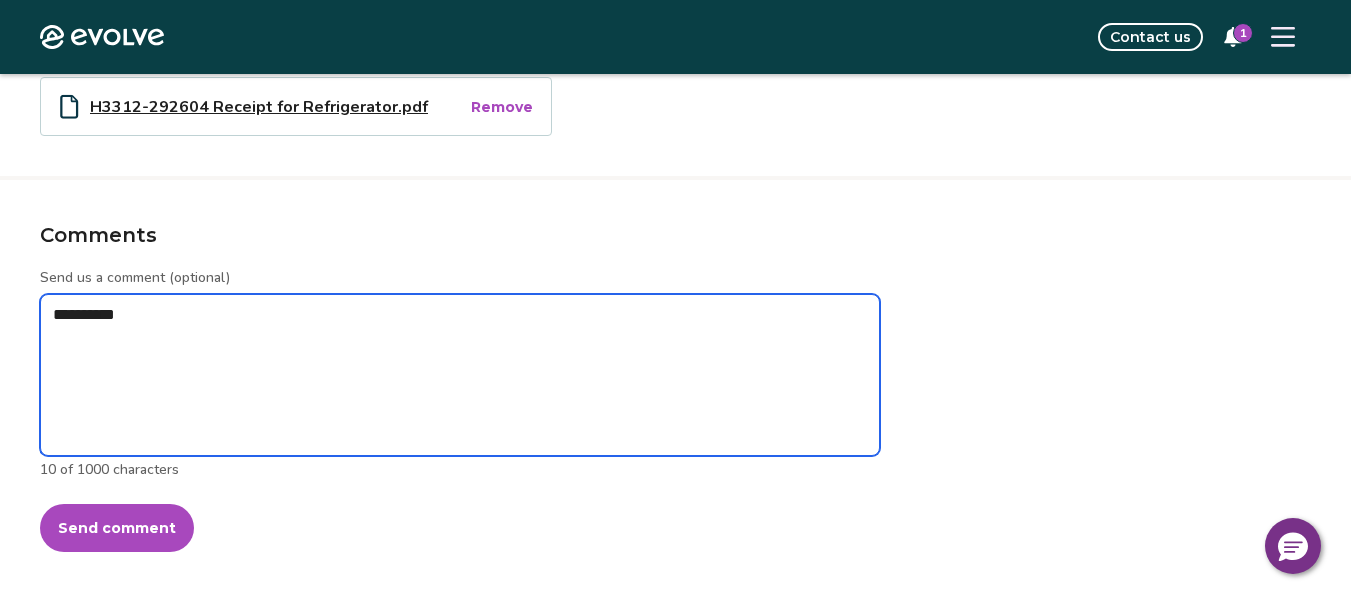 type on "*" 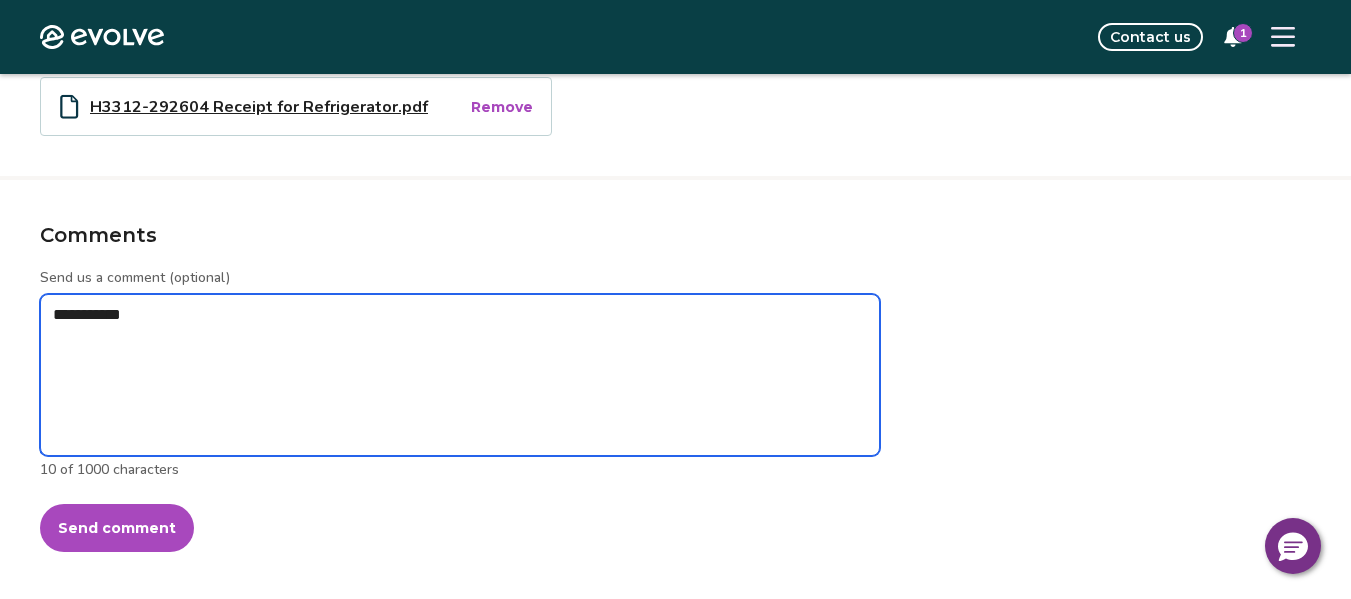 type on "*" 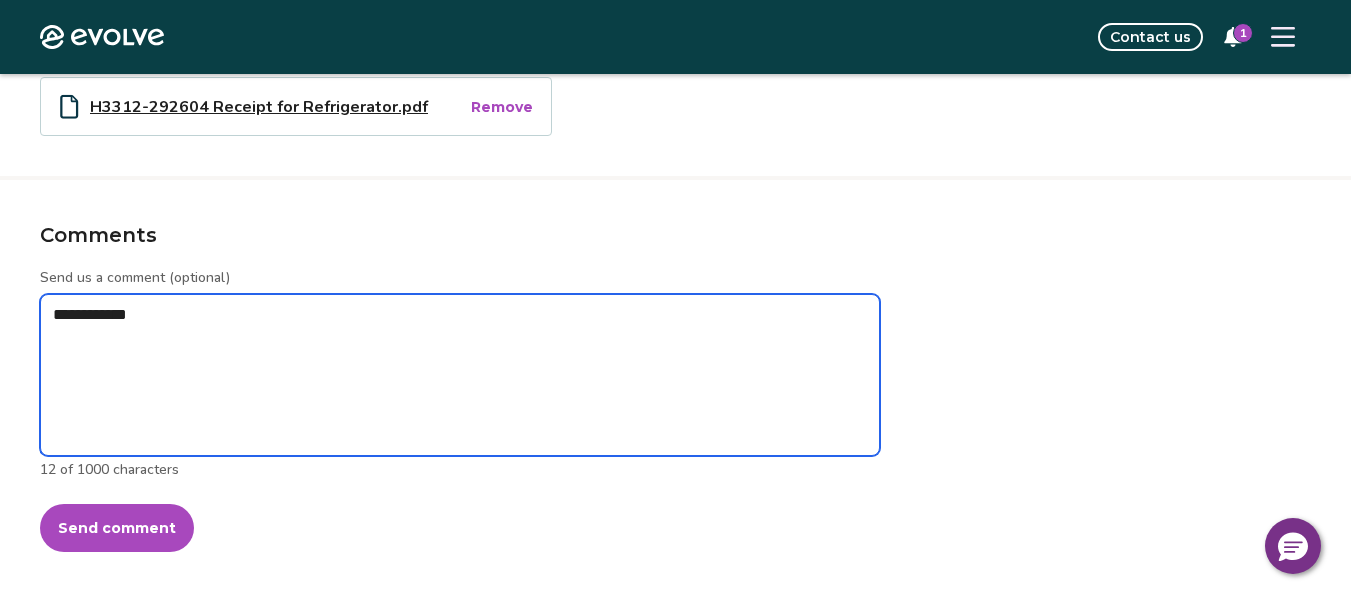 type on "*" 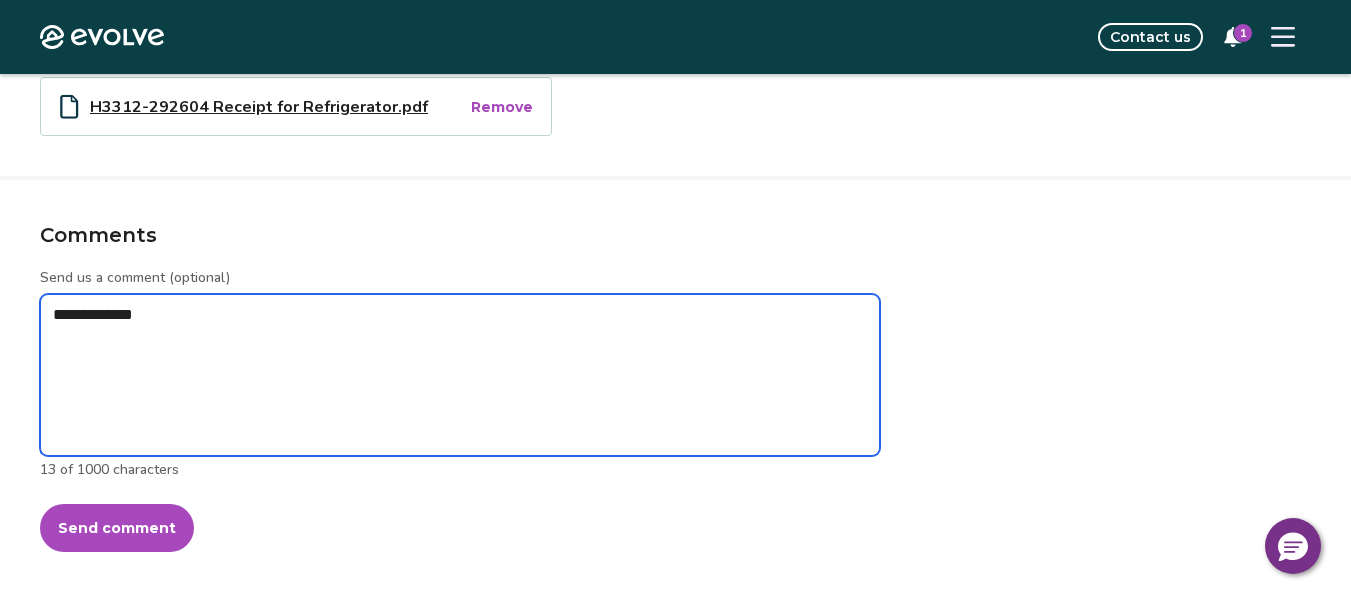type on "*" 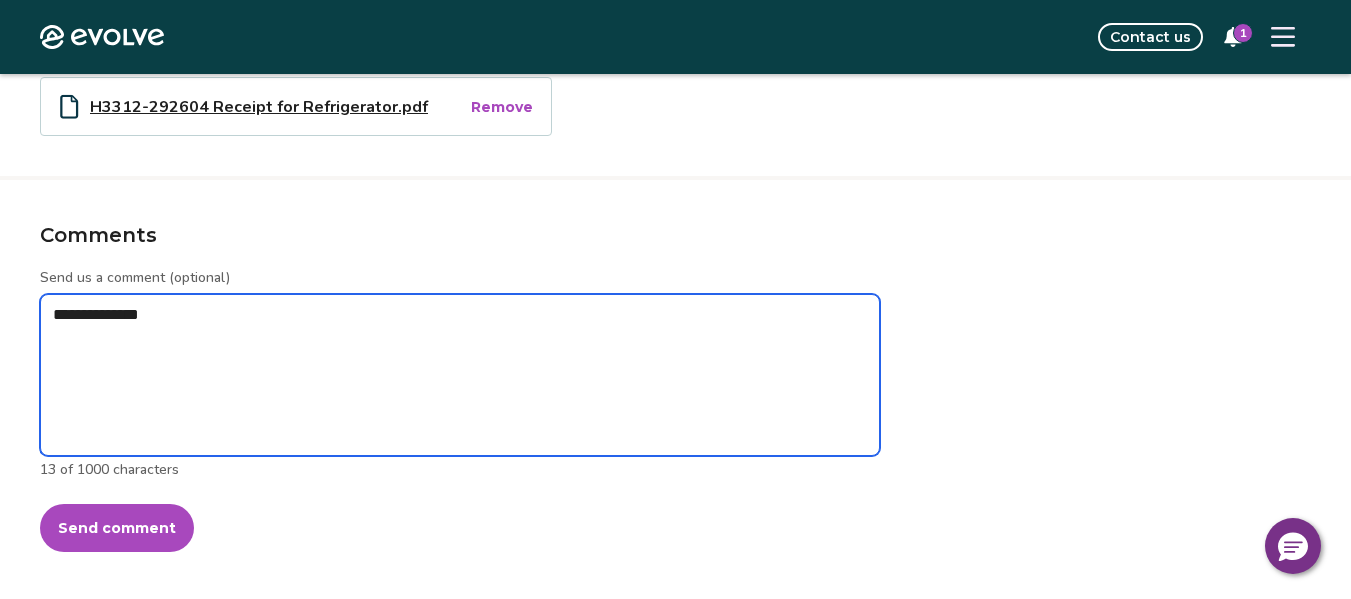 type on "*" 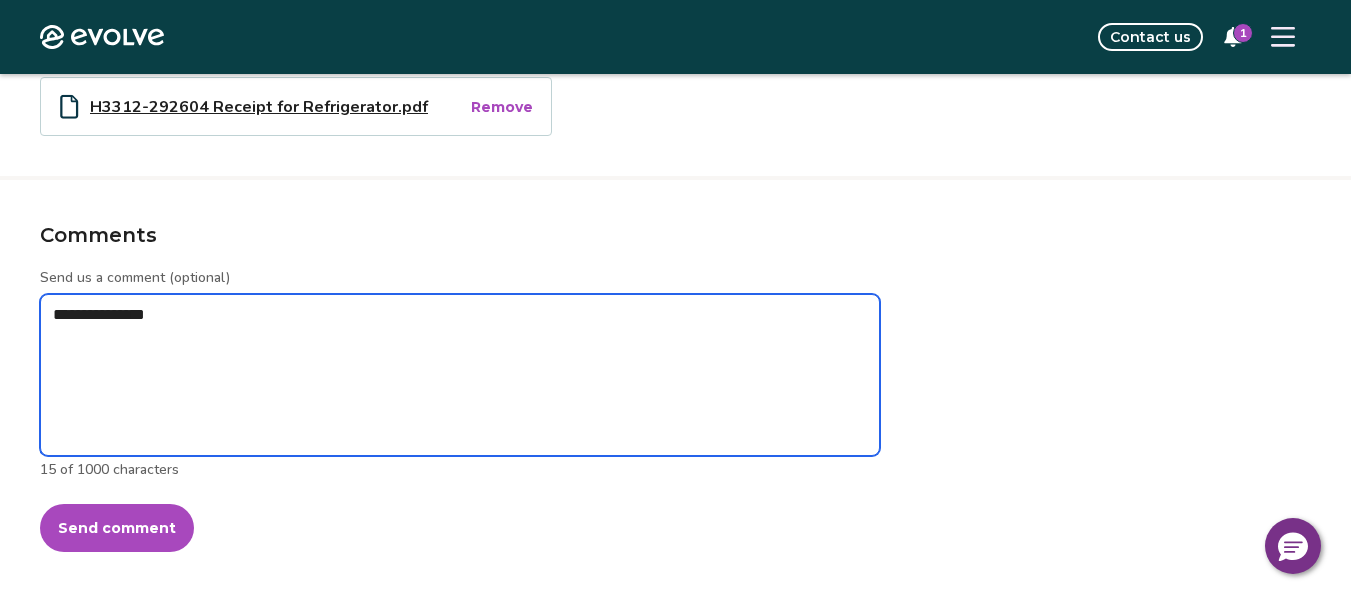 type on "*" 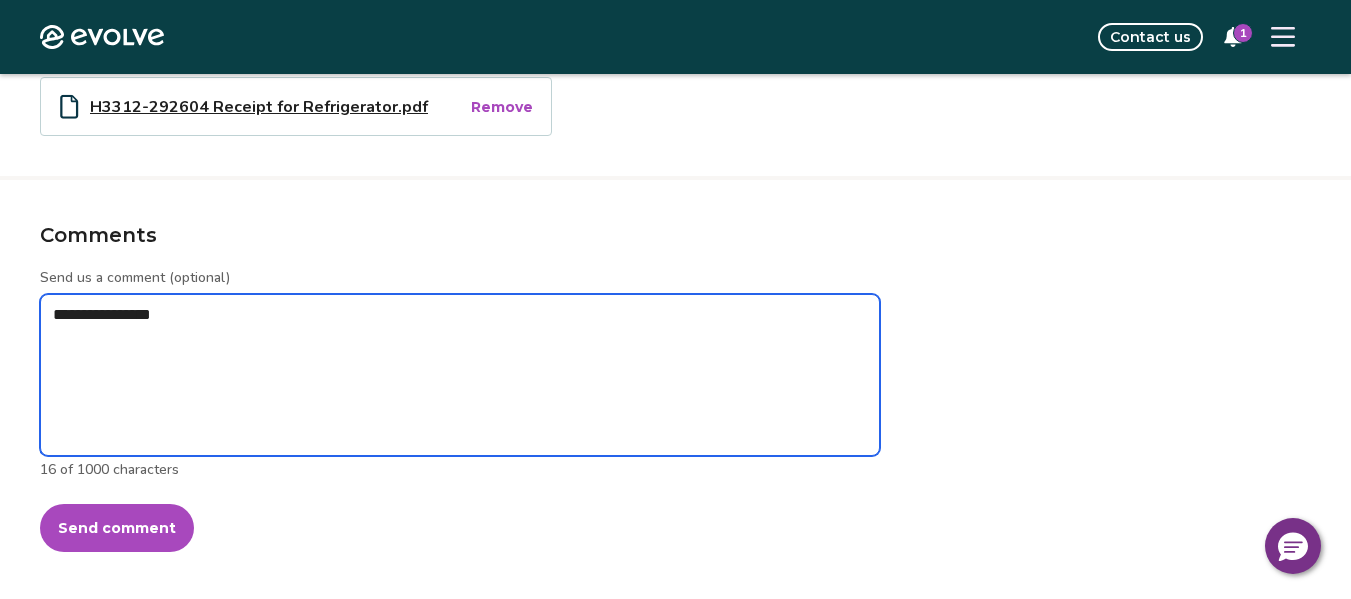 type on "*" 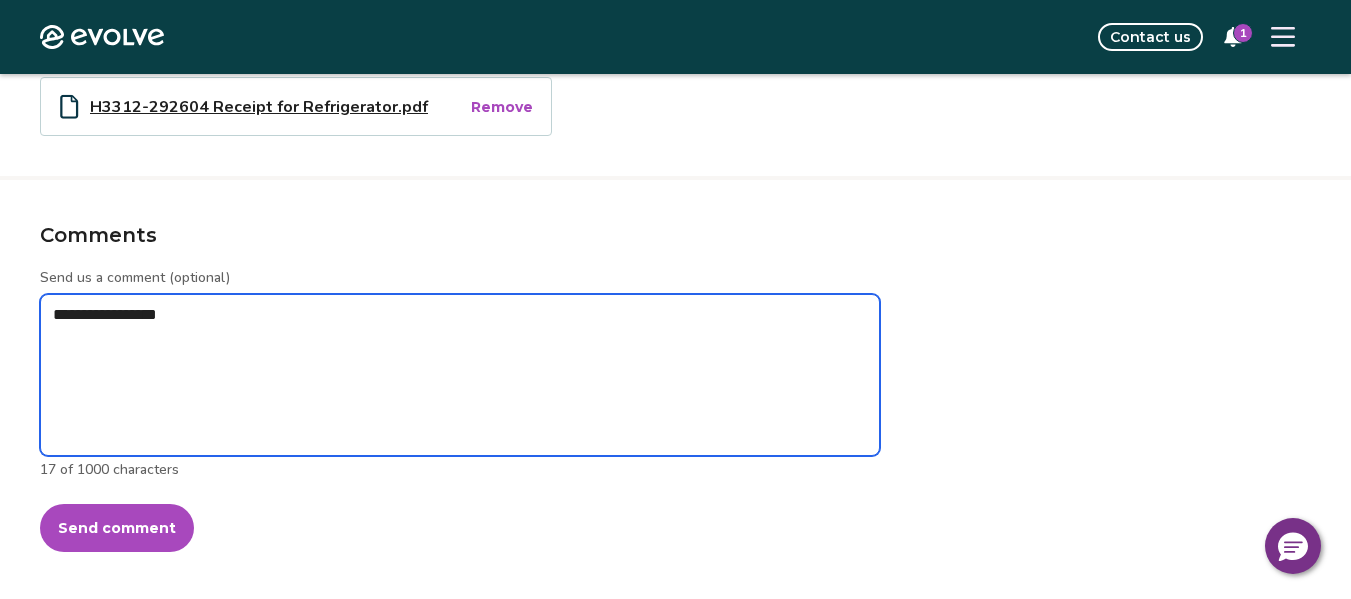 type on "*" 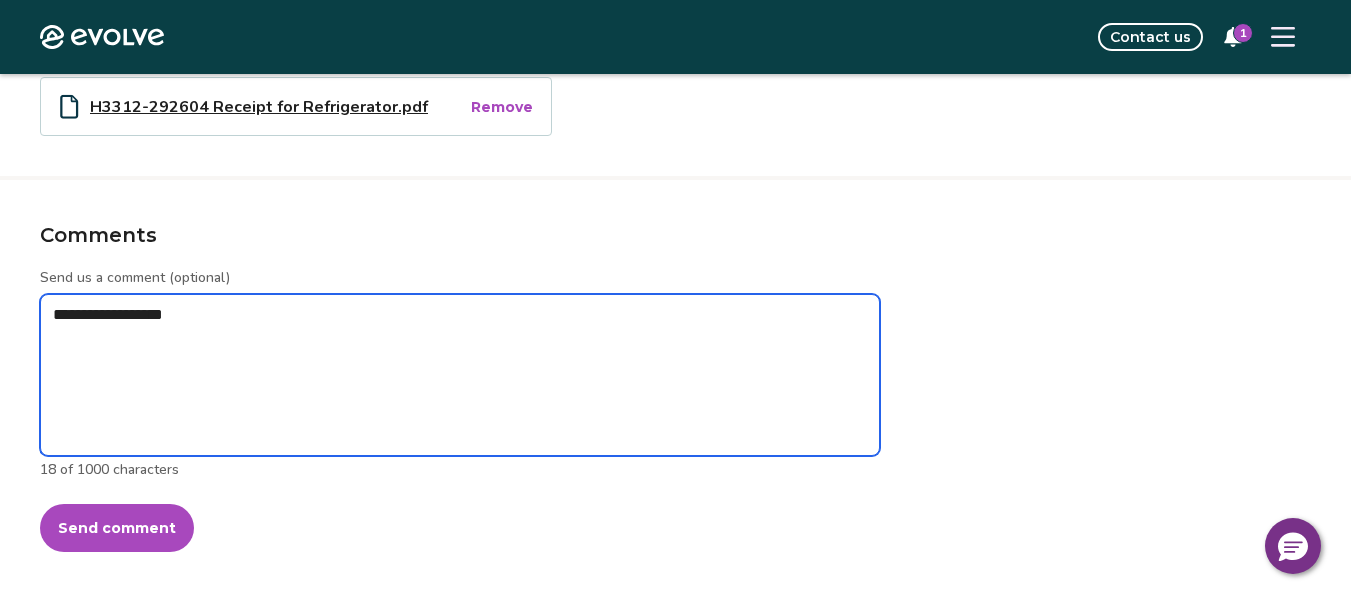 type on "*" 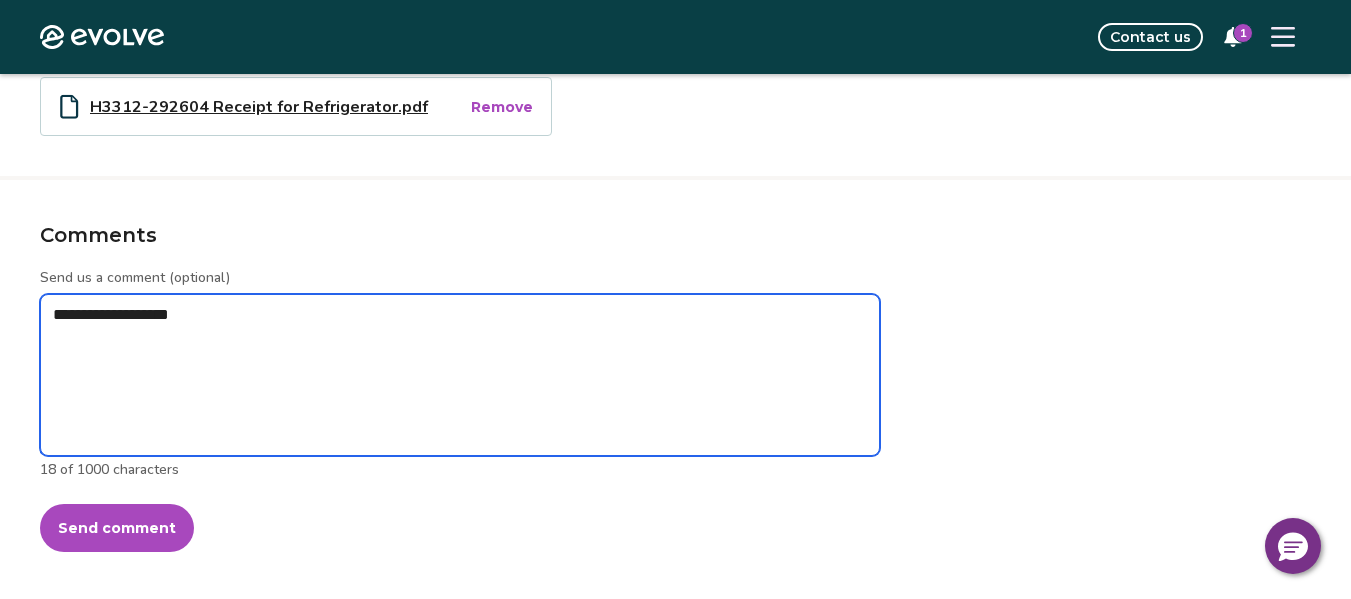 type on "*" 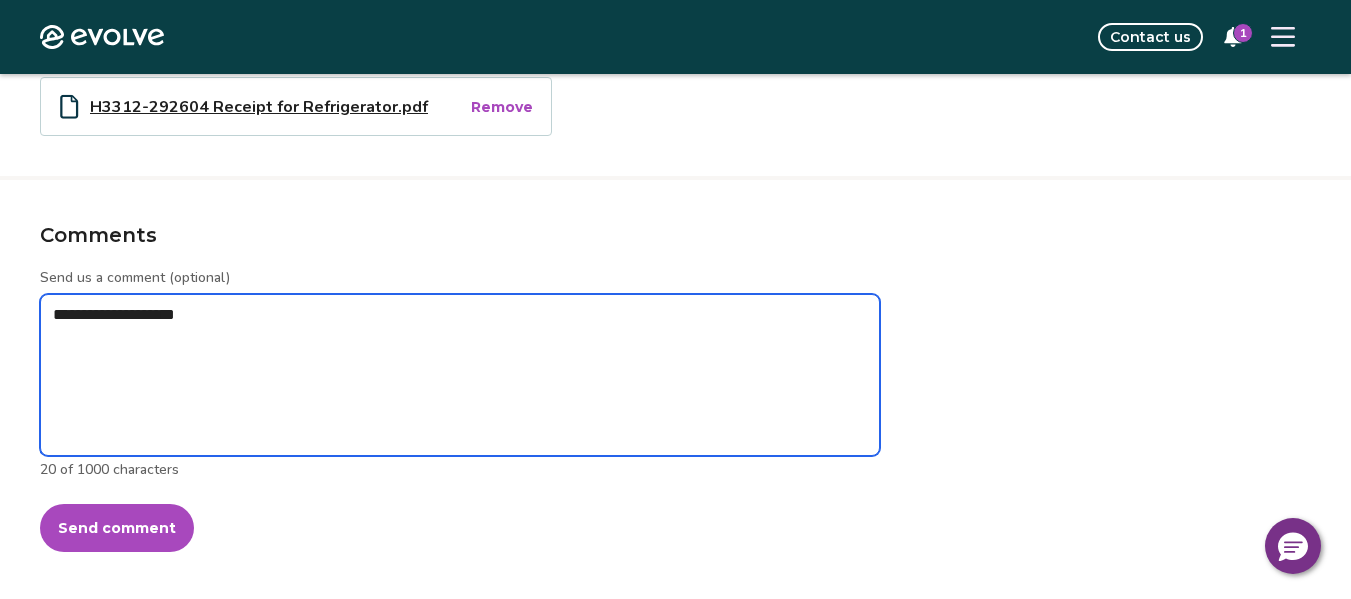 type on "*" 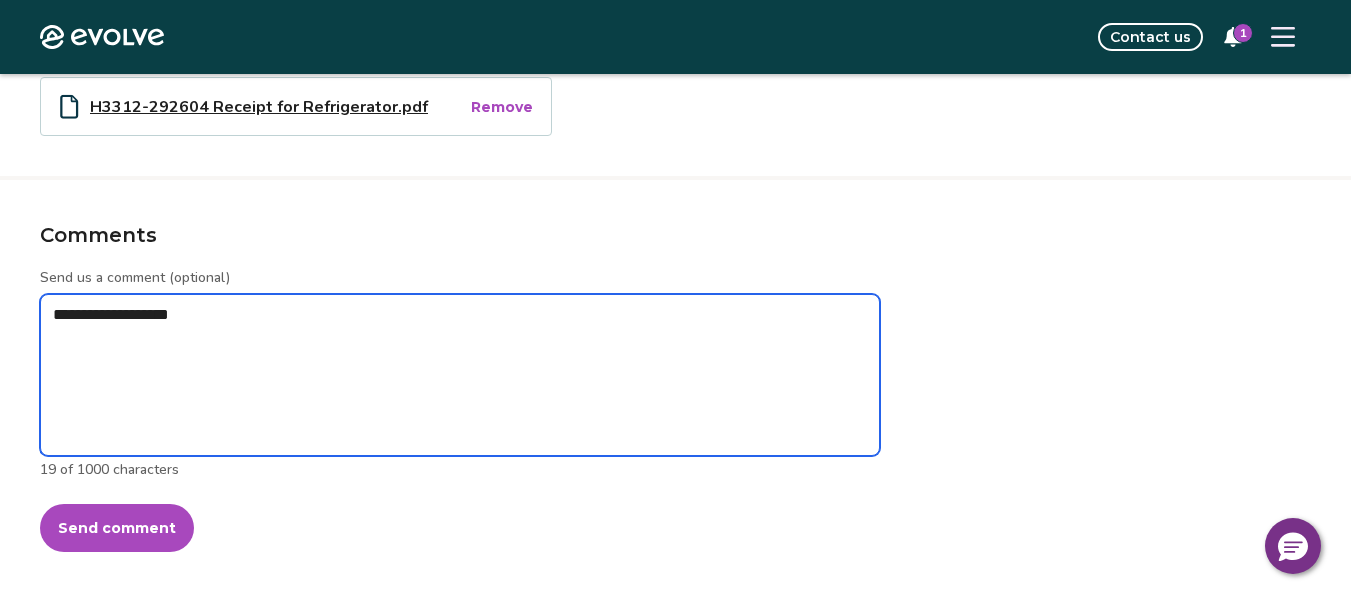type on "*" 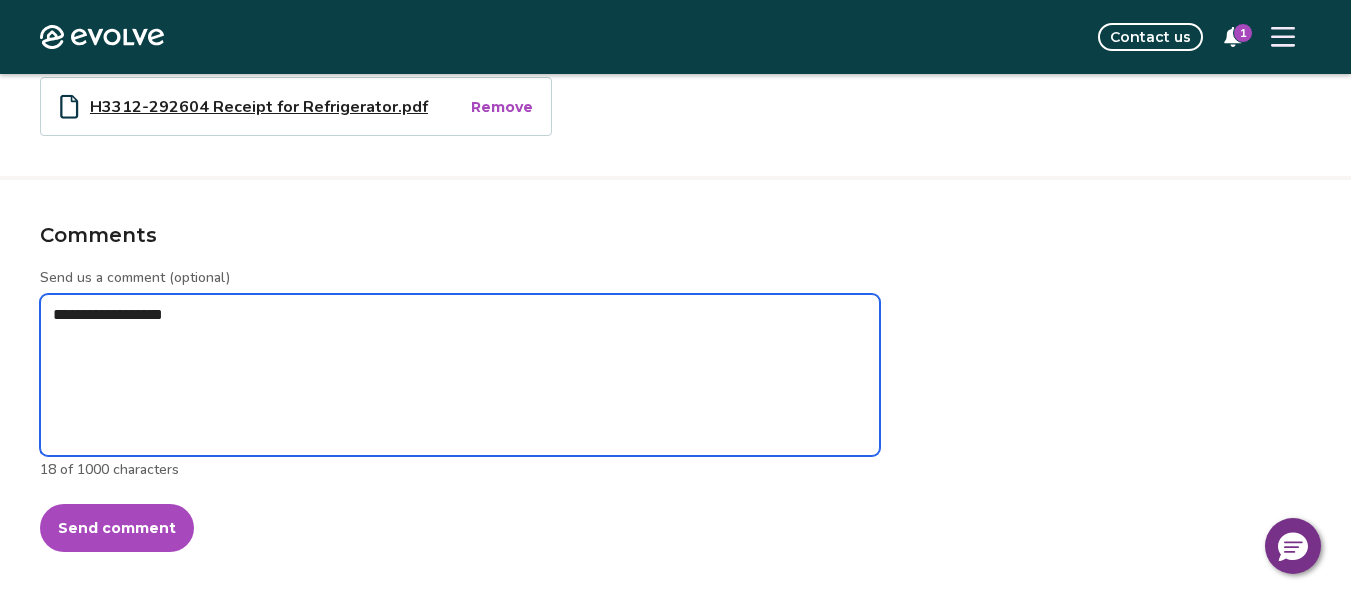 type on "*" 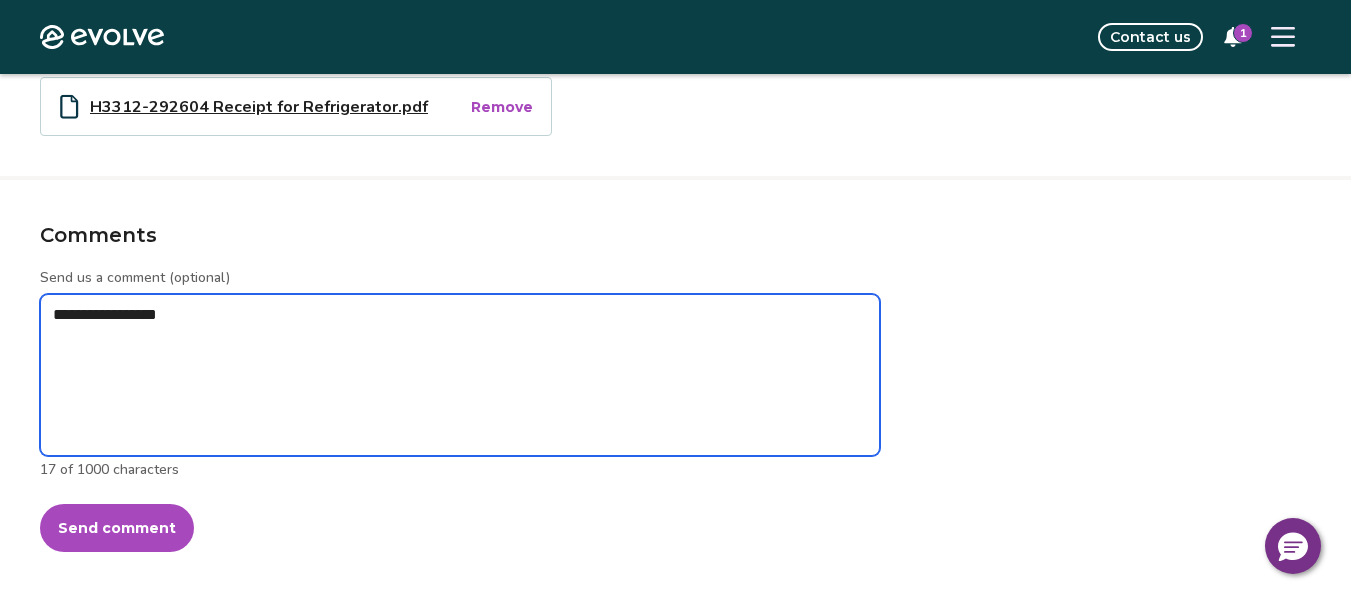 type on "*" 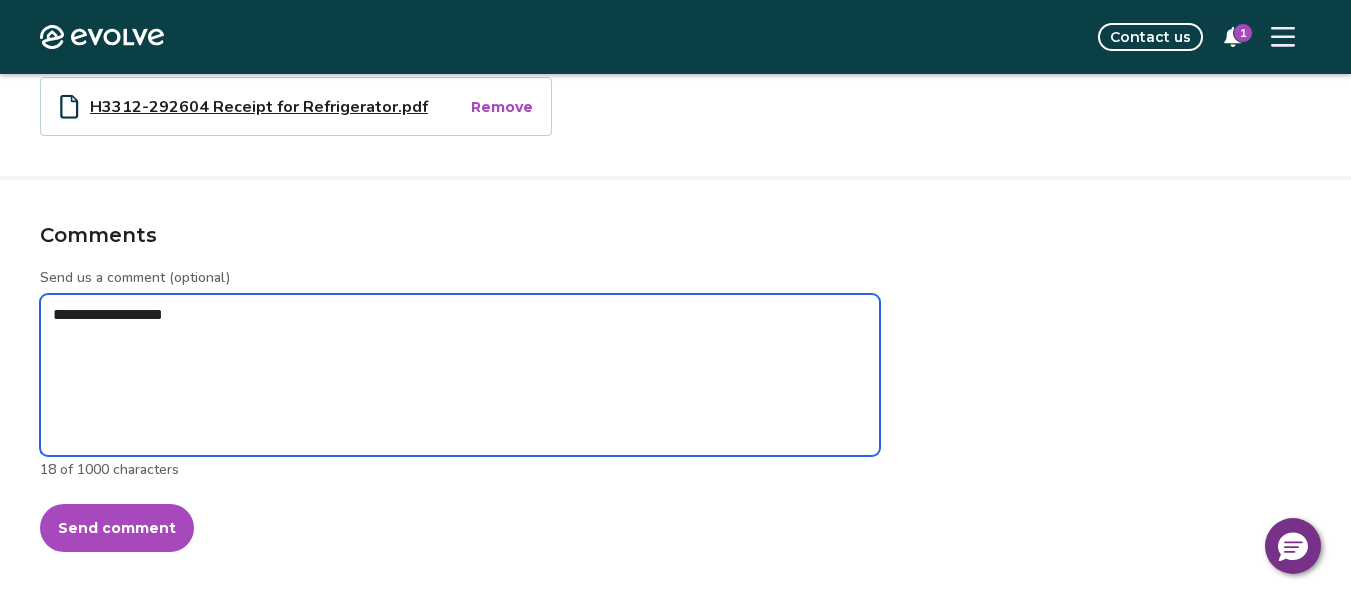 type on "*" 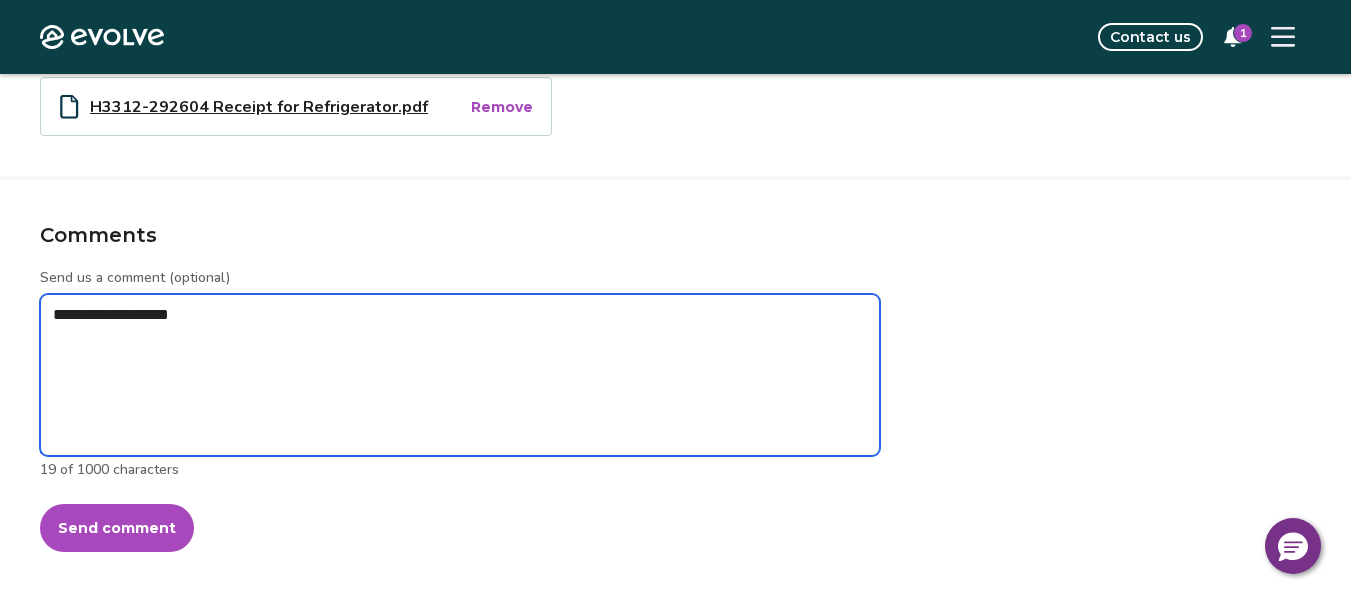 type on "*" 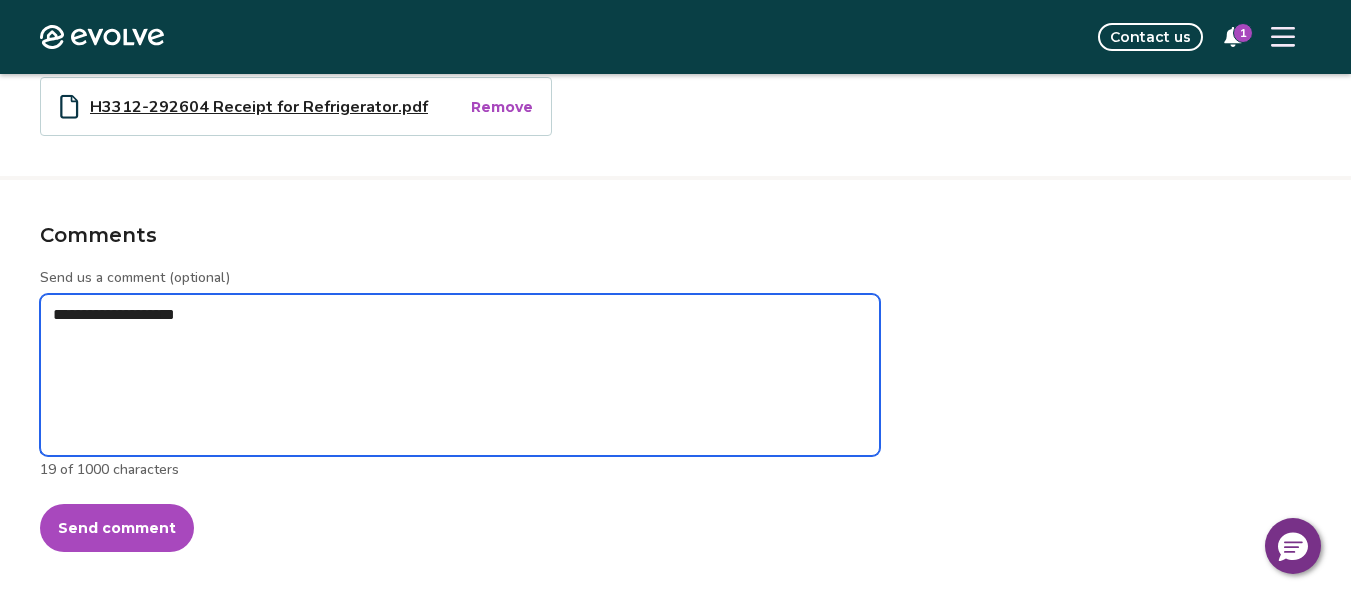 type on "*" 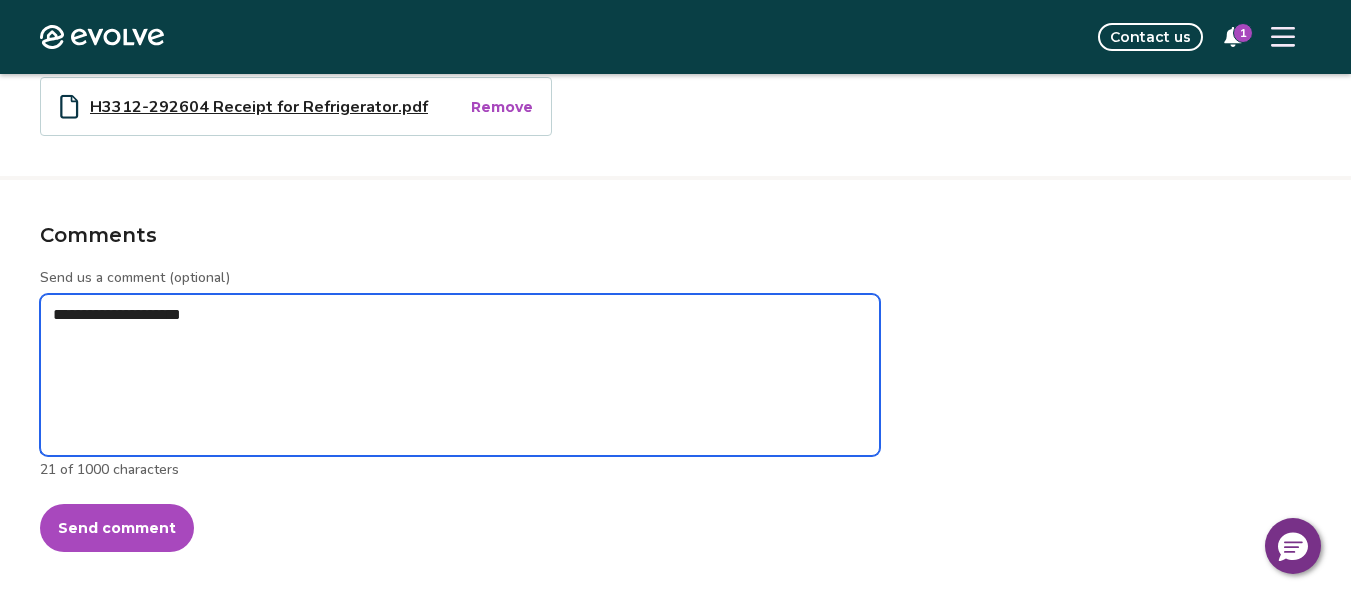 type on "*" 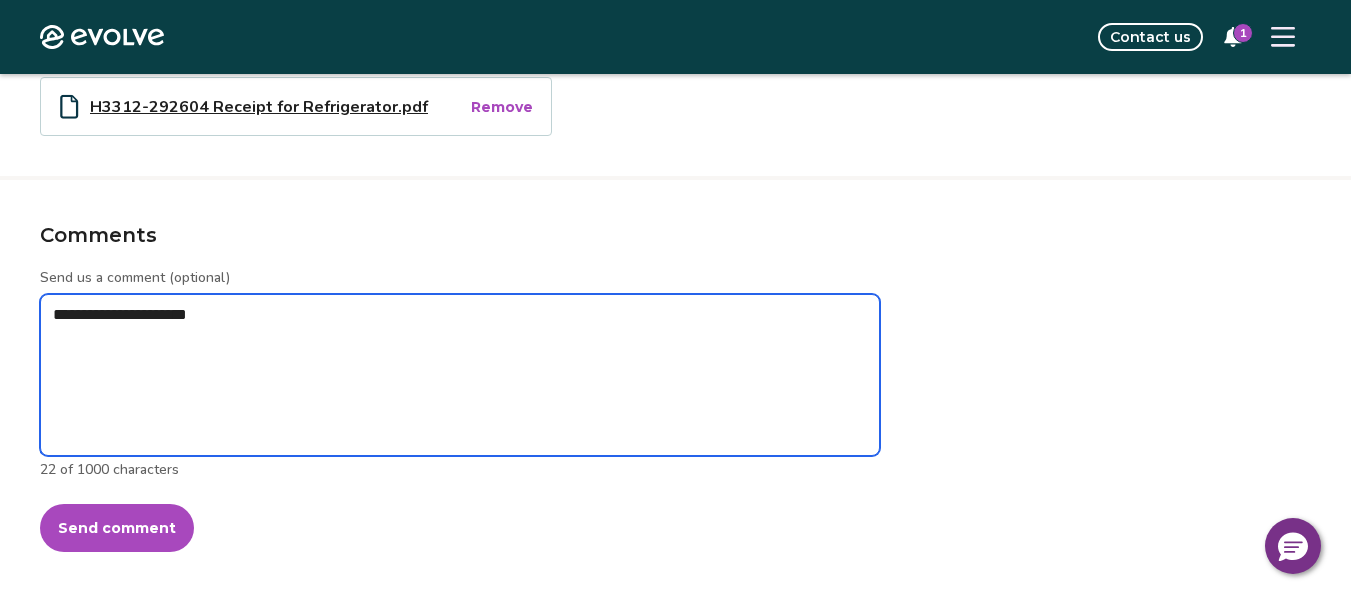 type on "*" 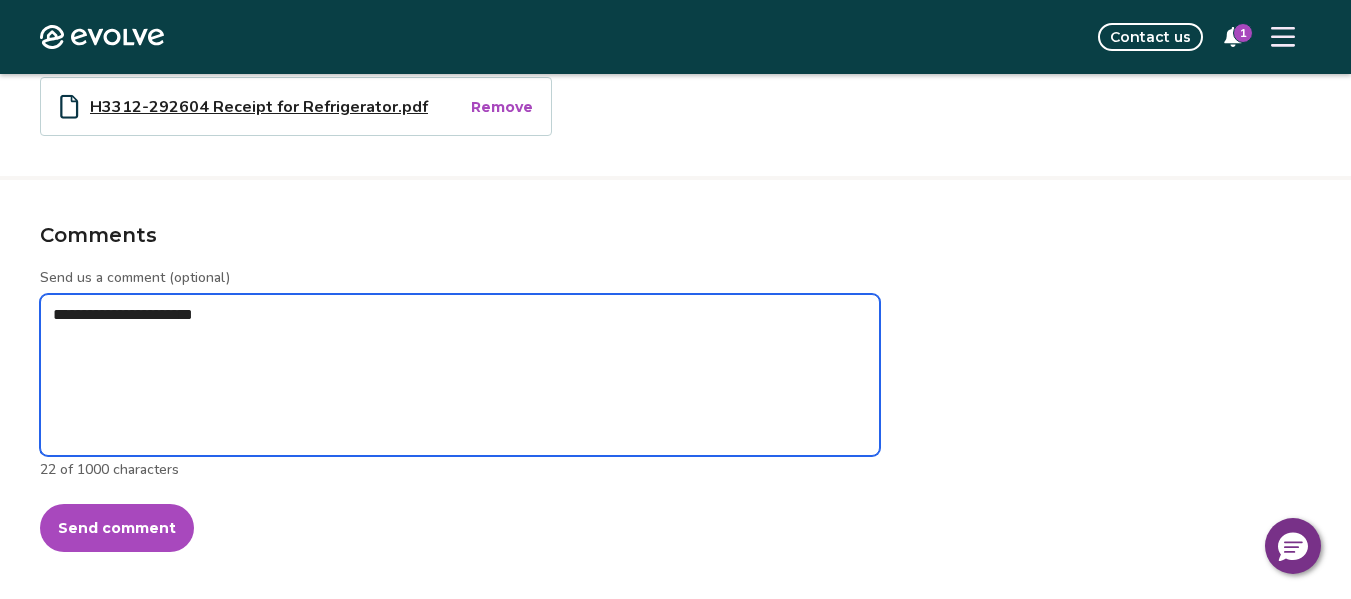 type on "*" 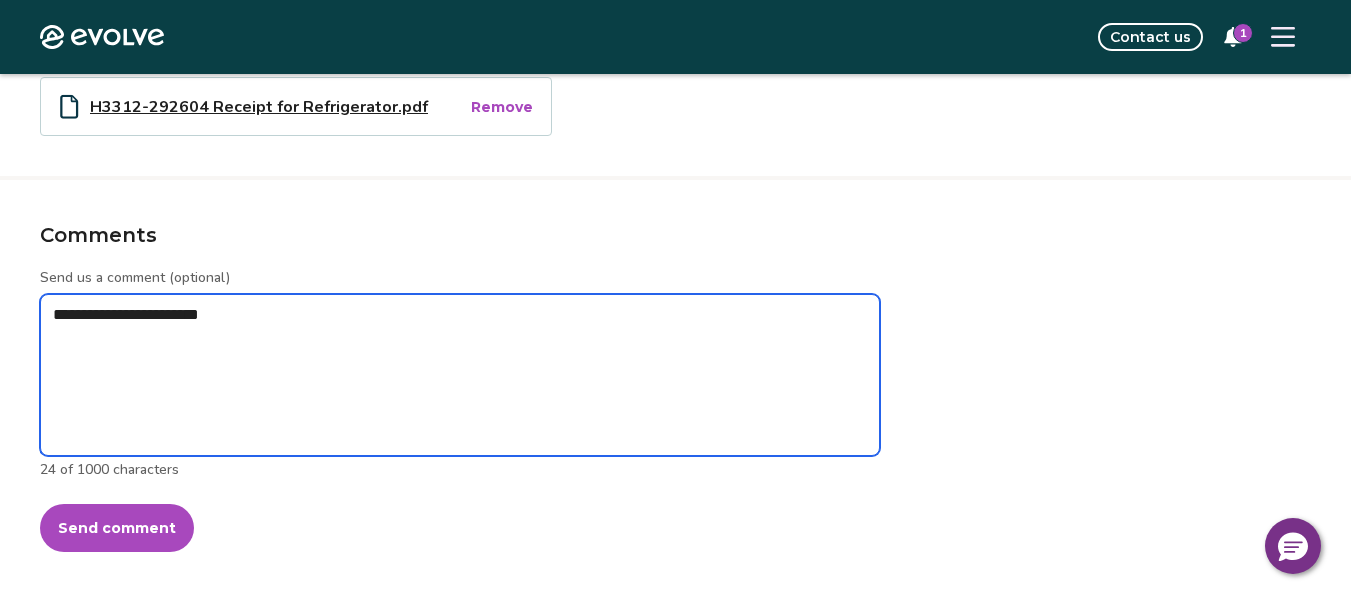type on "*" 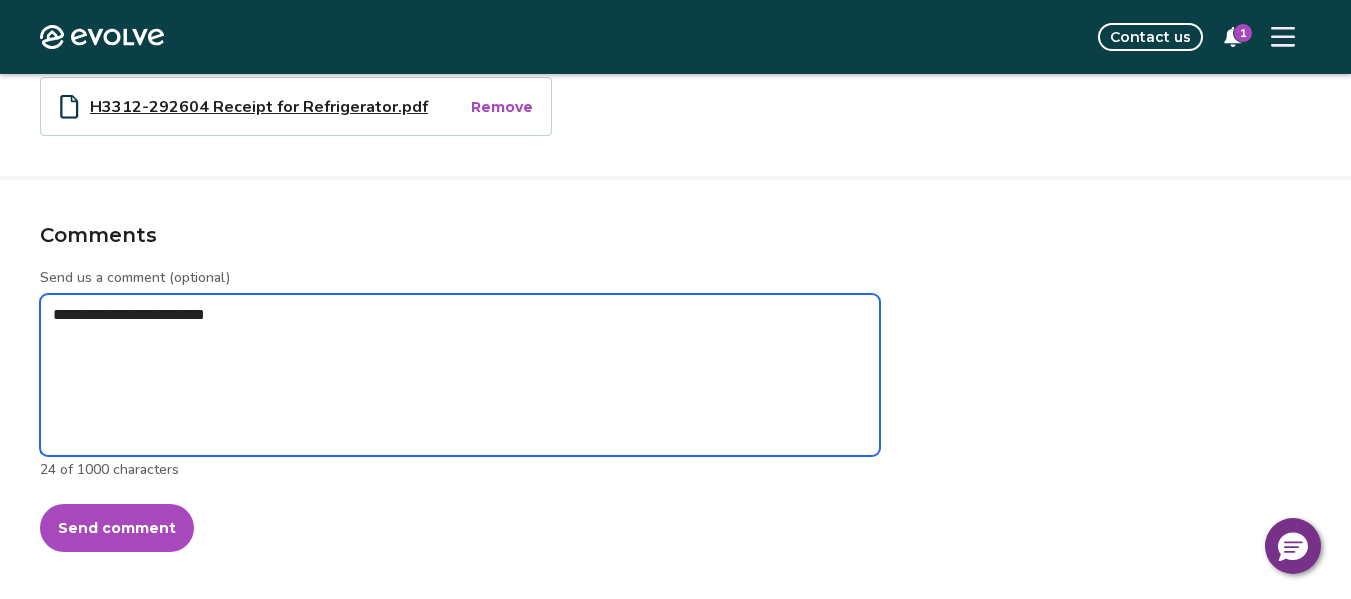 type on "*" 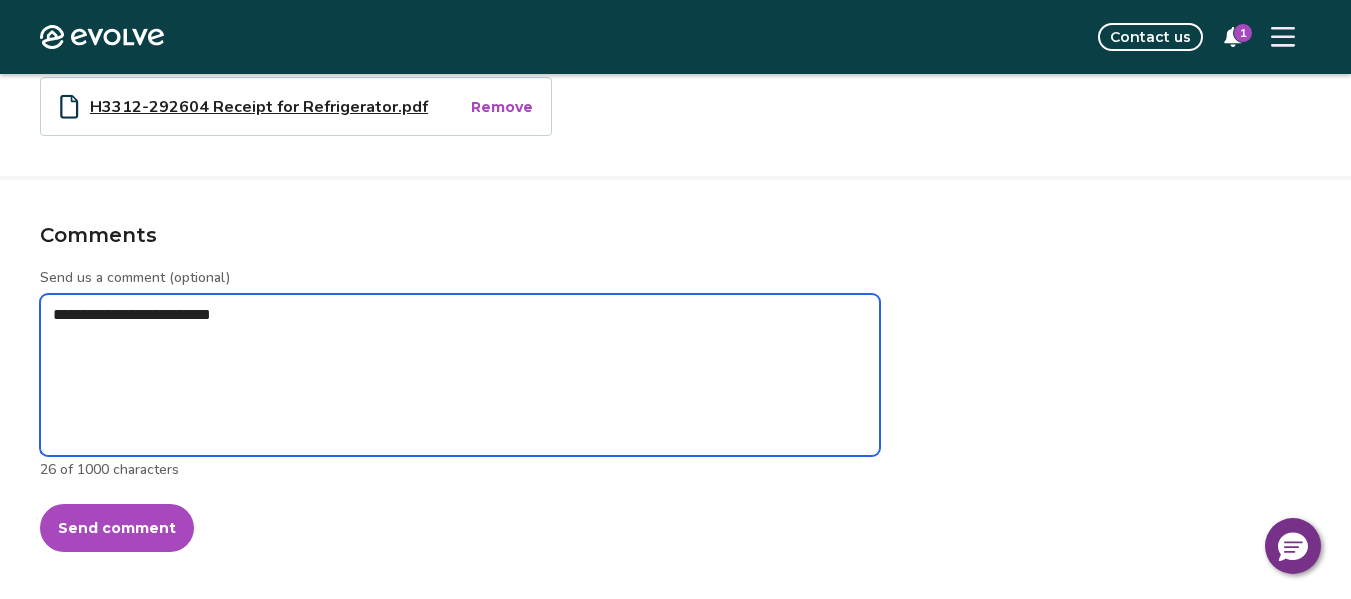 type on "*" 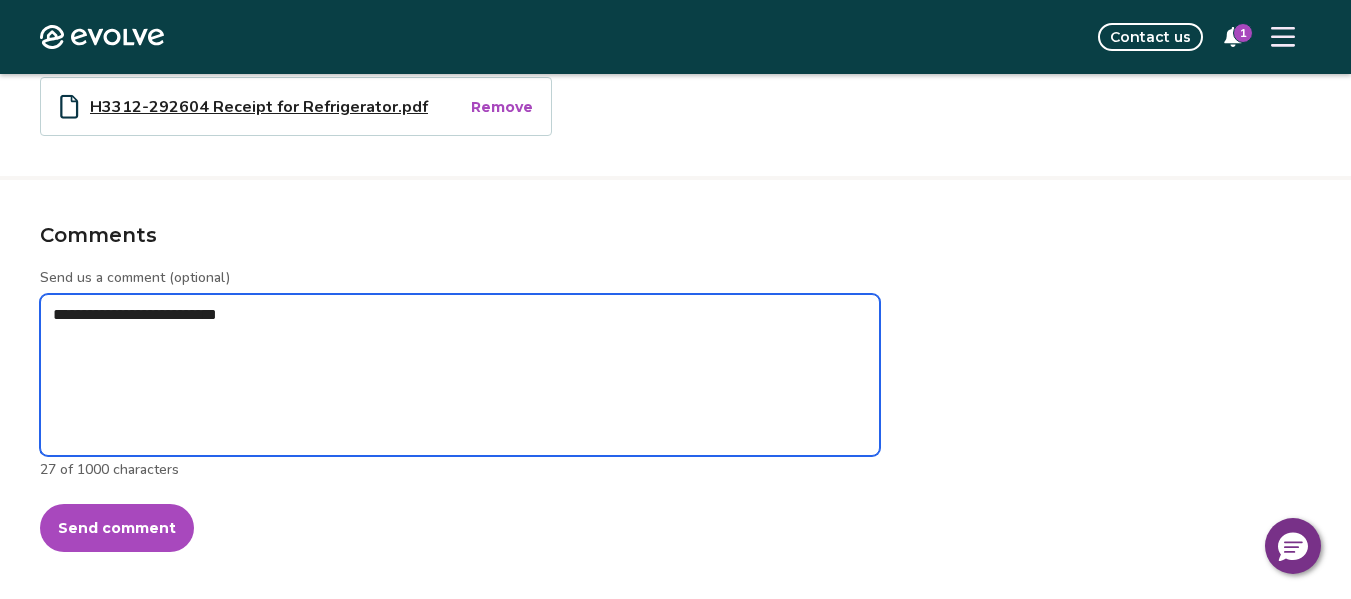 type on "*" 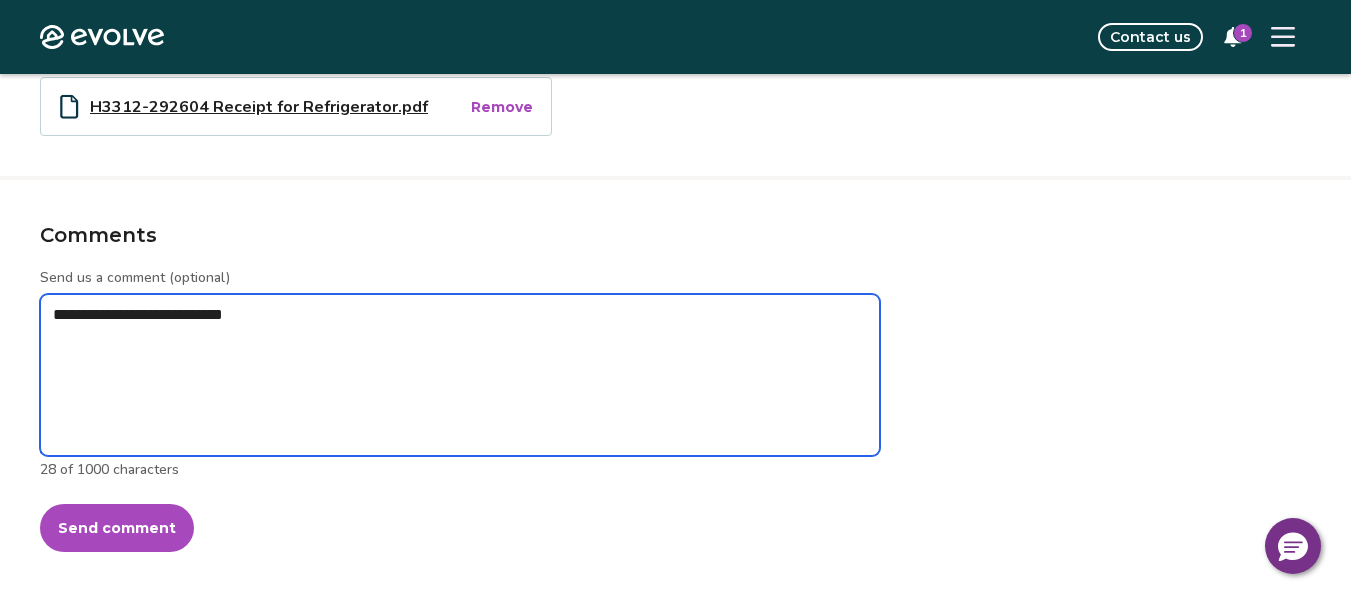 type on "*" 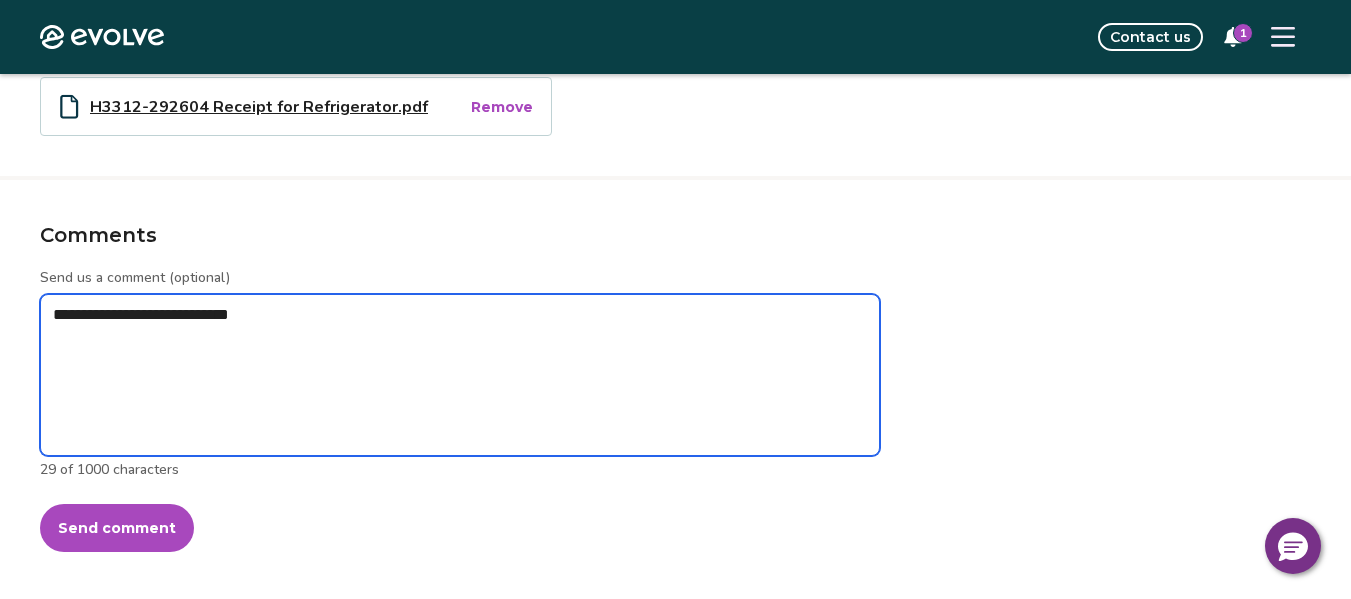 type on "*" 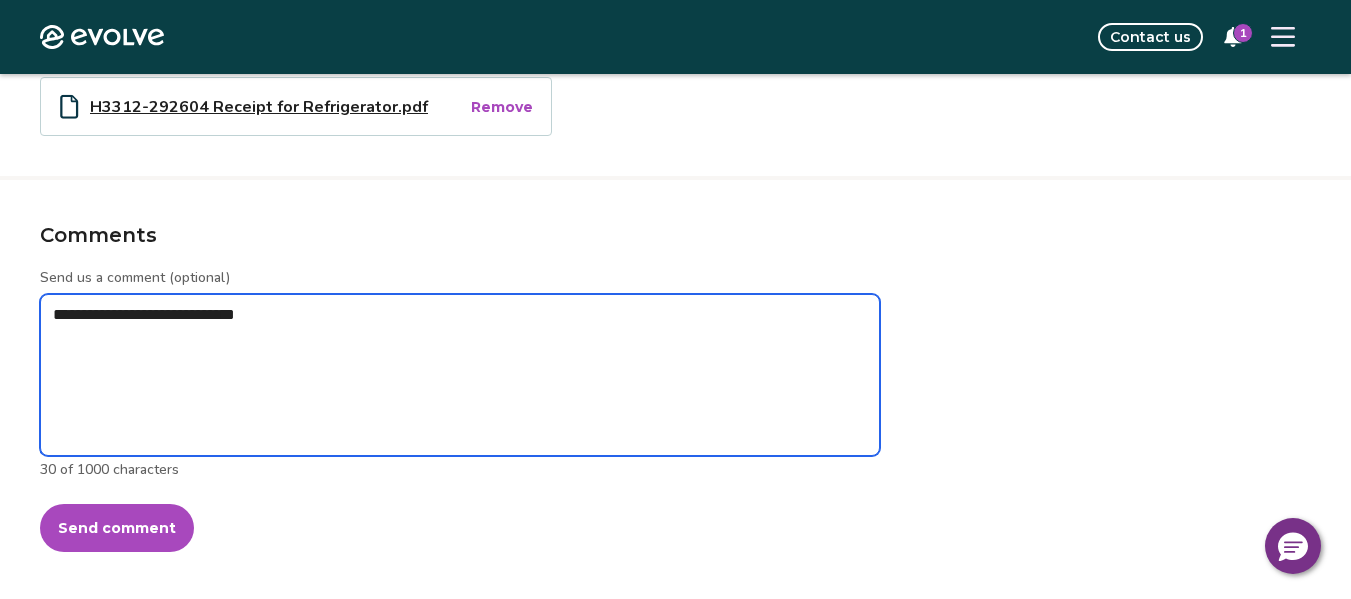 type on "*" 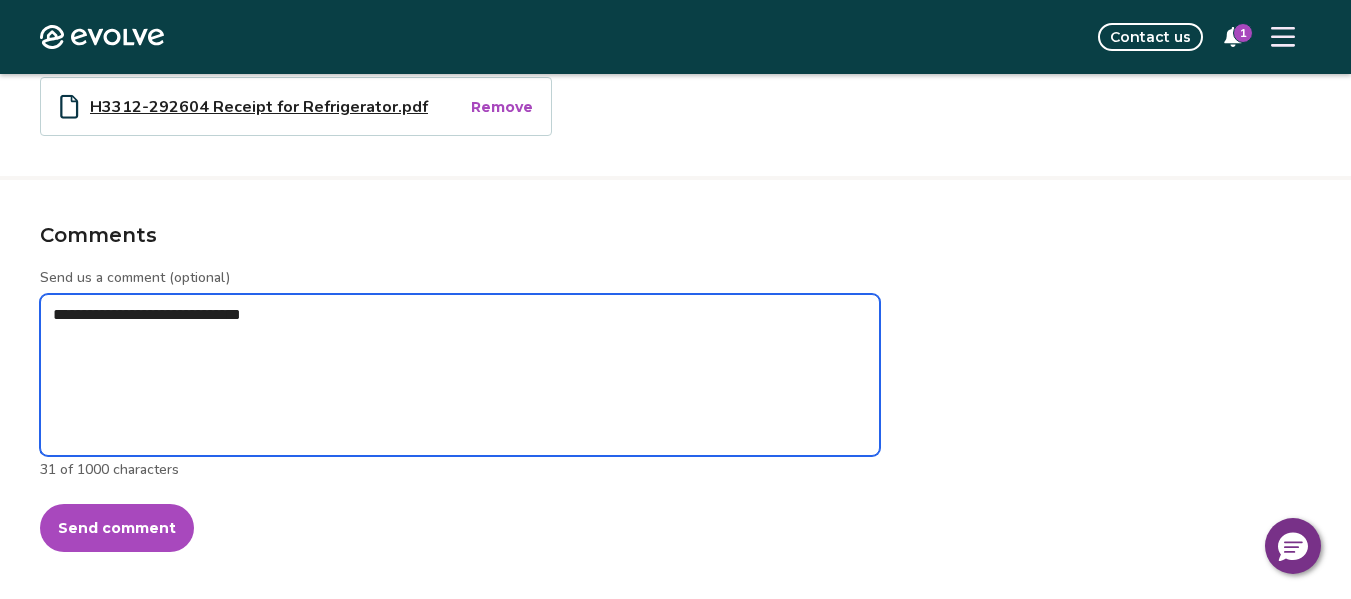 type on "*" 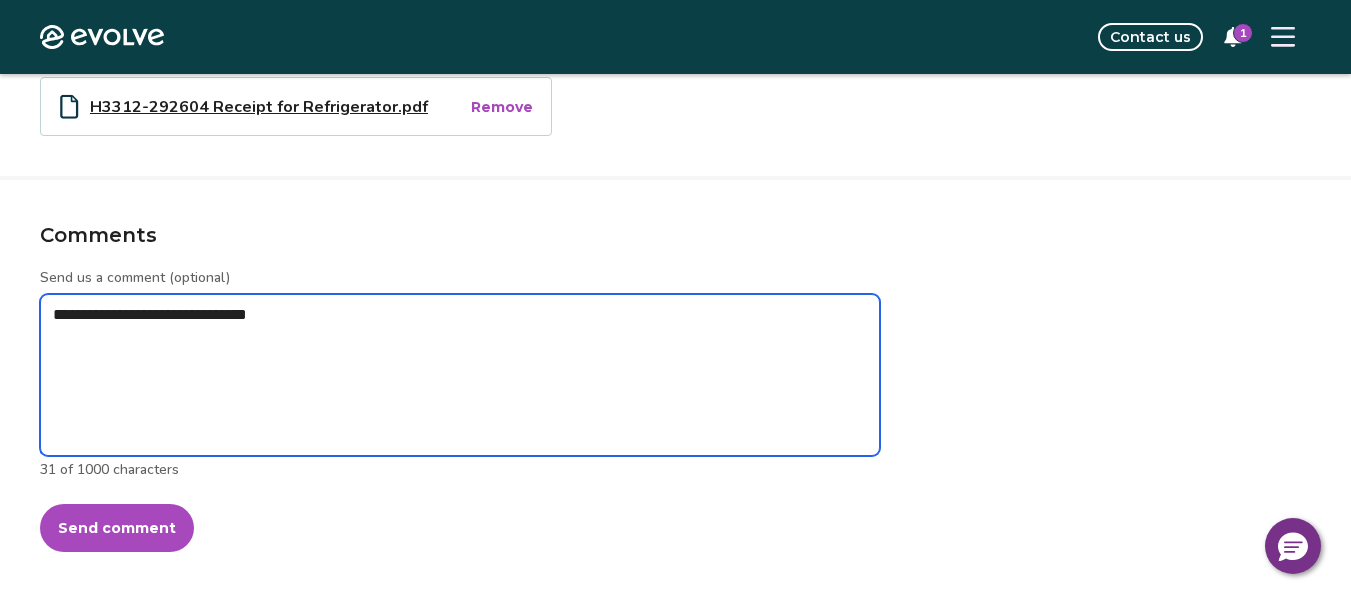 type on "*" 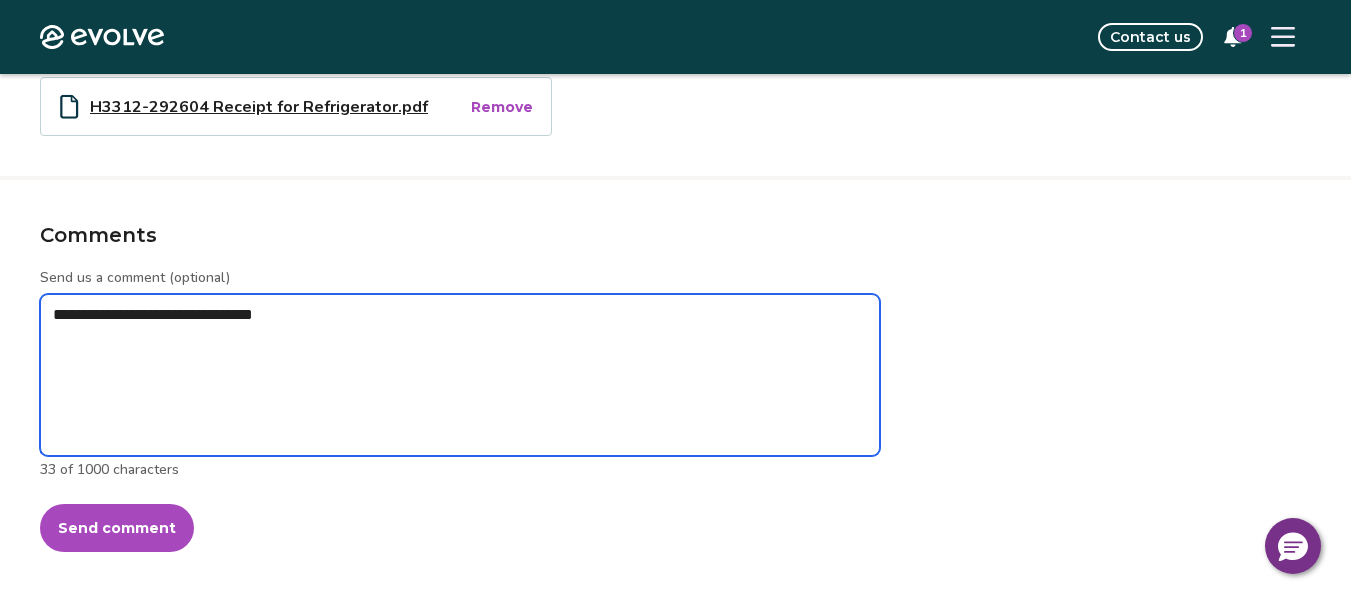 type on "*" 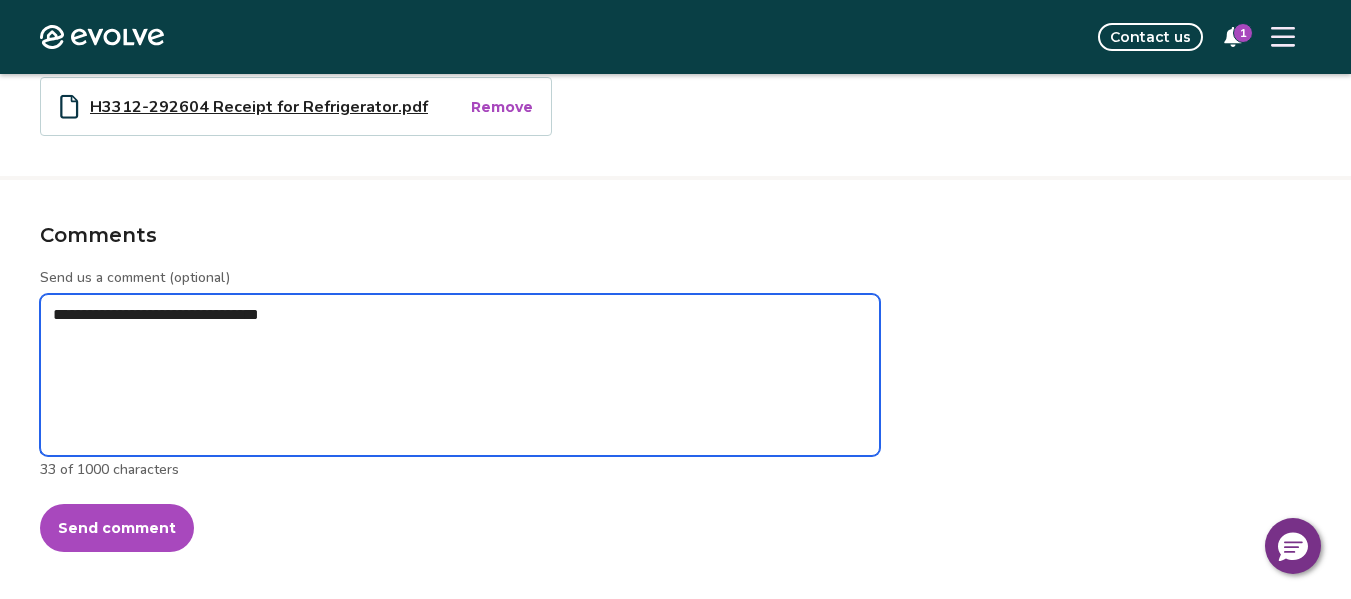 type on "*" 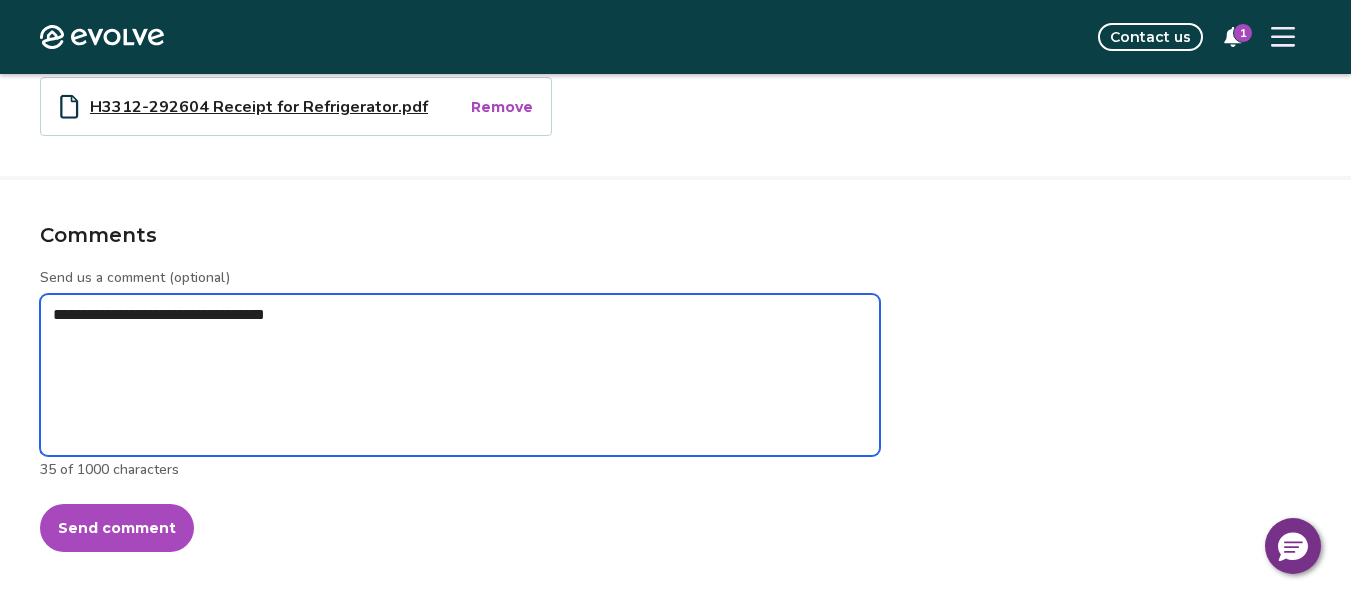 type on "*" 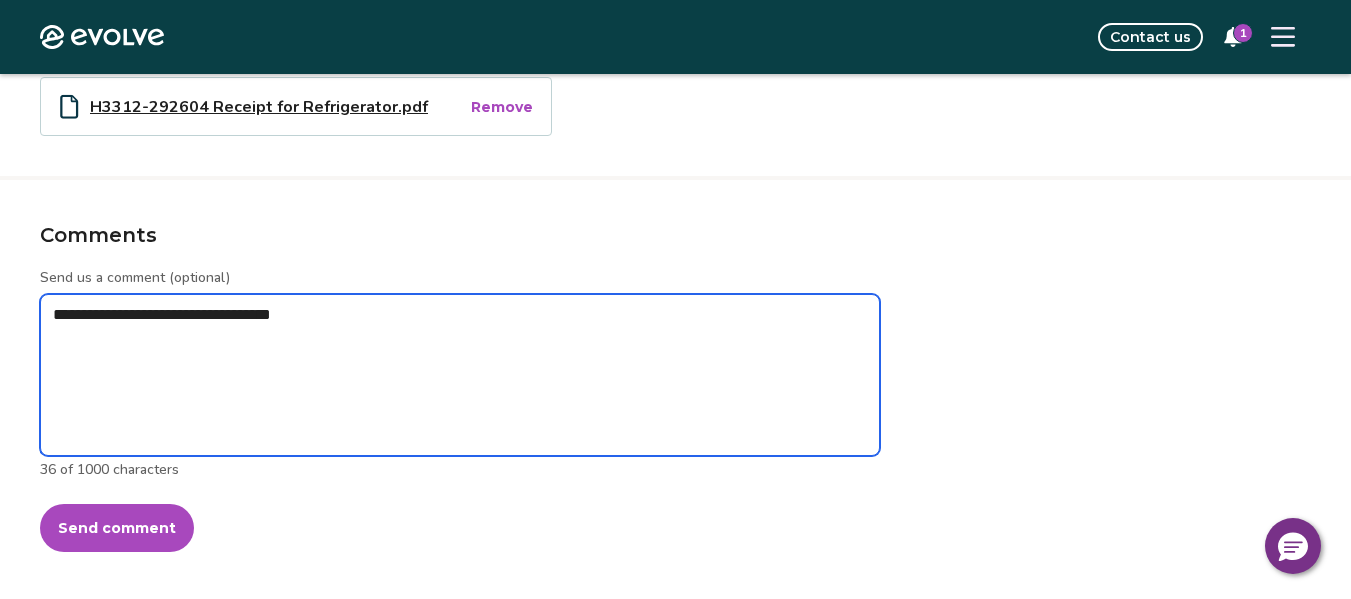 type on "*" 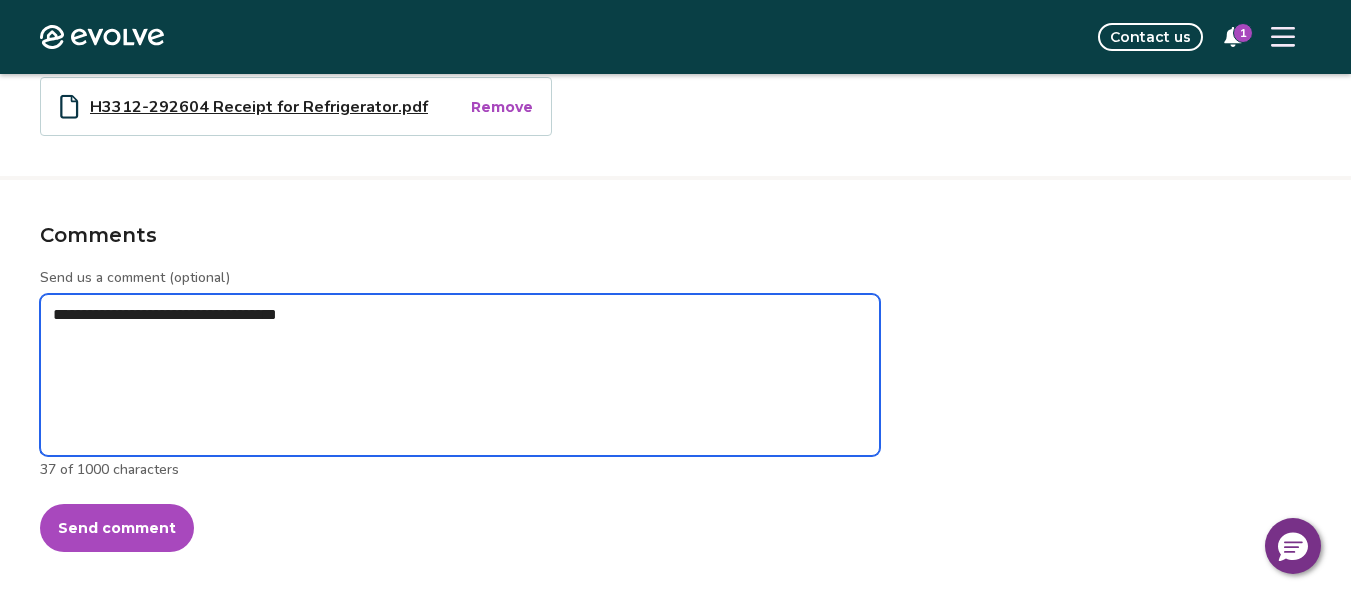 type on "*" 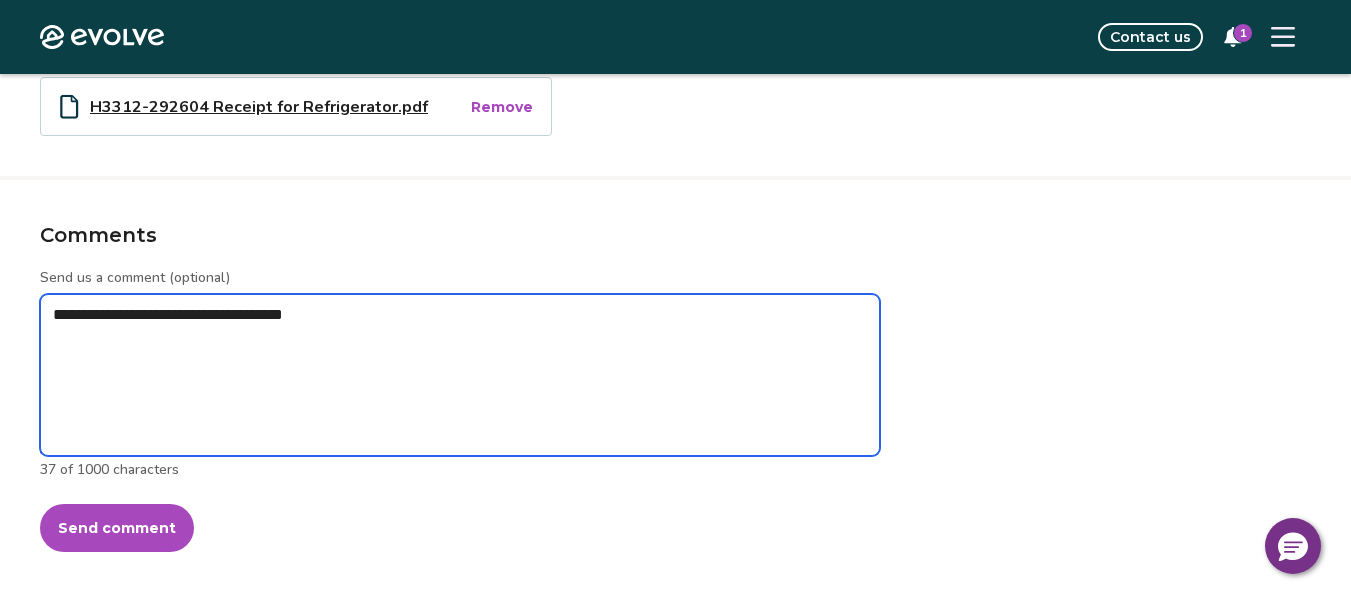 type on "*" 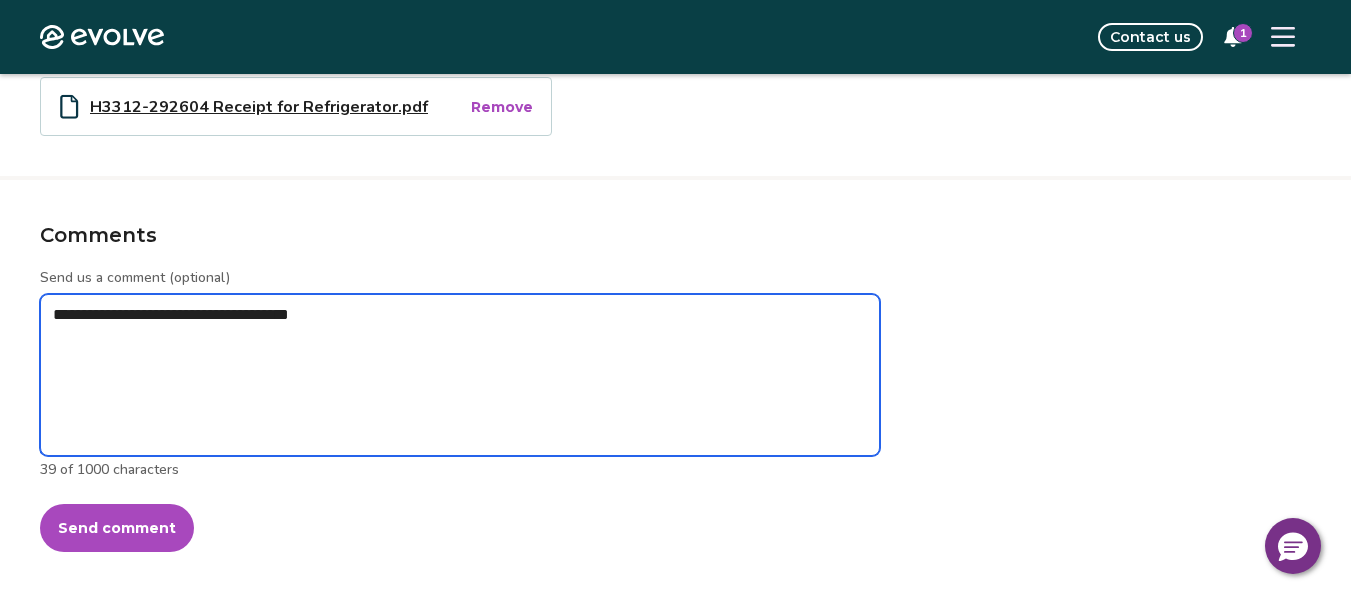 type on "*" 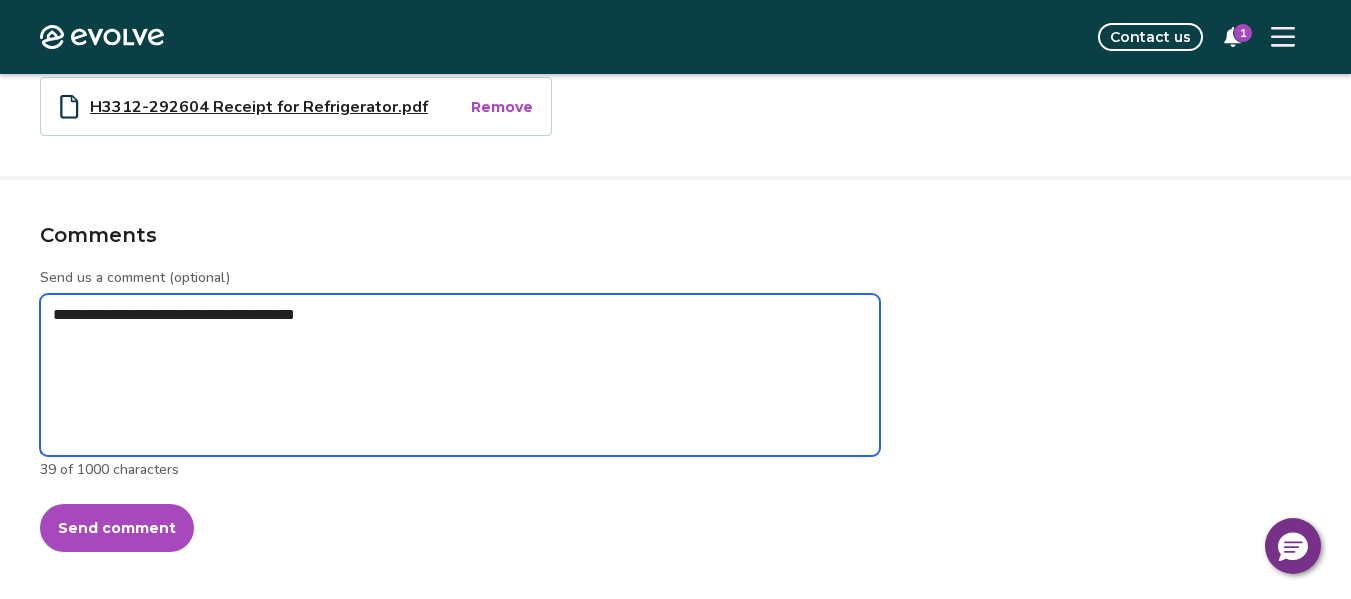 type on "*" 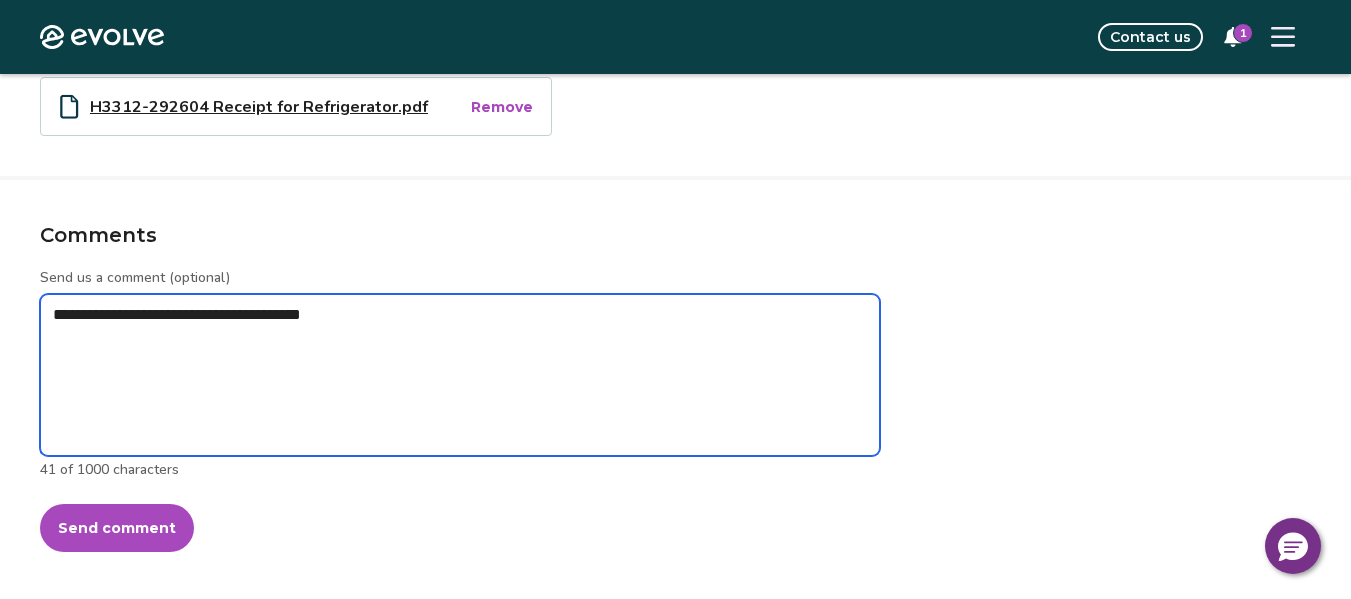 type on "*" 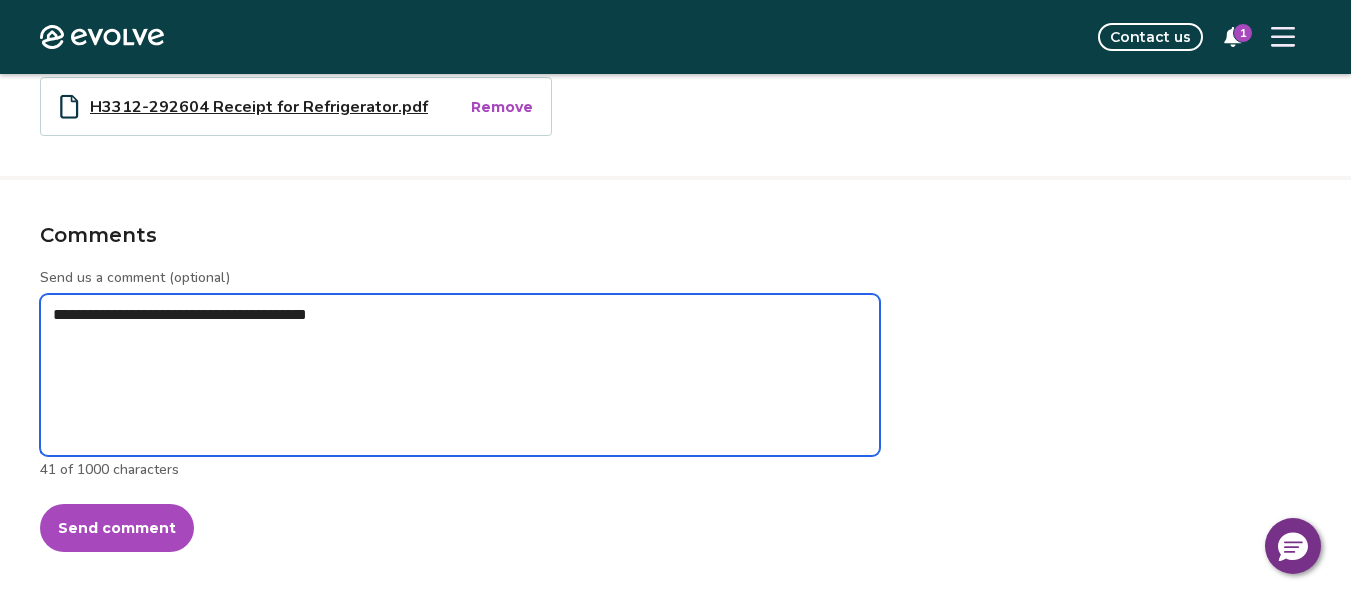 type on "*" 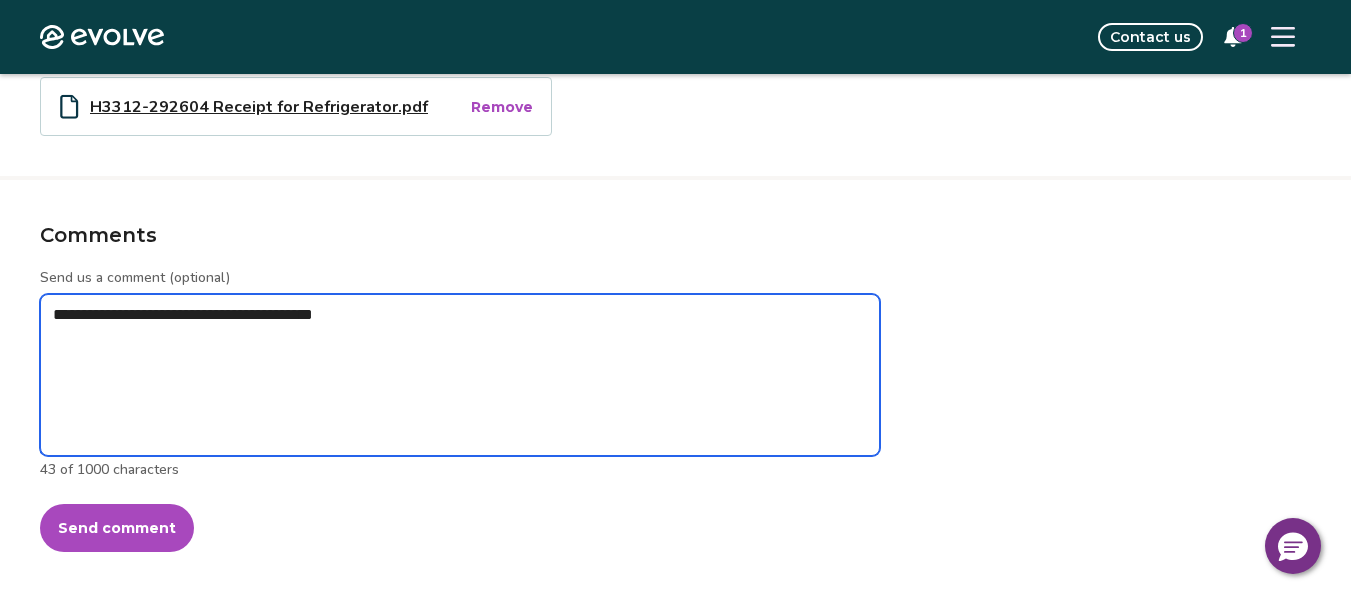 type on "*" 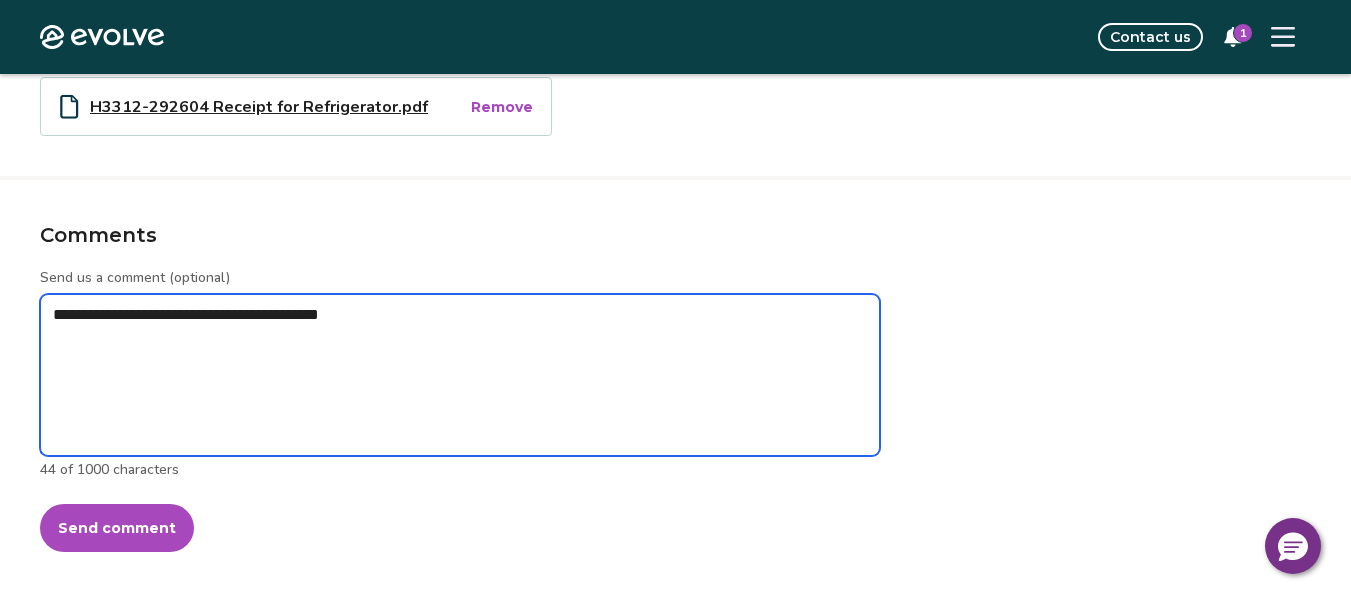 type on "*" 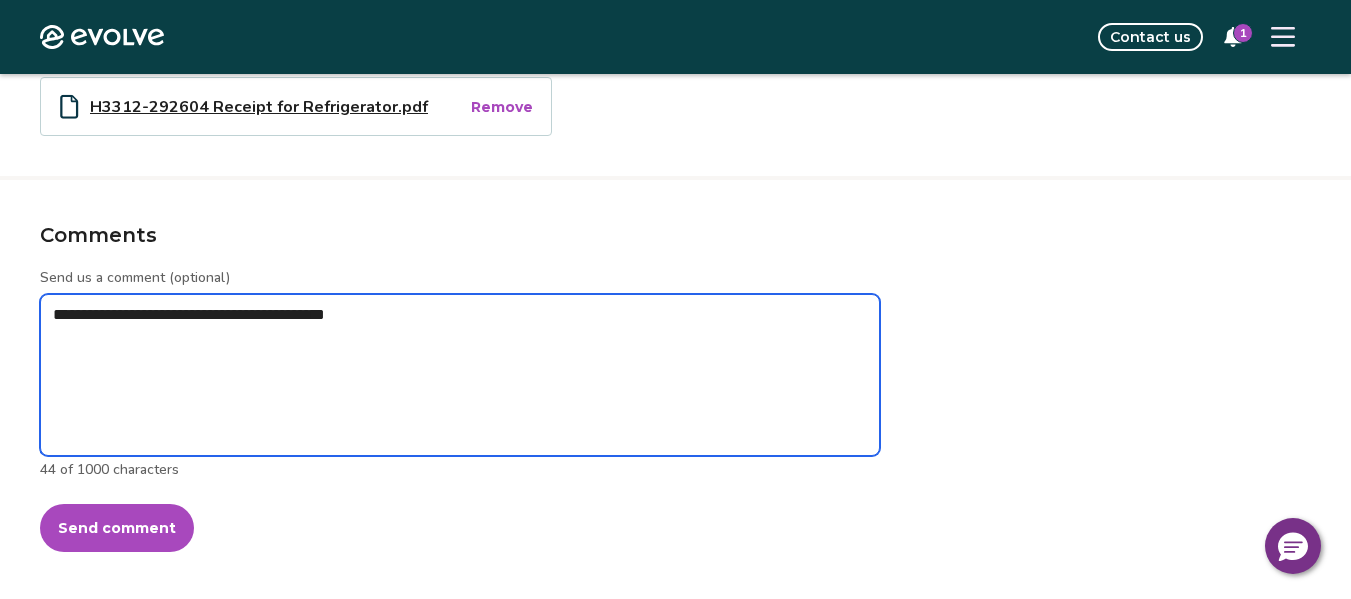 type on "*" 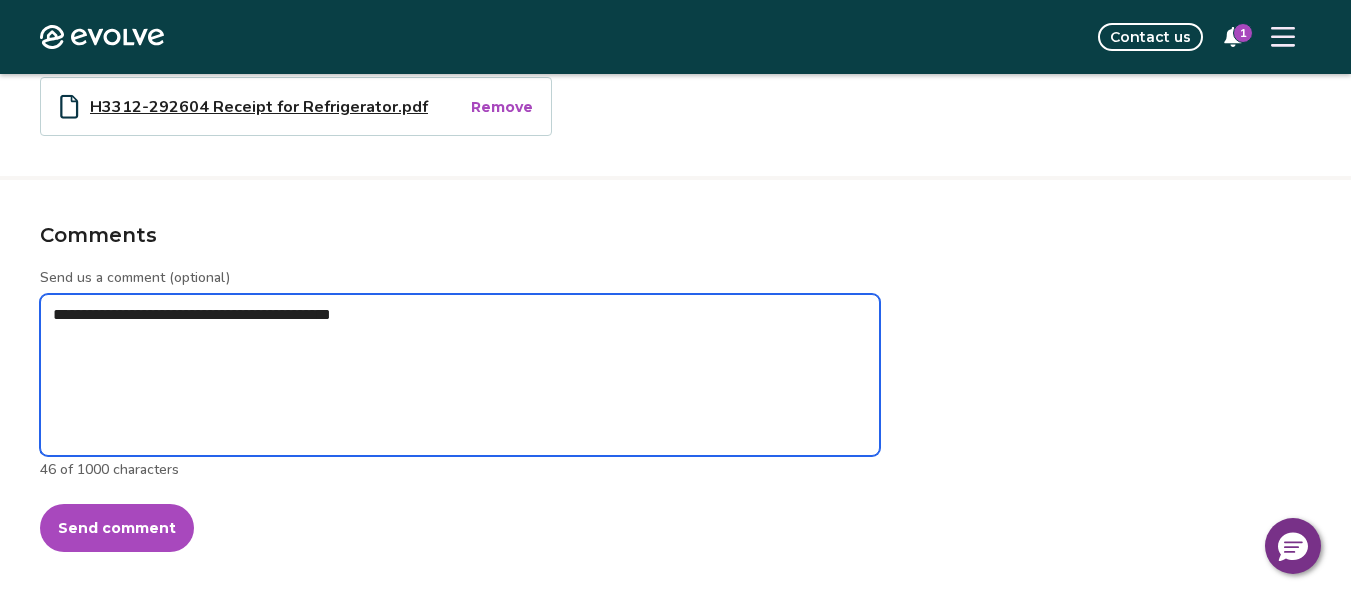 type on "*" 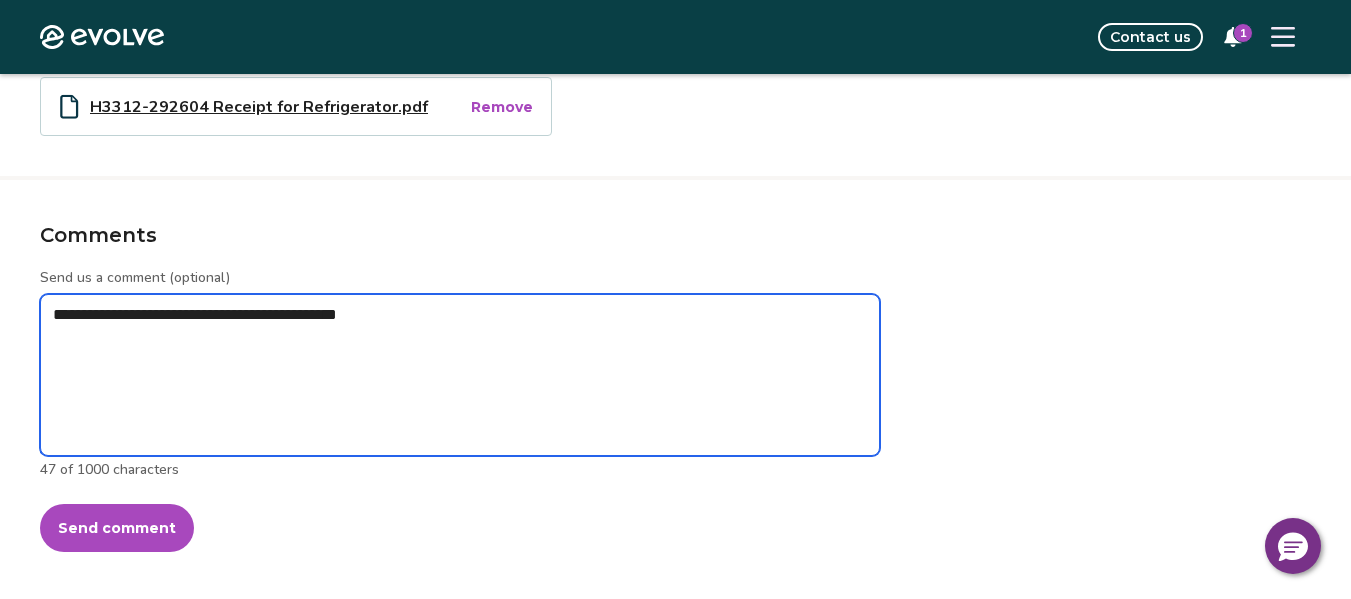 type on "*" 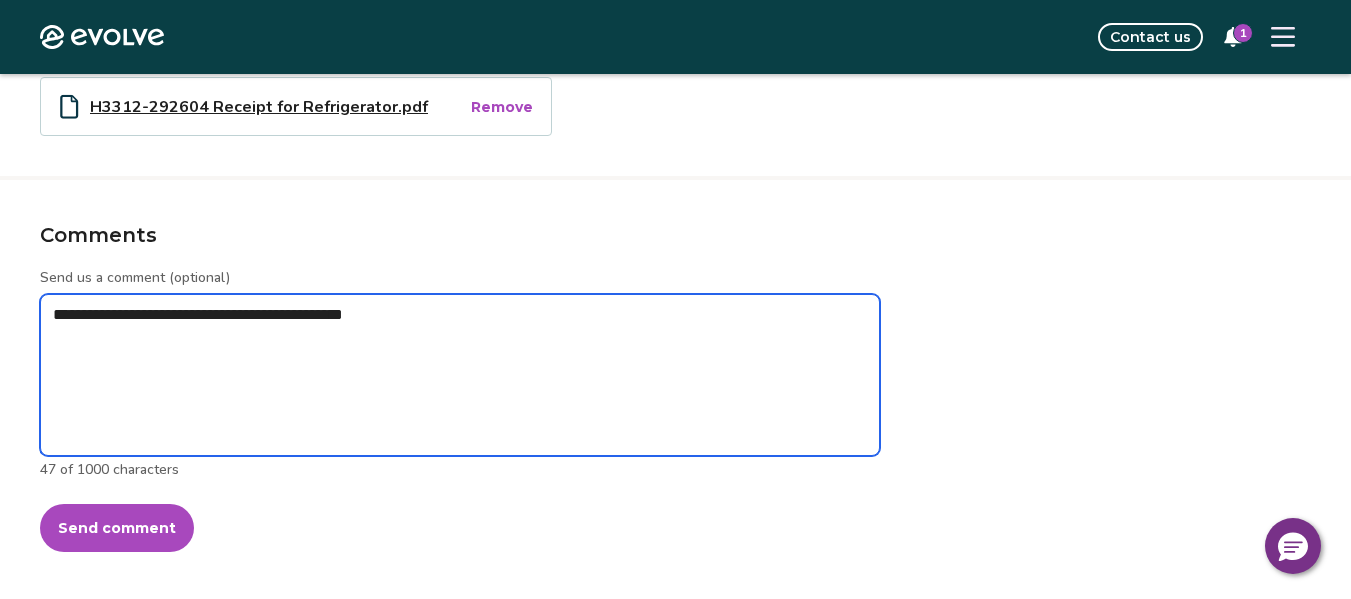 type on "*" 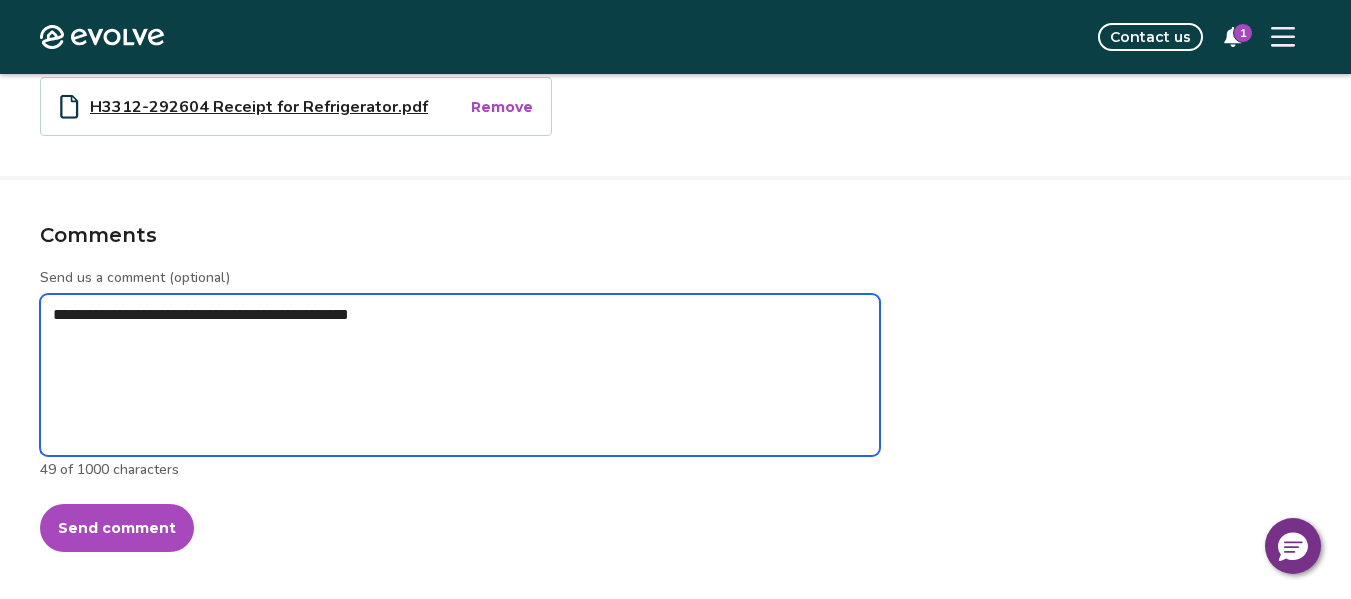 type on "*" 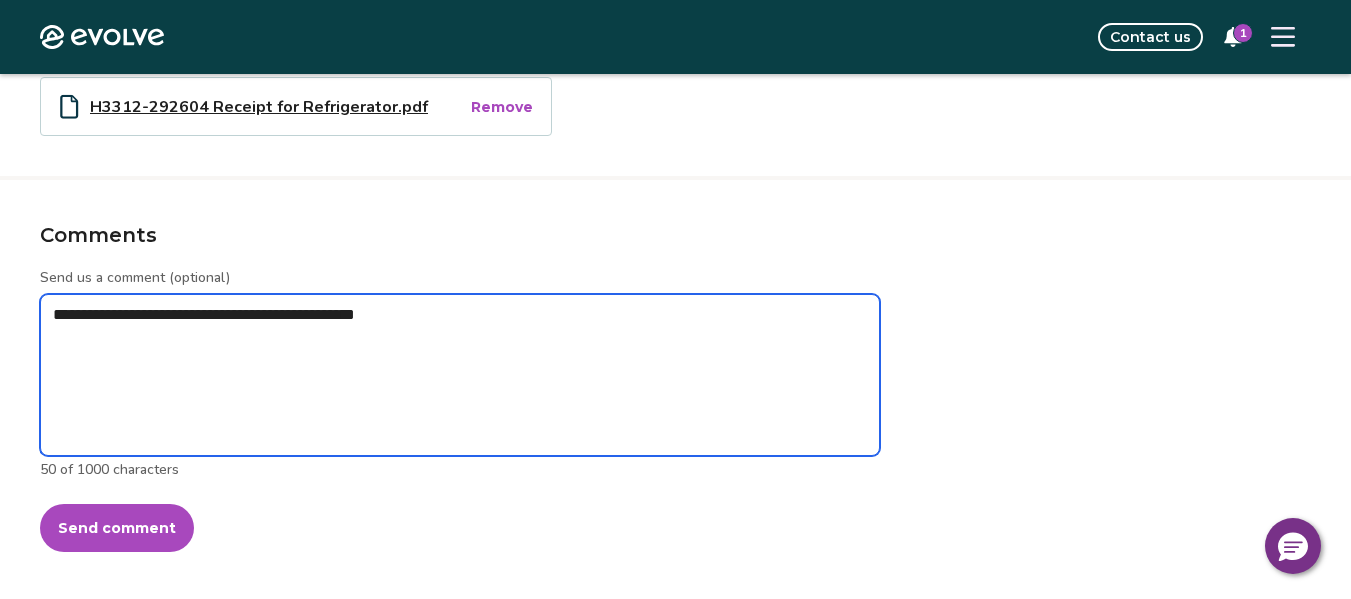 type on "*" 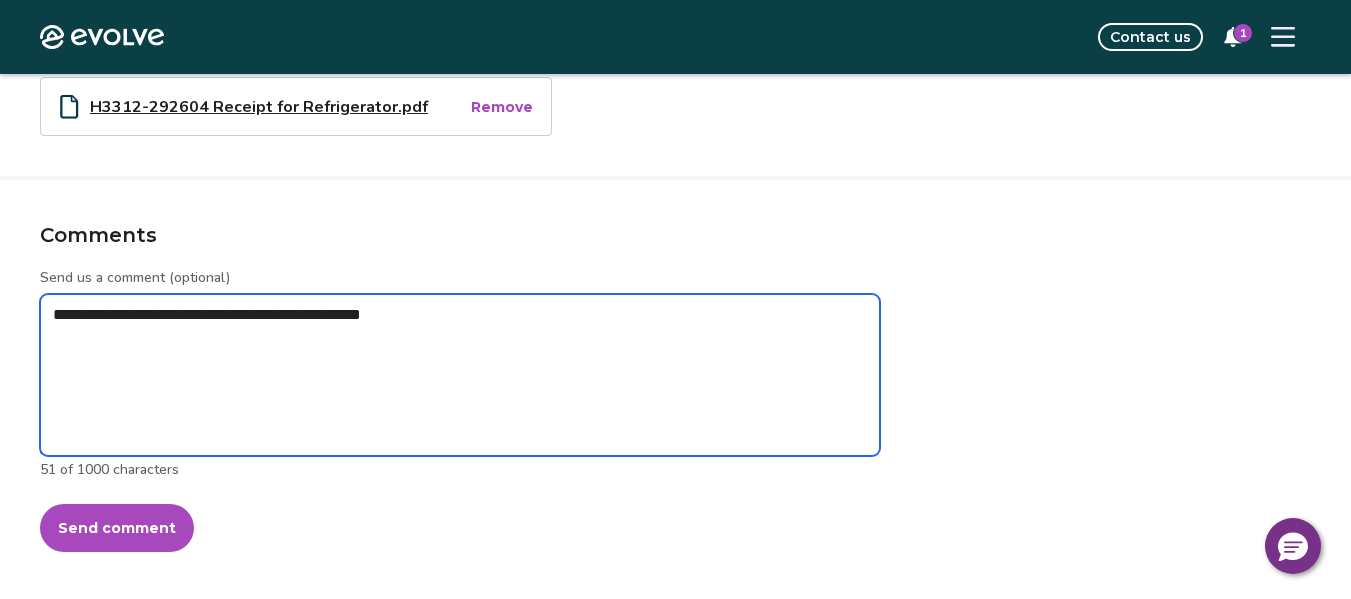 type on "*" 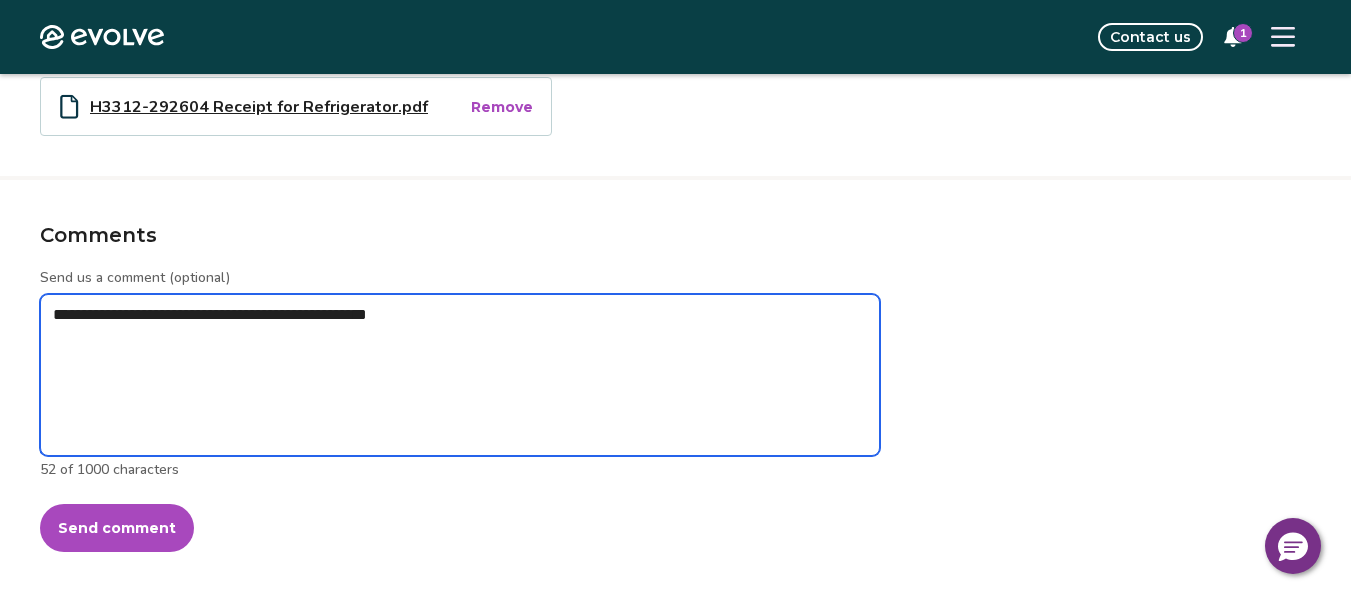 type on "*" 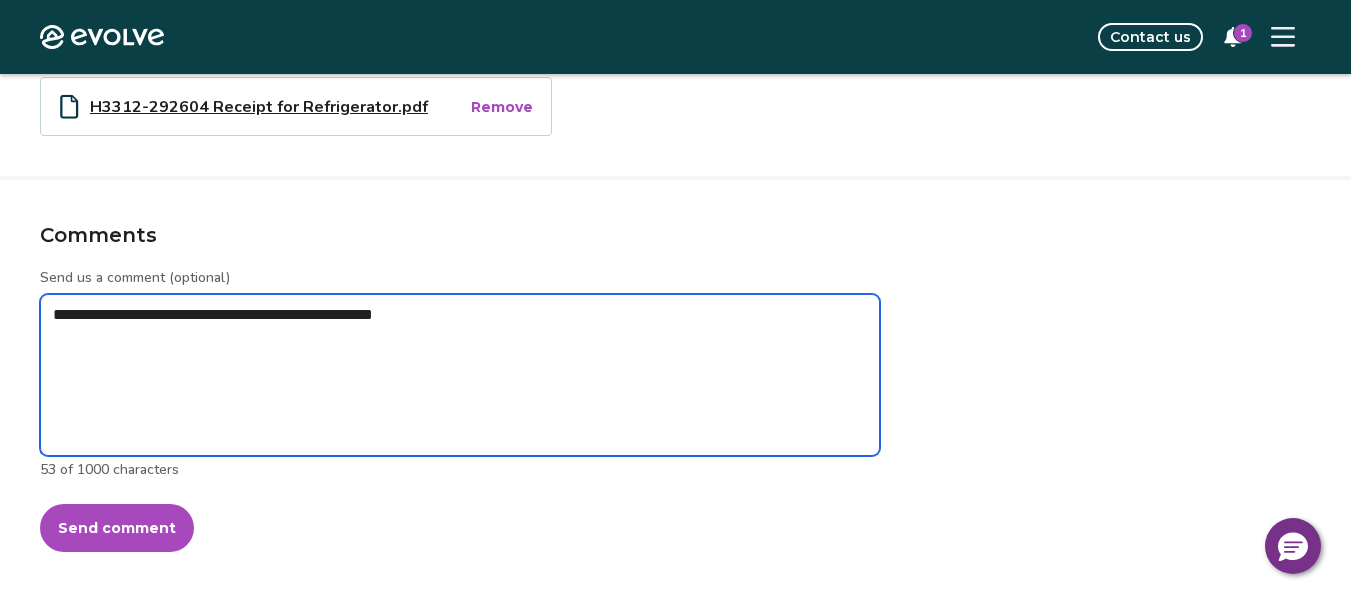 type on "*" 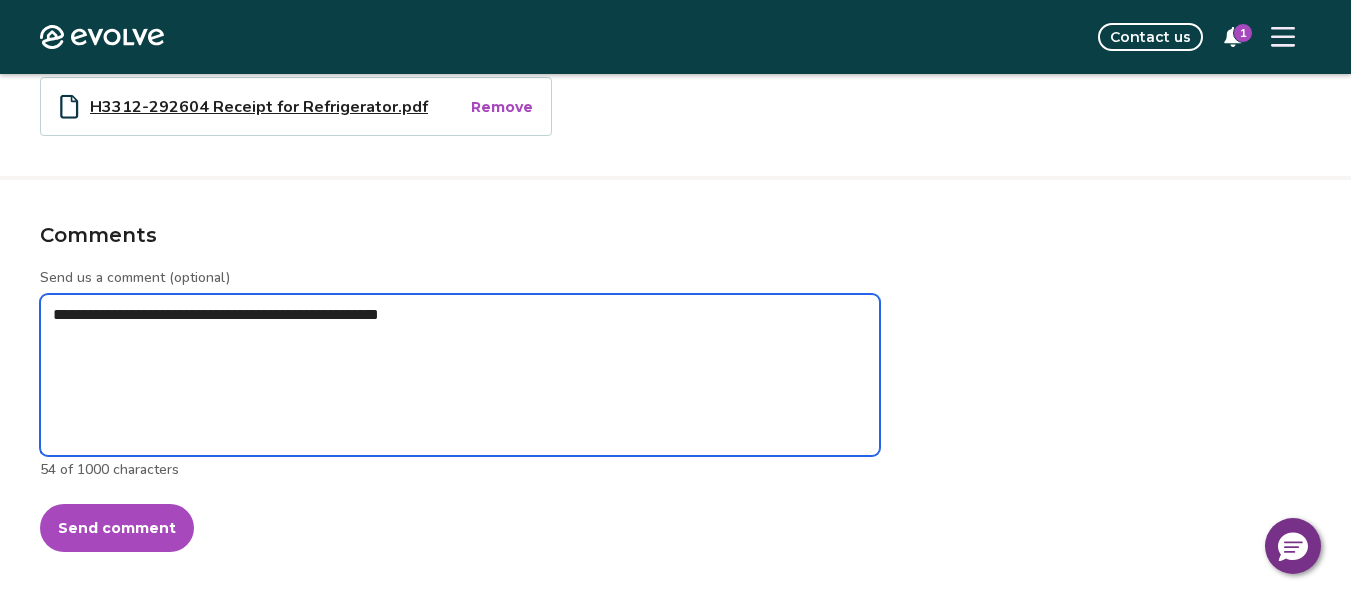 type on "*" 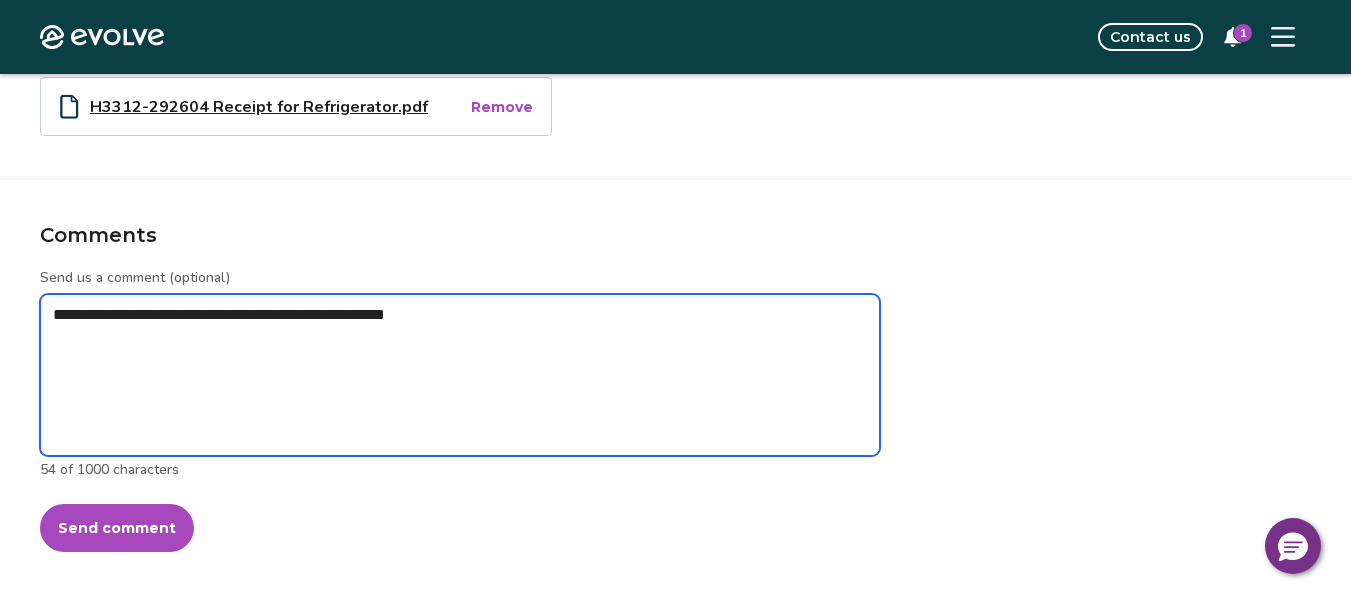 type on "*" 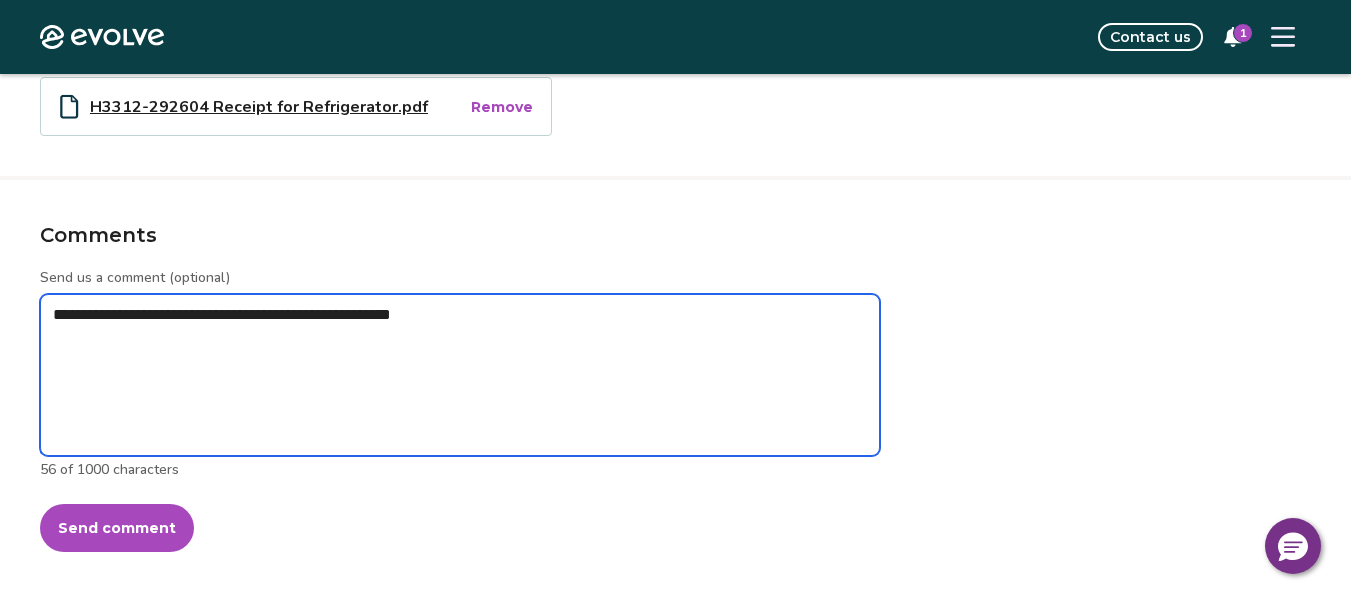 type on "*" 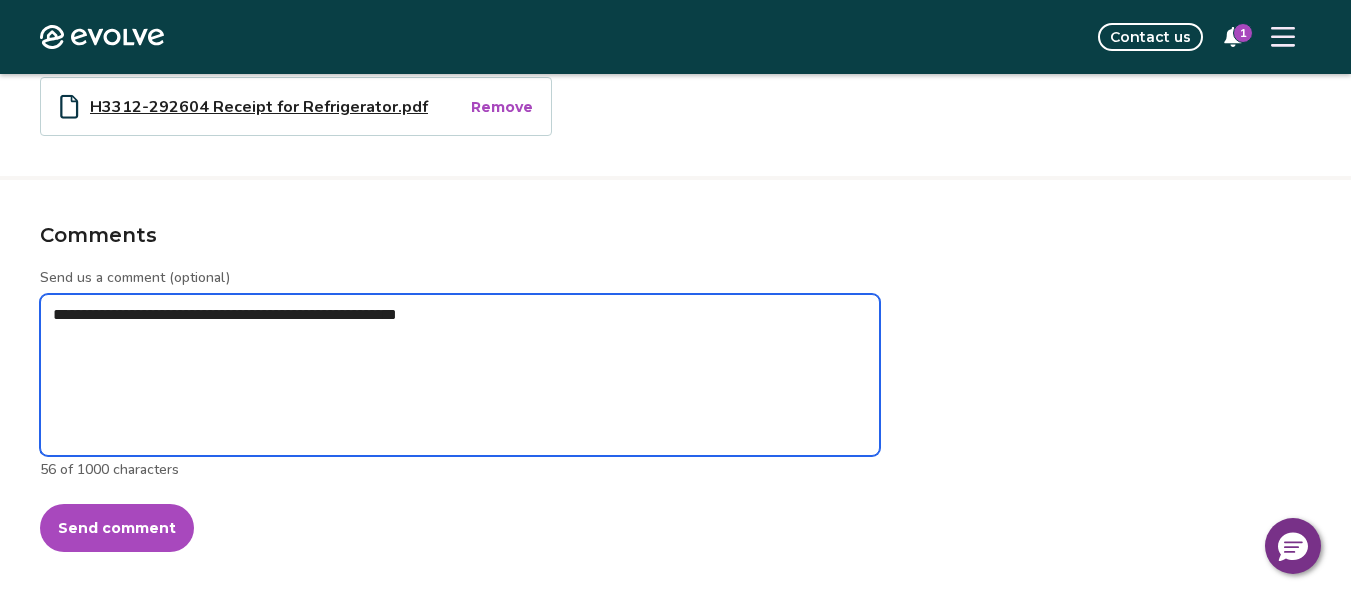 type on "*" 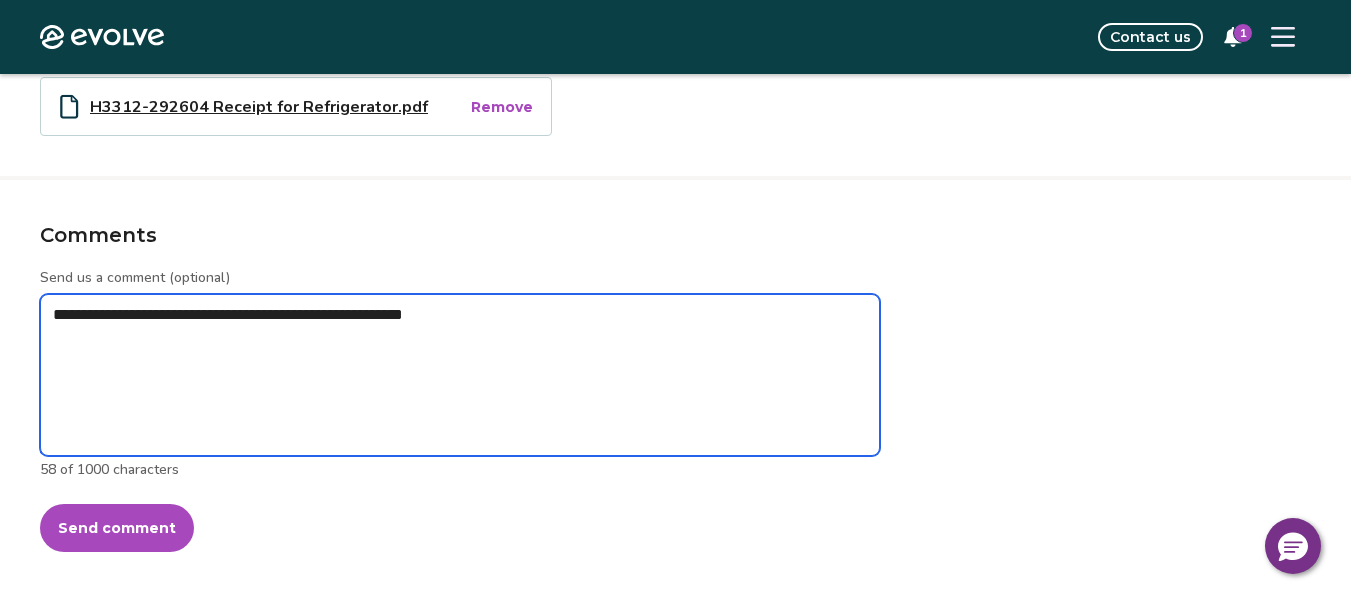 type on "*" 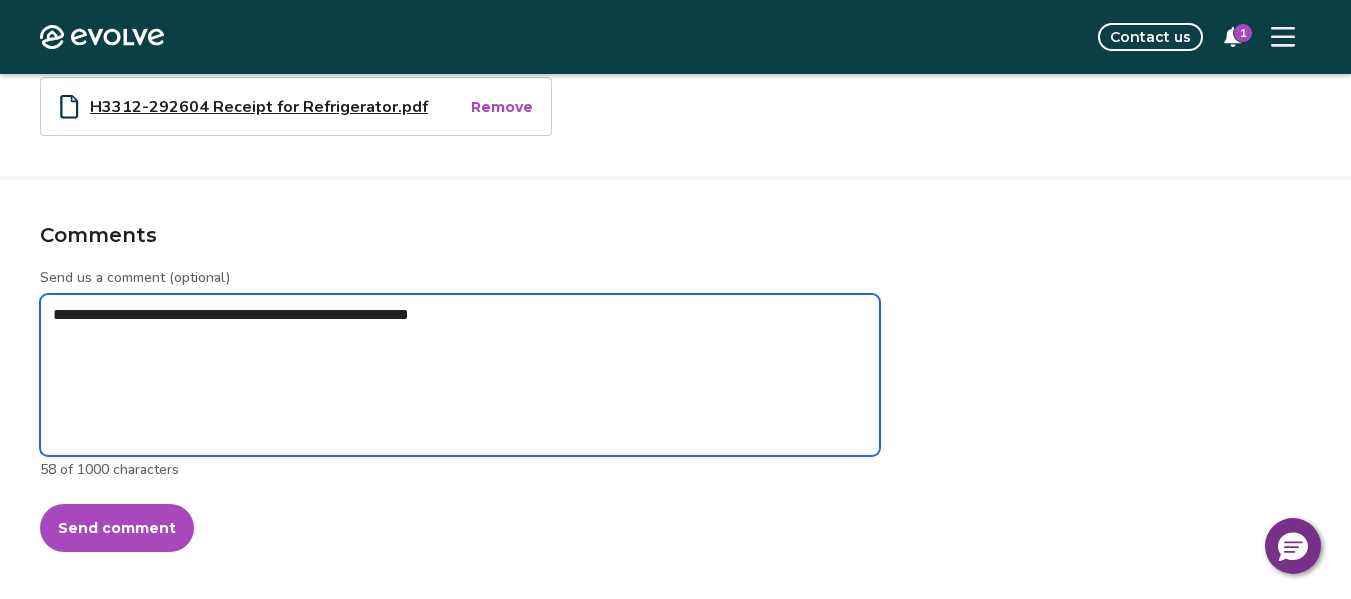 type on "*" 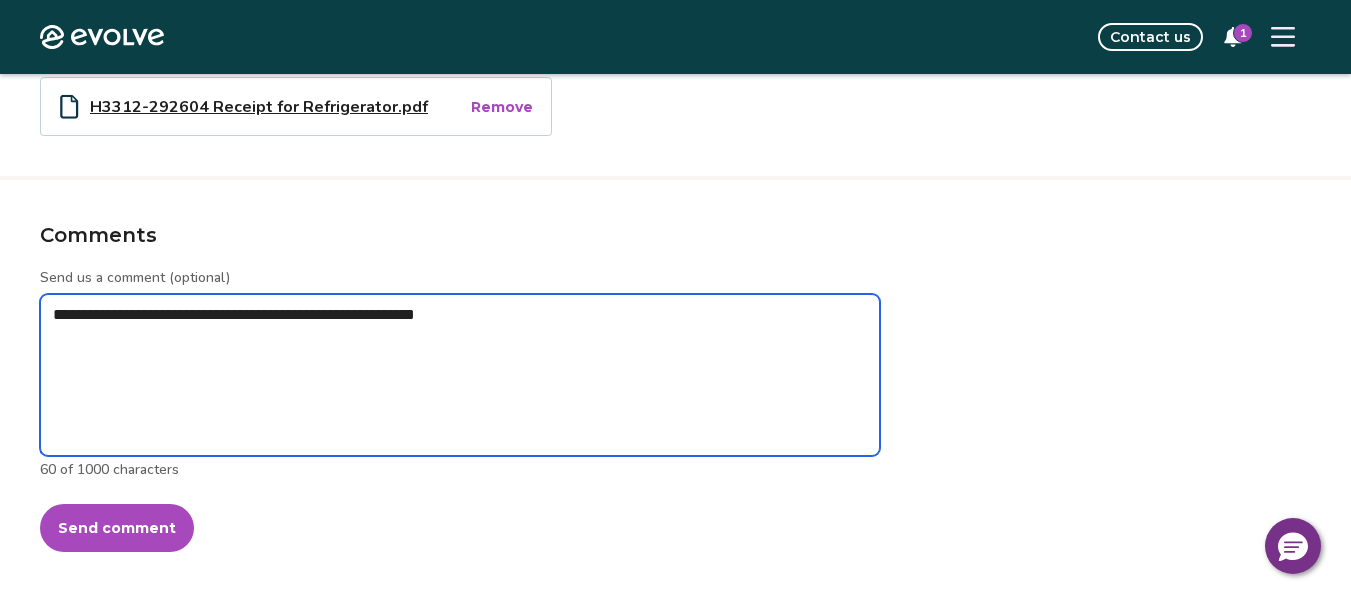 type on "*" 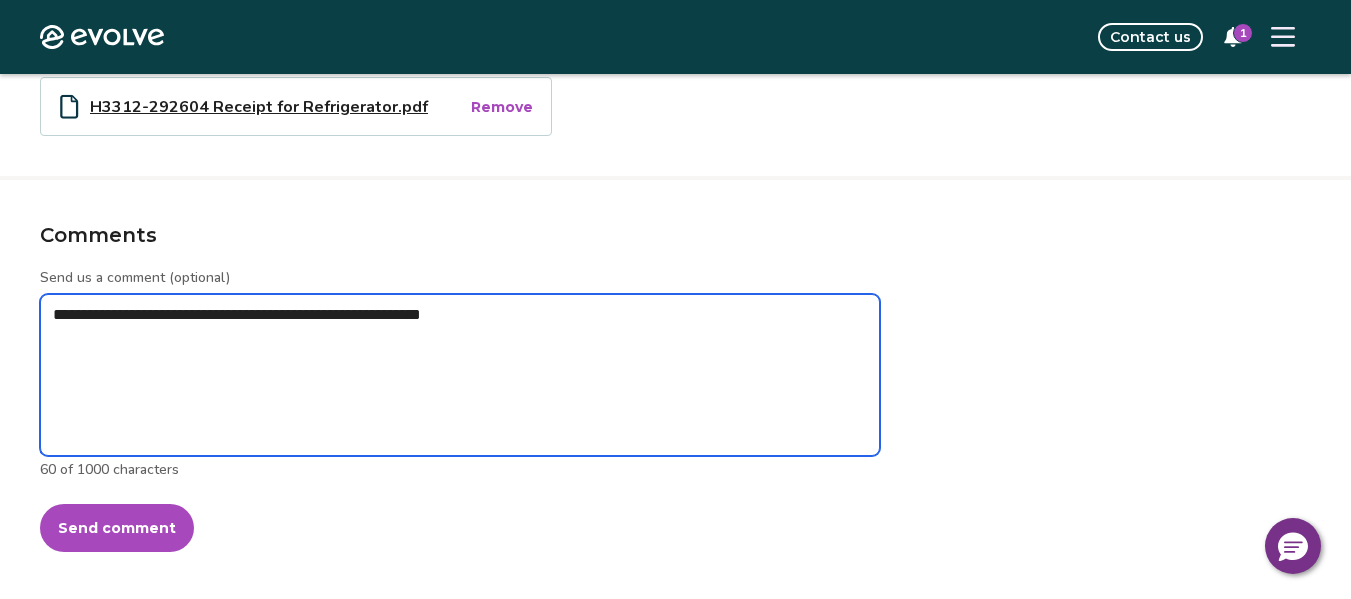 type on "*" 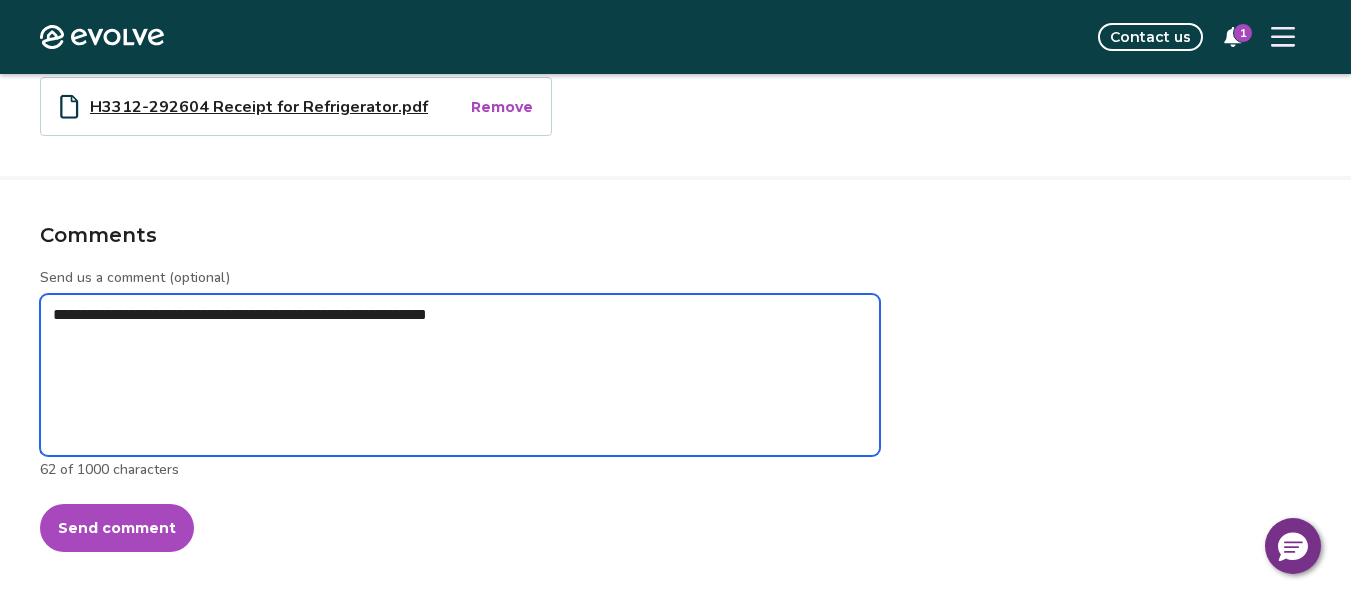 type on "*" 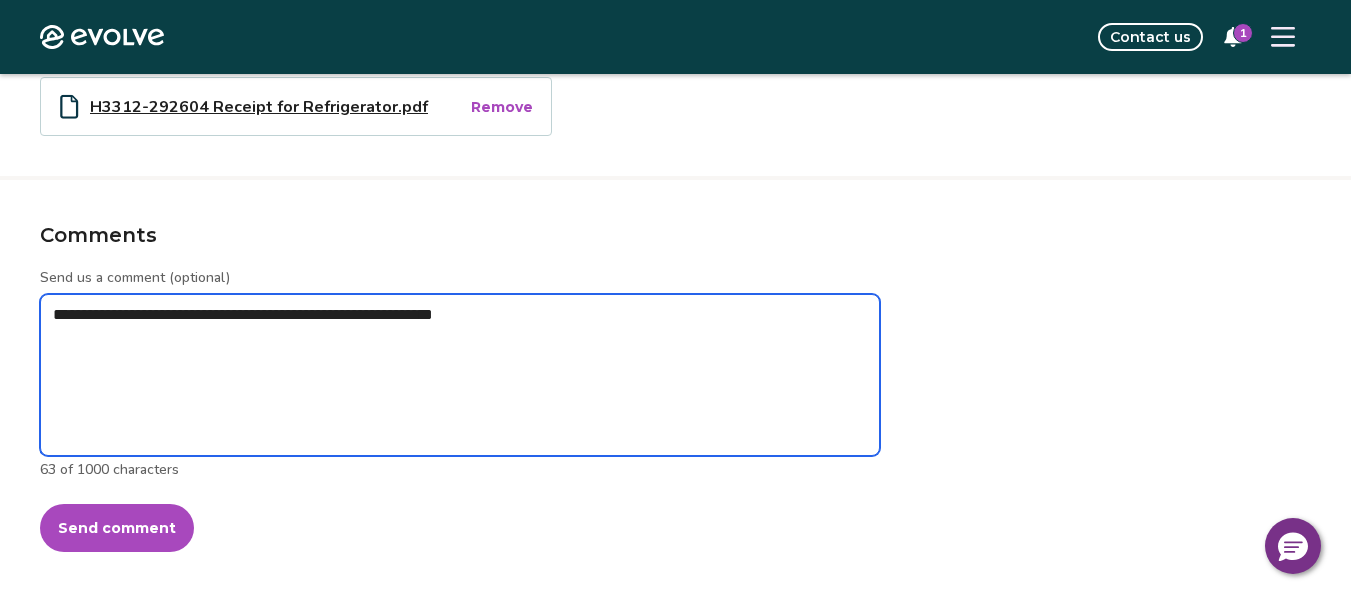 type on "*" 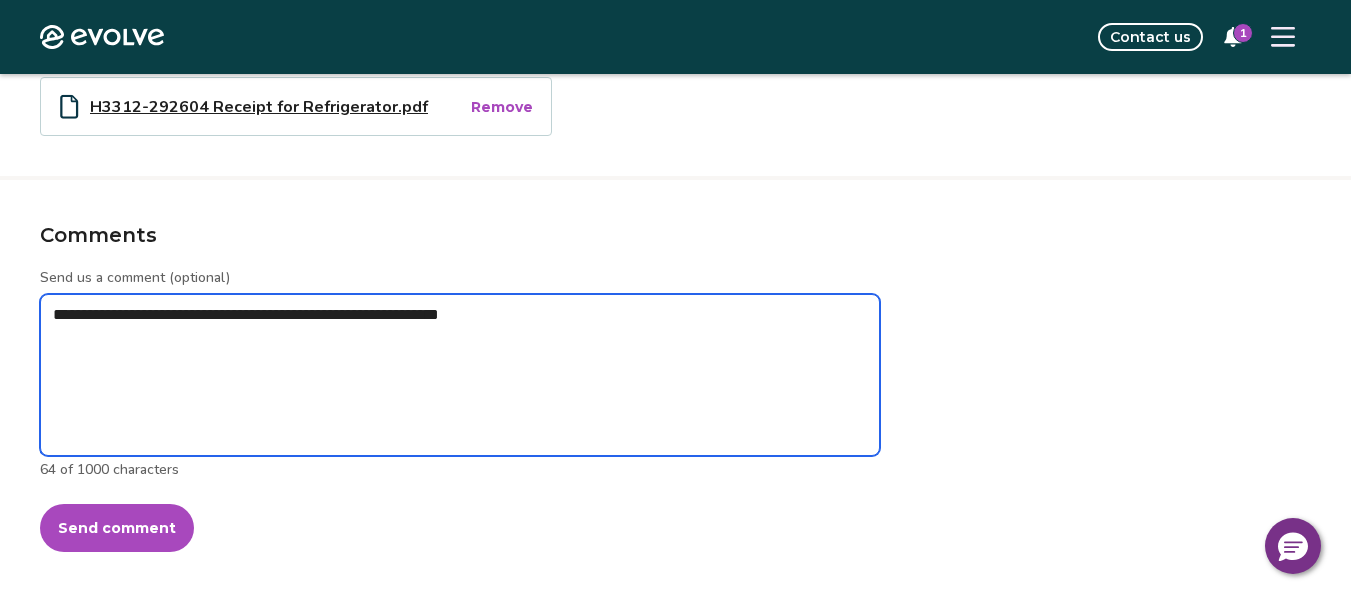 type on "*" 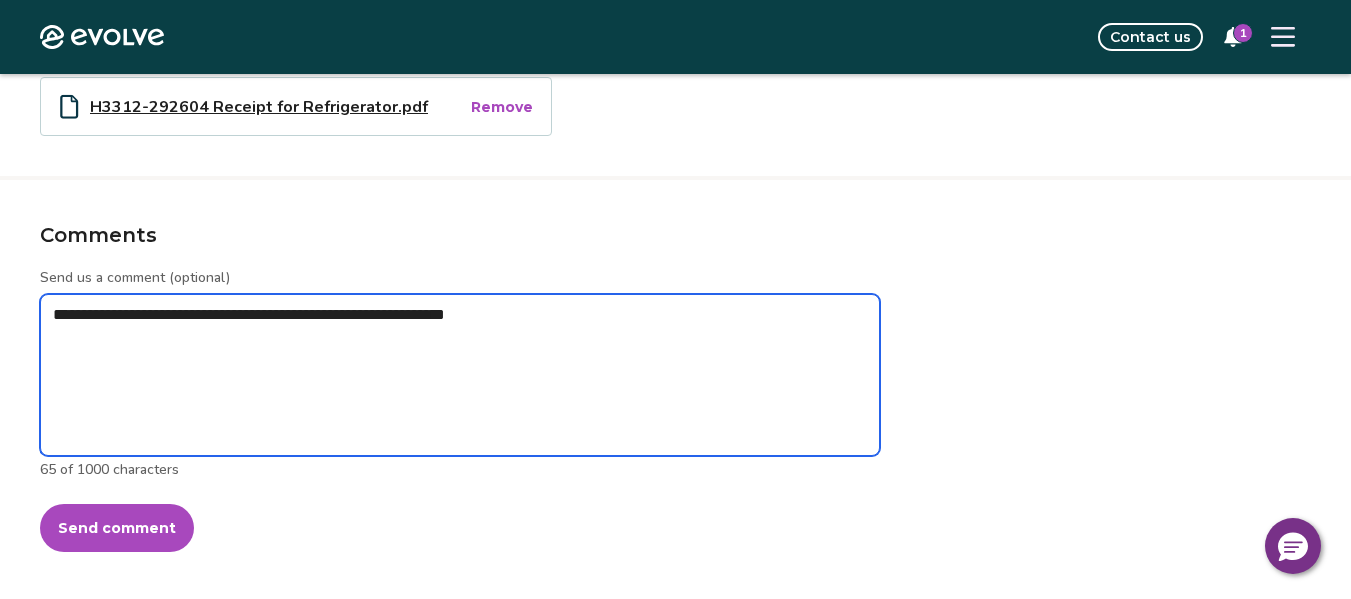 type on "*" 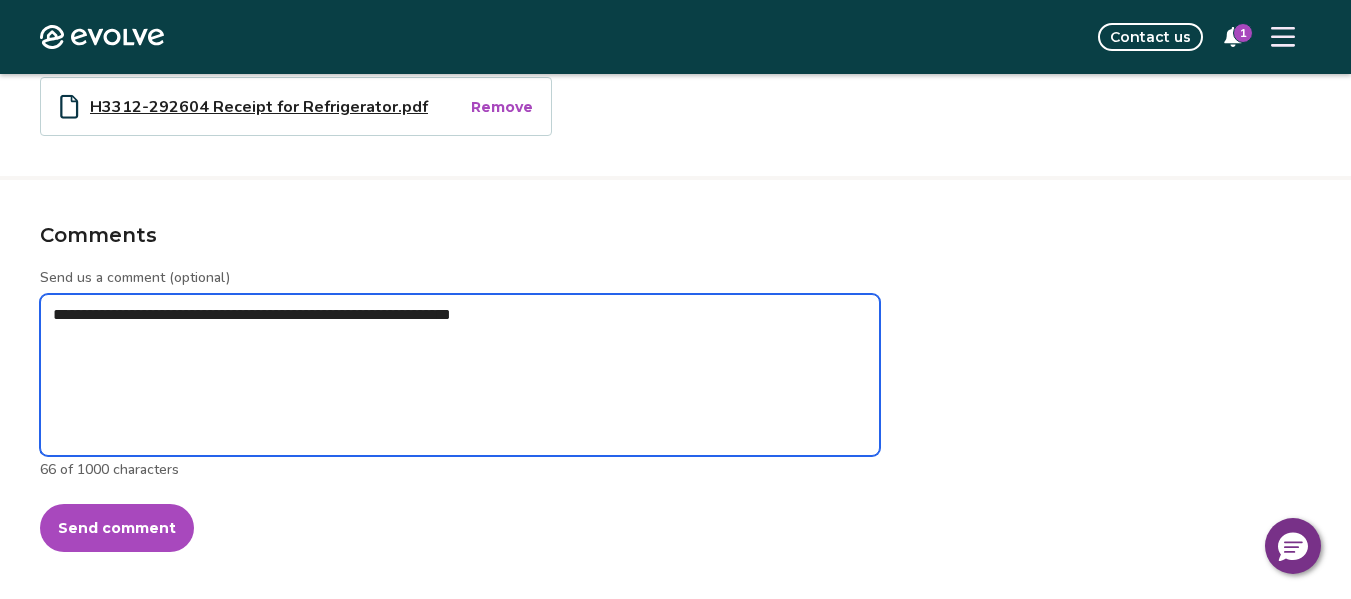 type on "*" 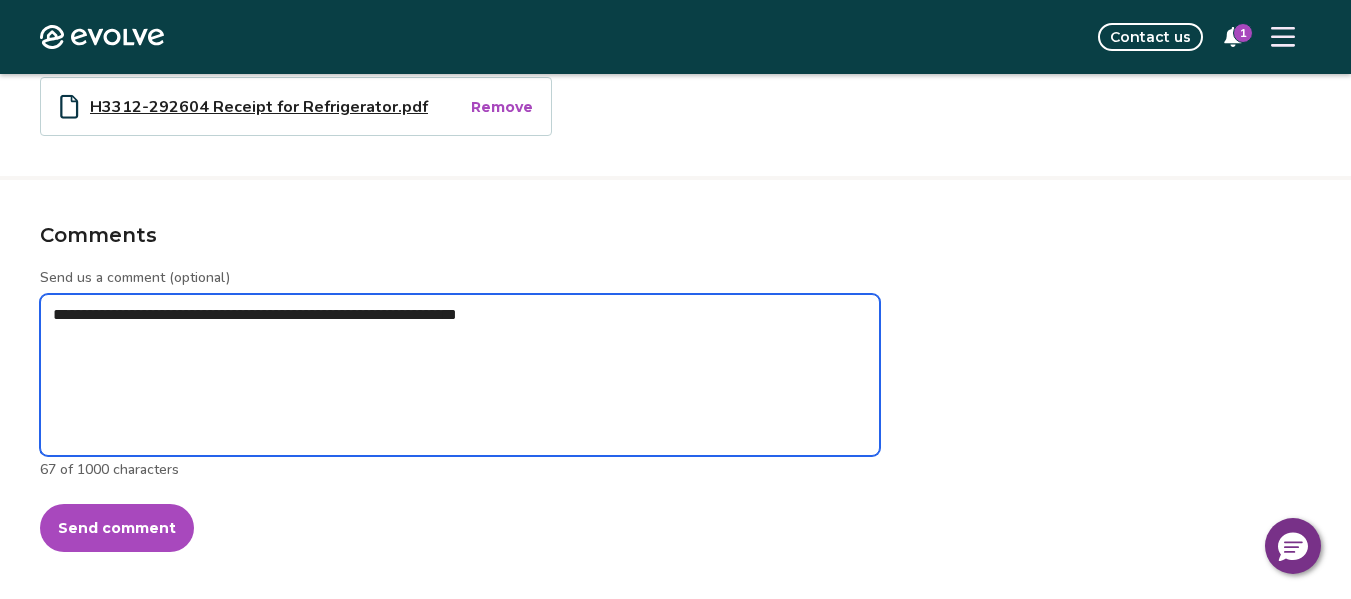 type on "*" 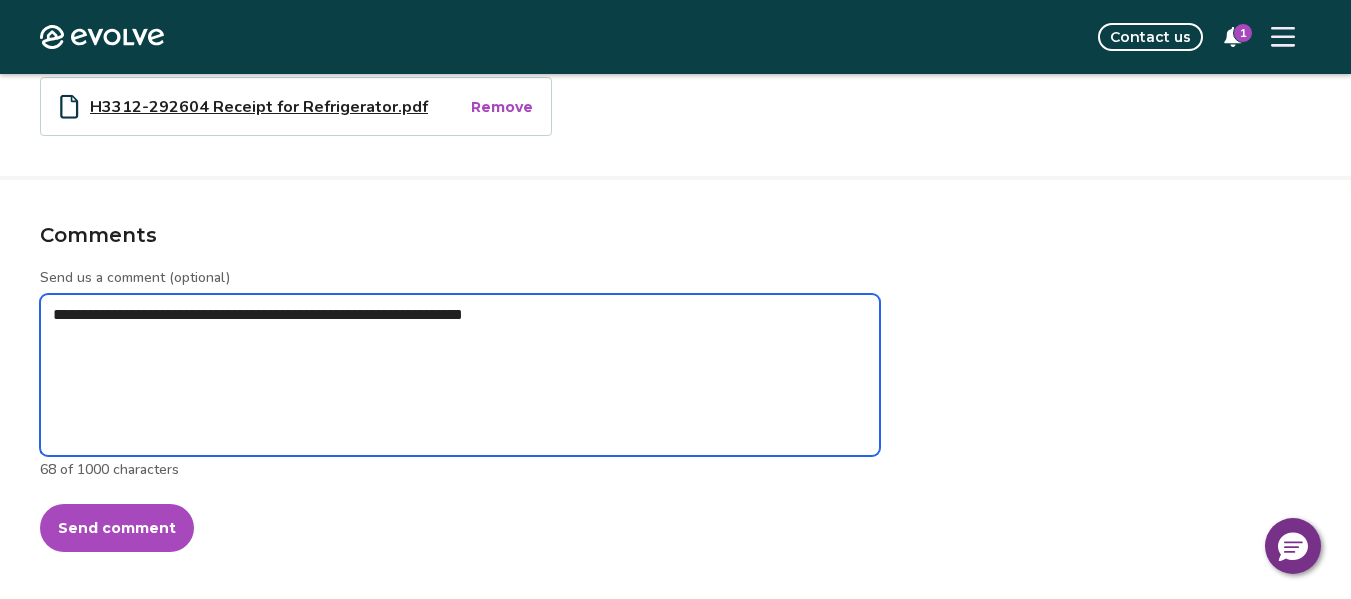type on "*" 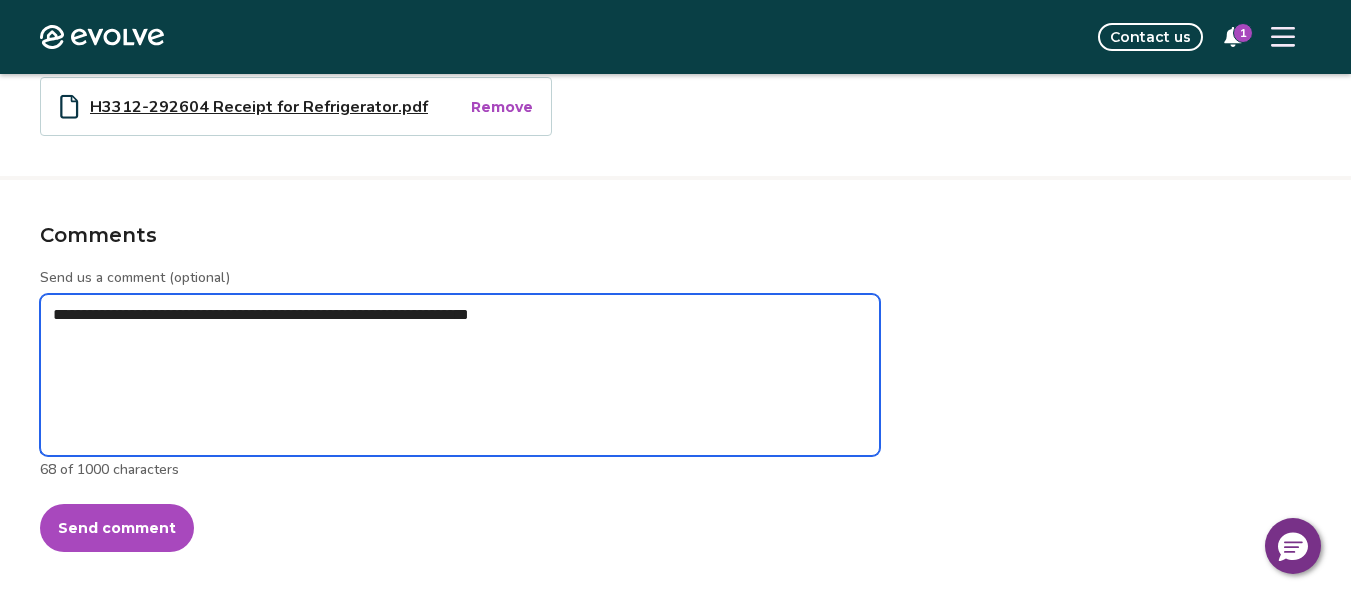 type on "*" 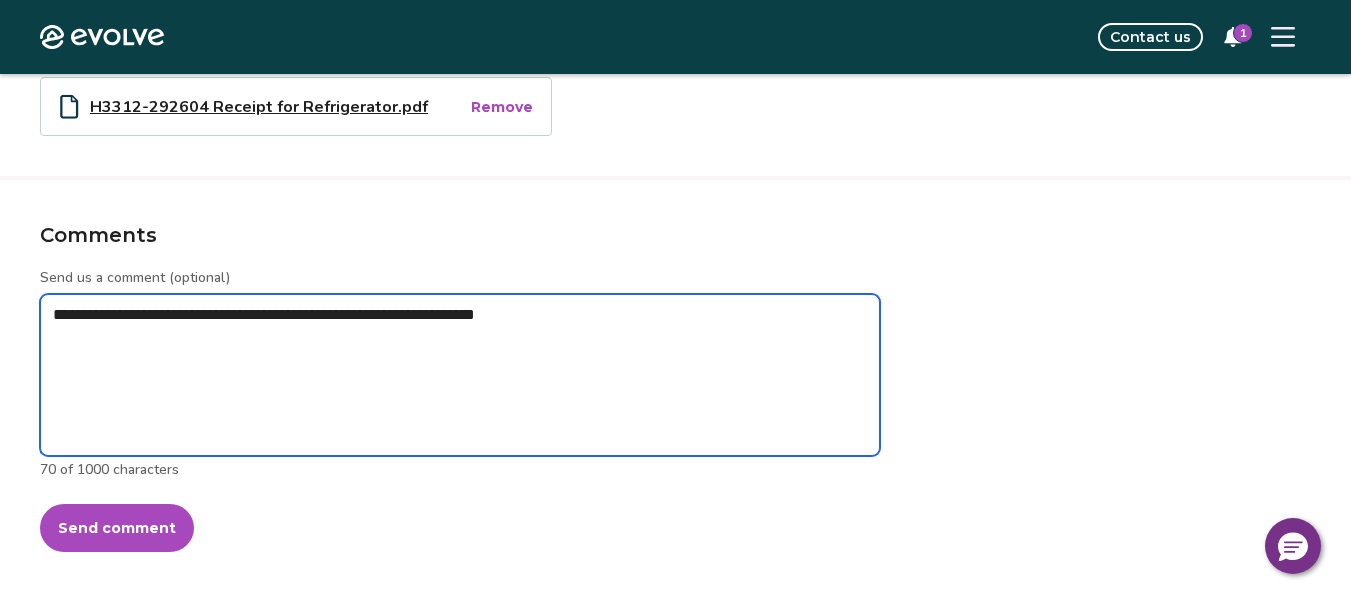 type on "*" 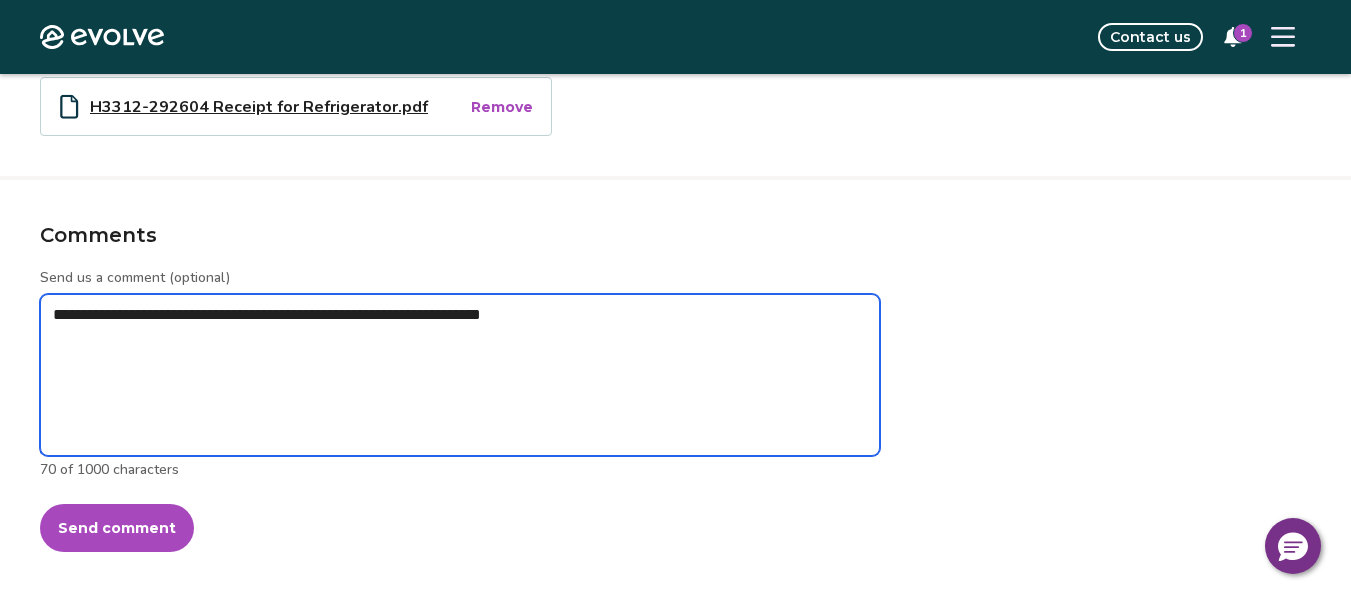 type on "*" 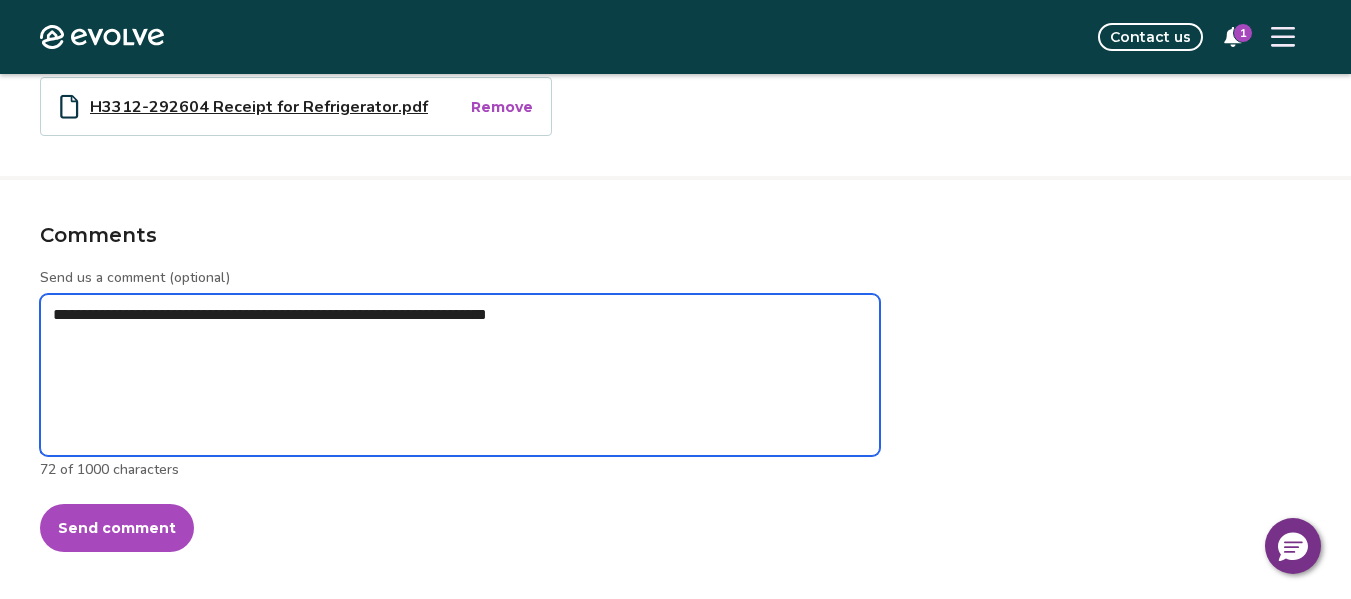 type on "*" 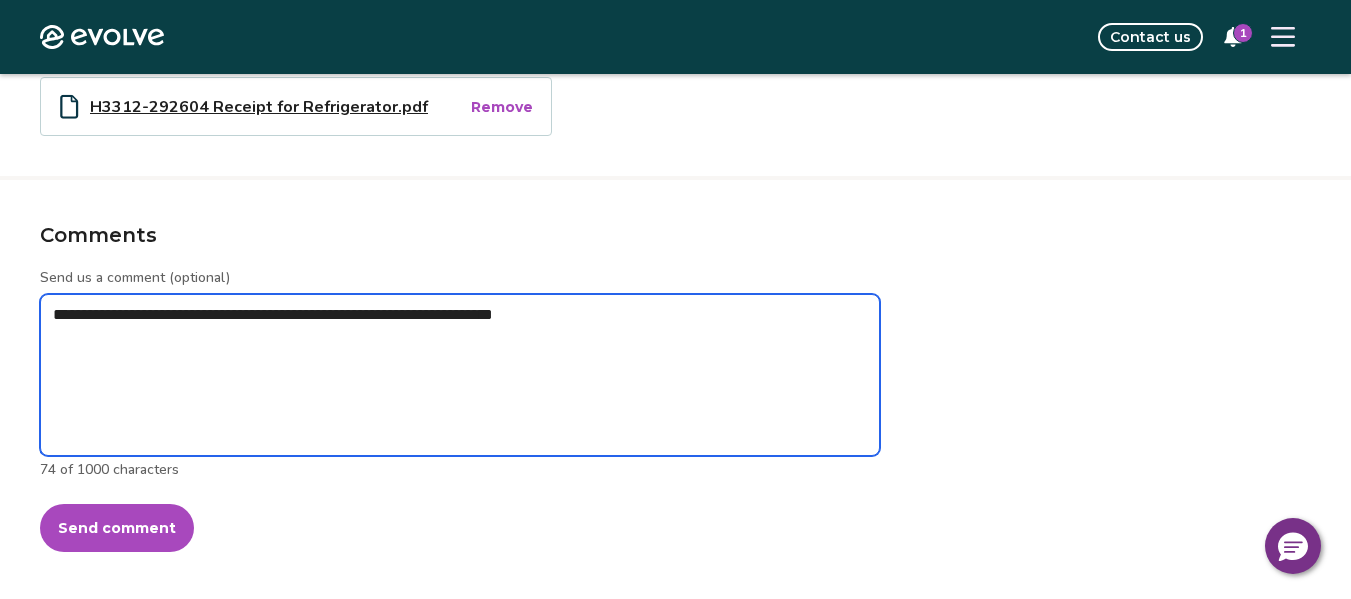 type on "*" 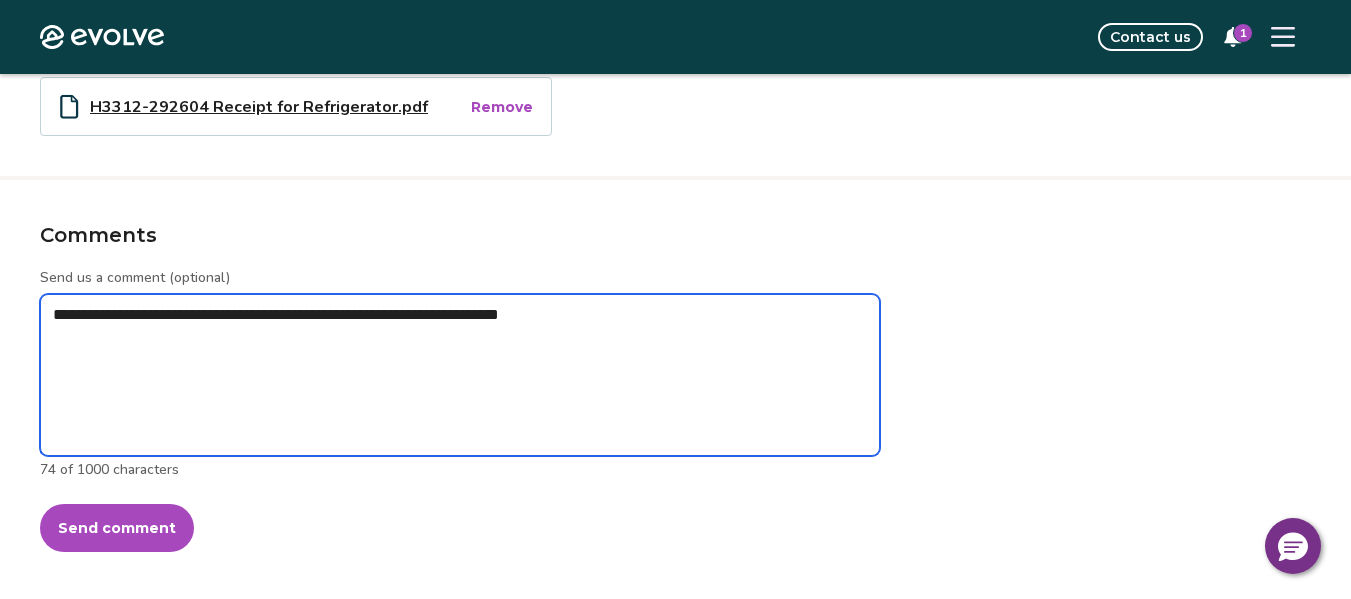 type on "*" 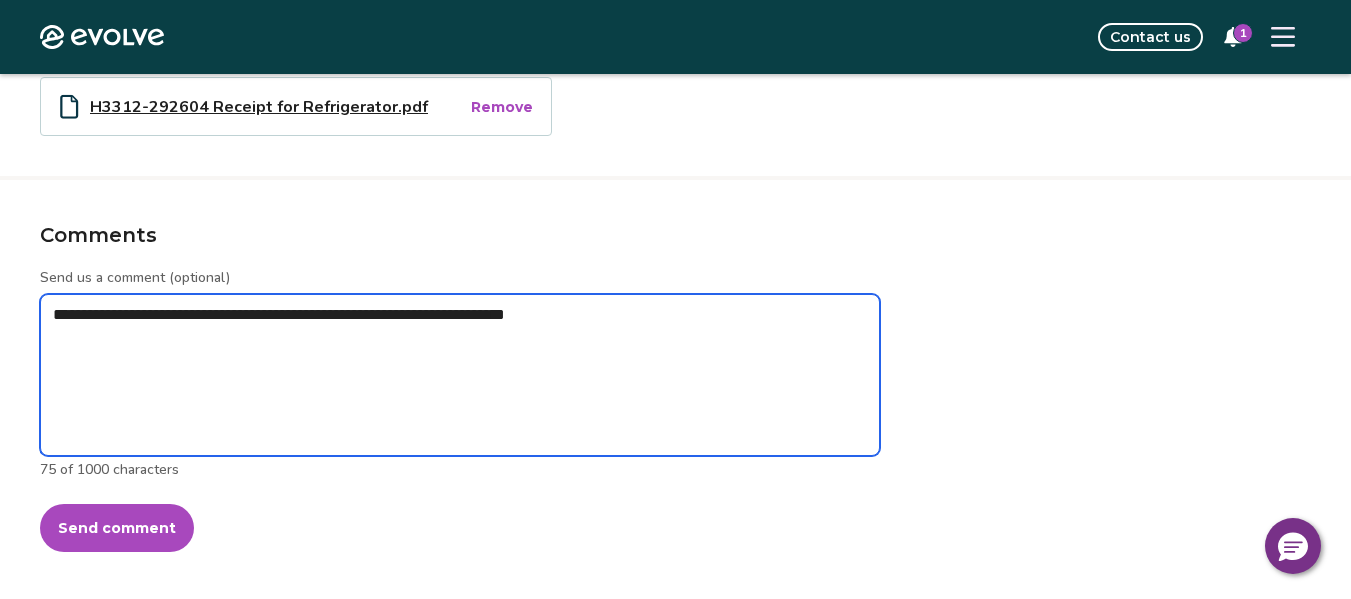 type on "*" 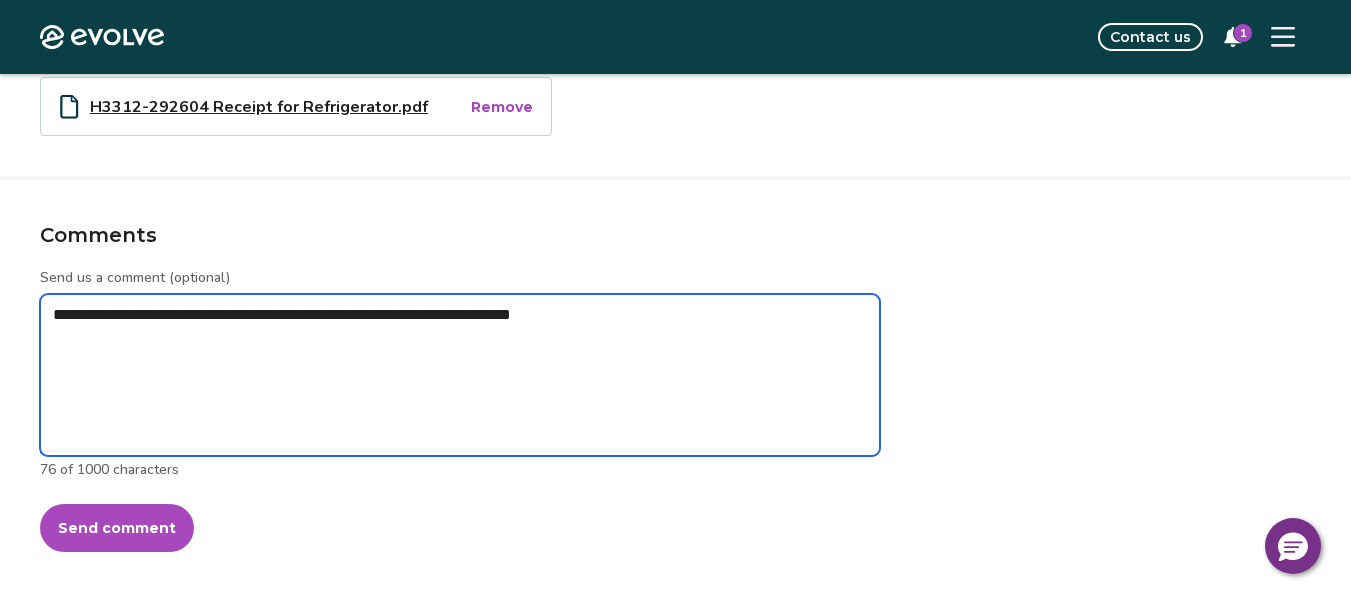 type on "*" 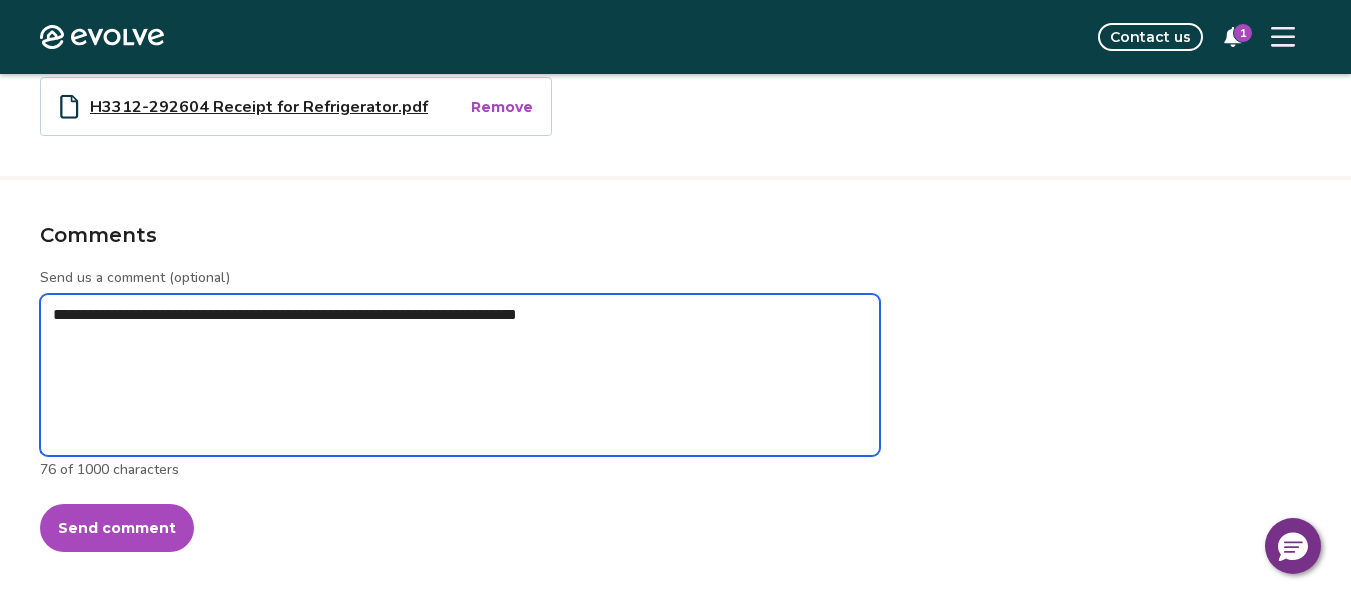 type on "*" 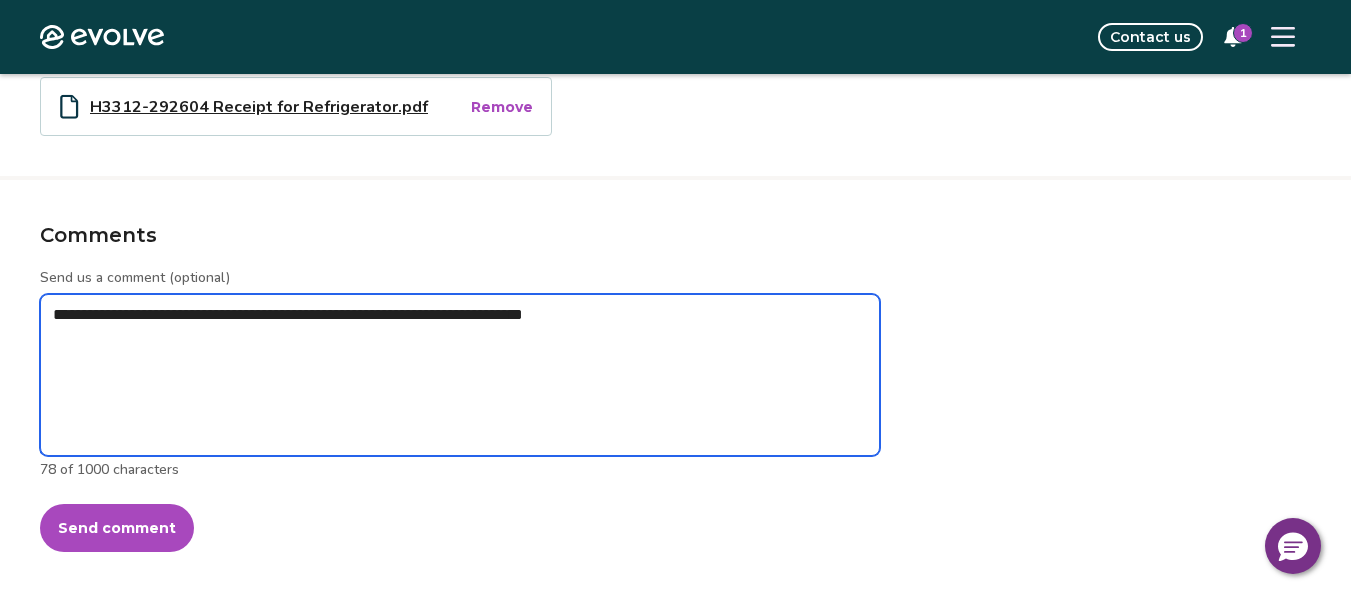 type on "*" 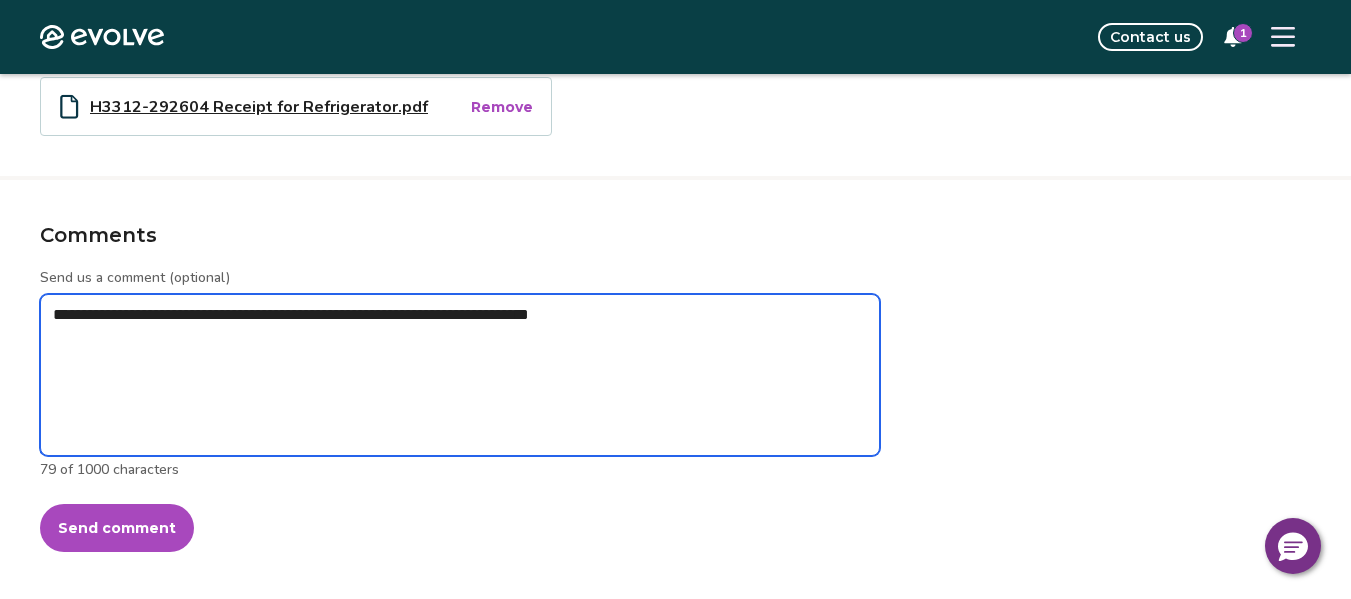 type on "*" 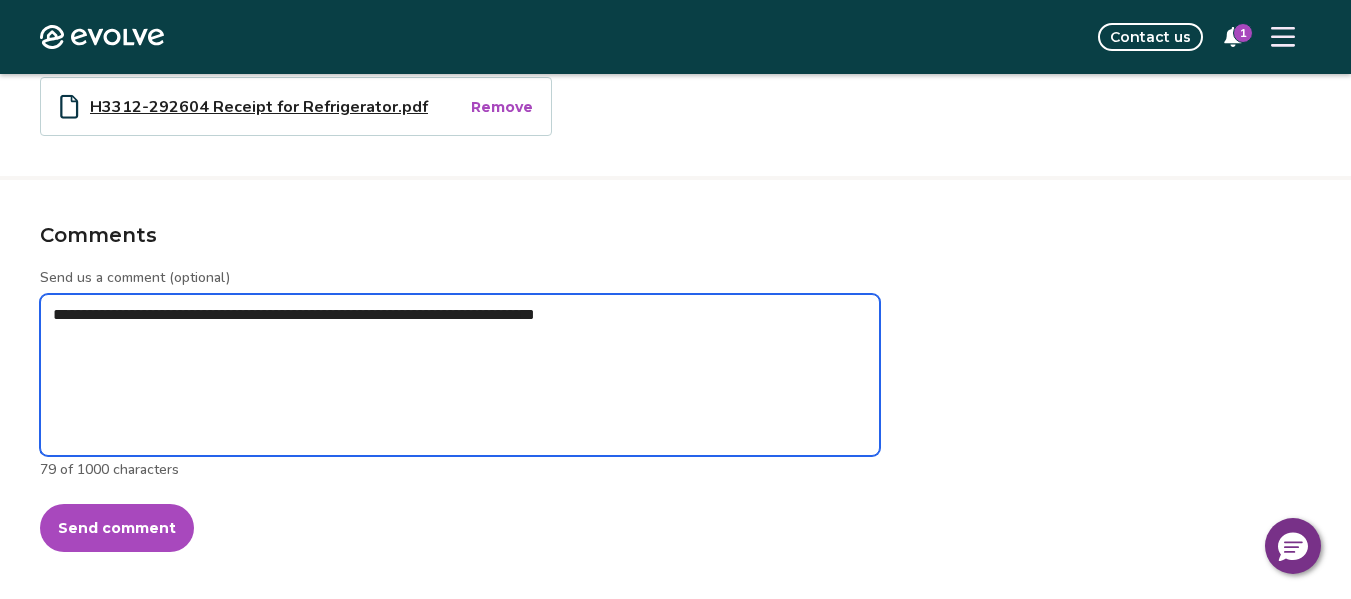 type on "*" 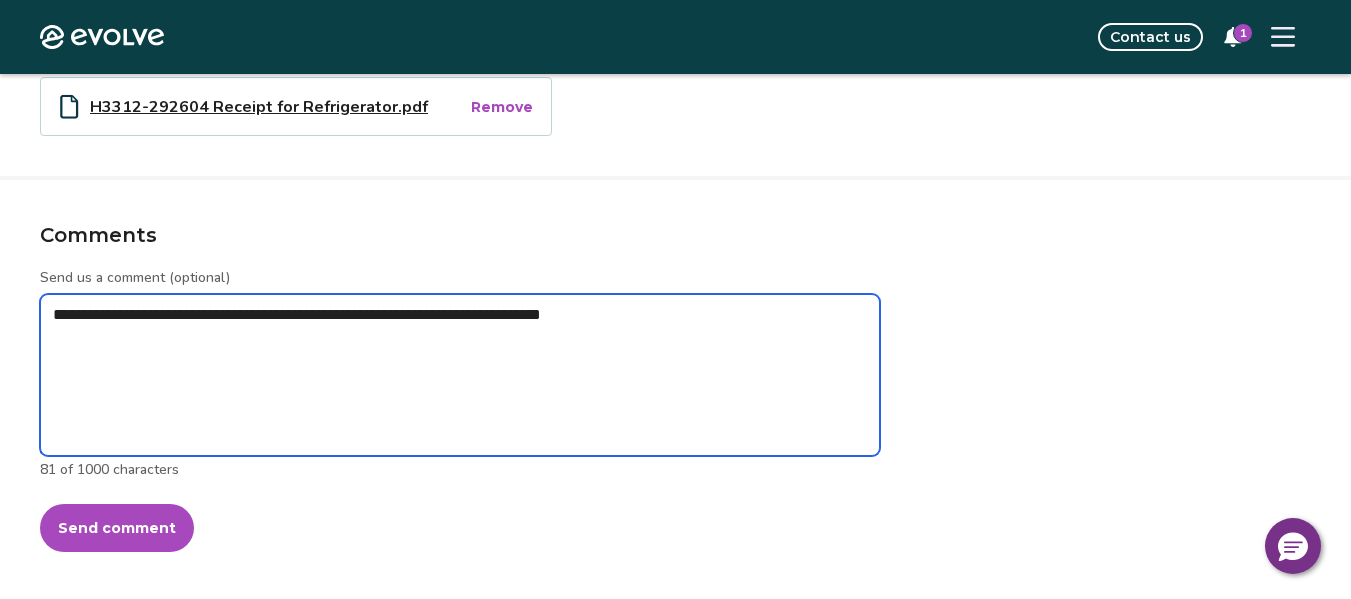 type on "*" 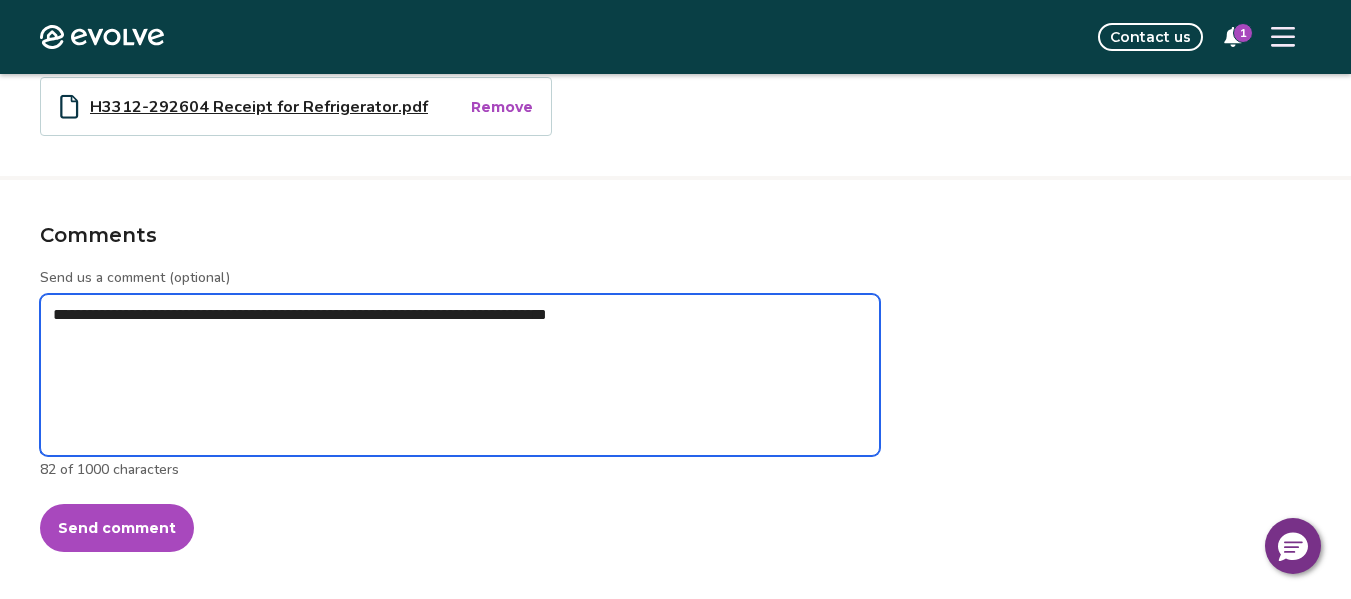 type on "*" 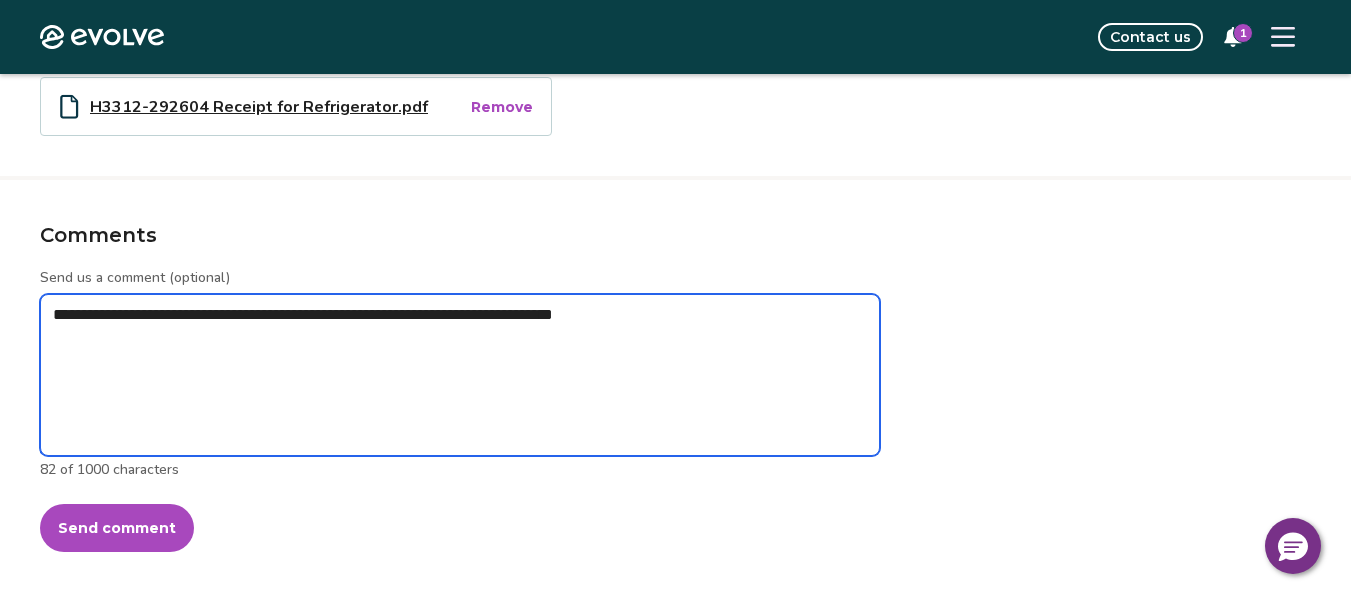 type on "*" 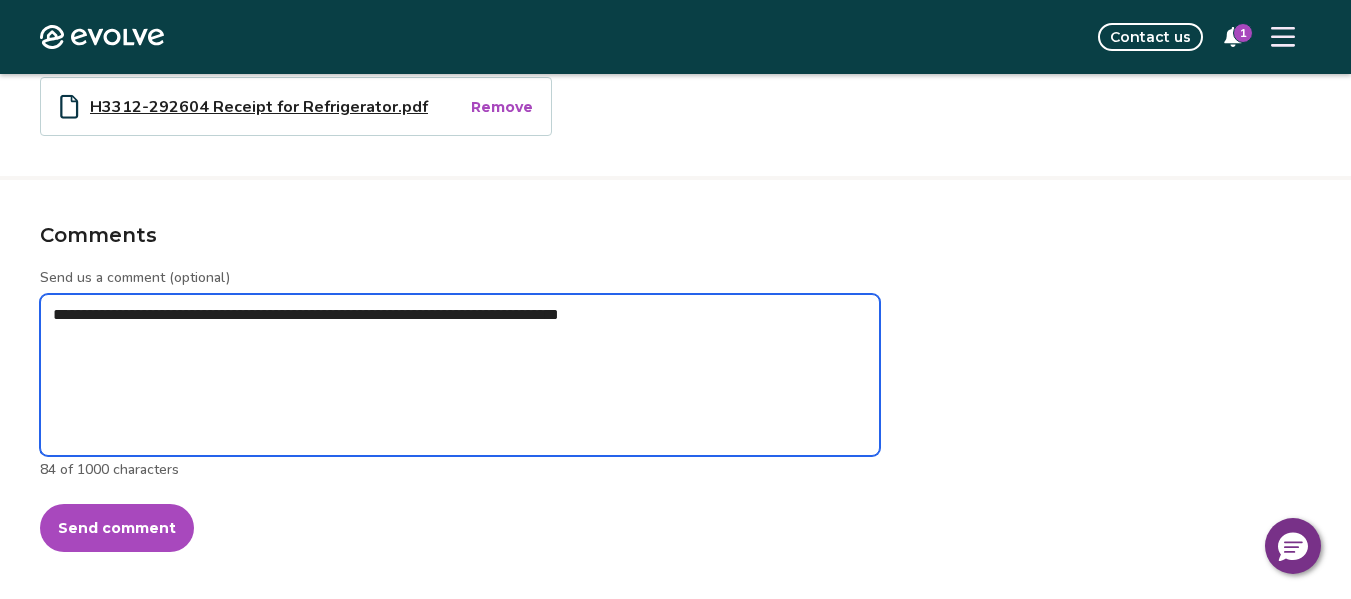 type on "*" 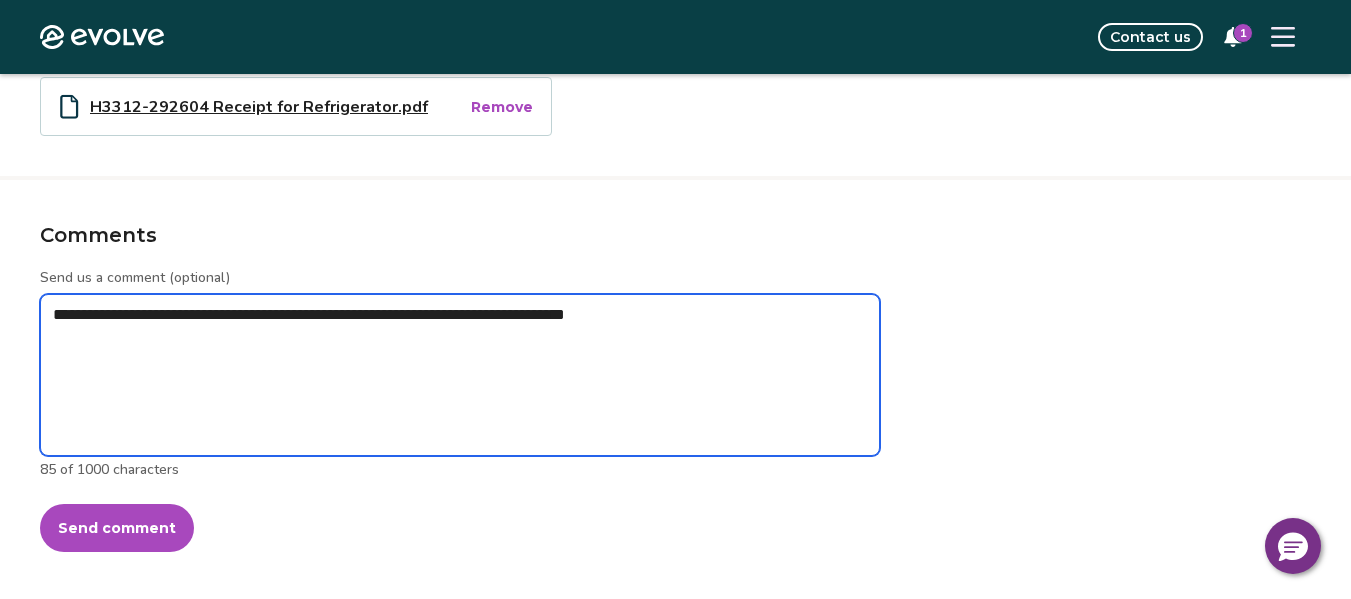 type on "*" 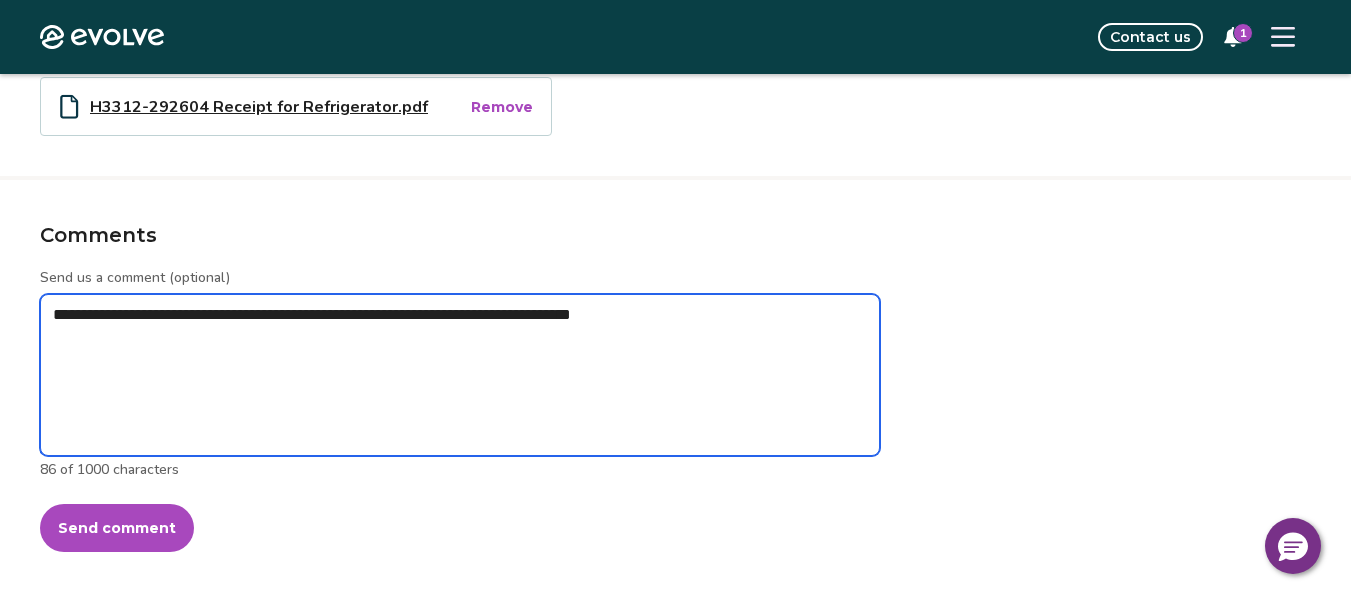 type on "*" 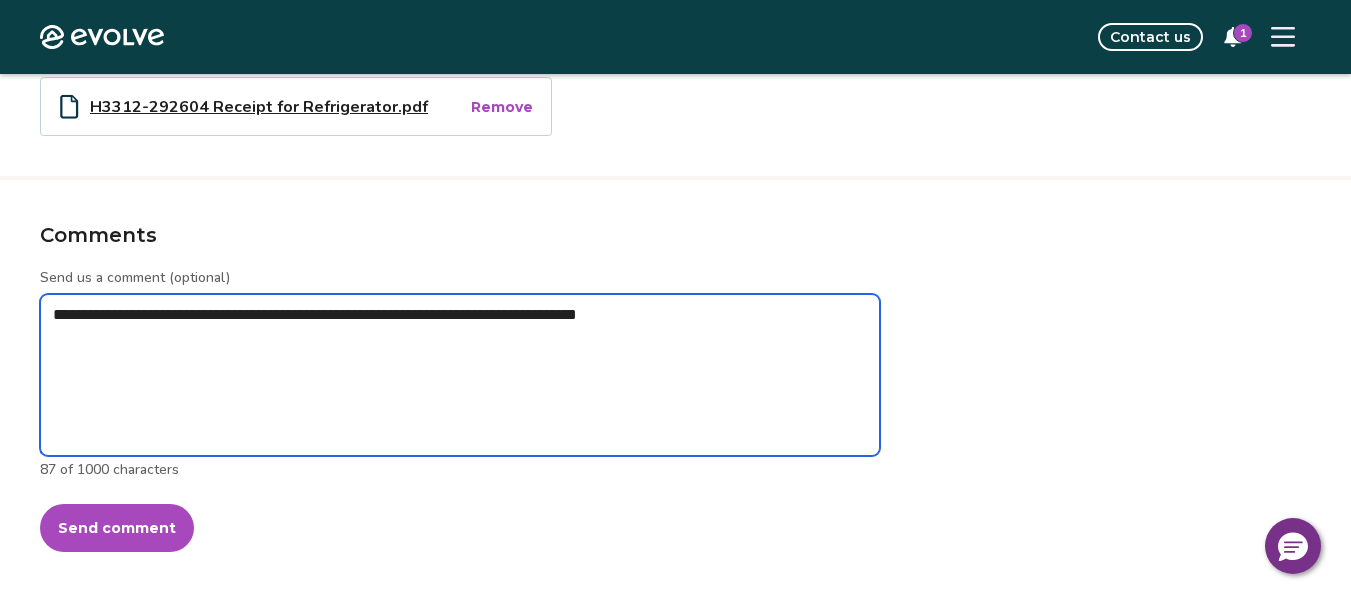 type on "*" 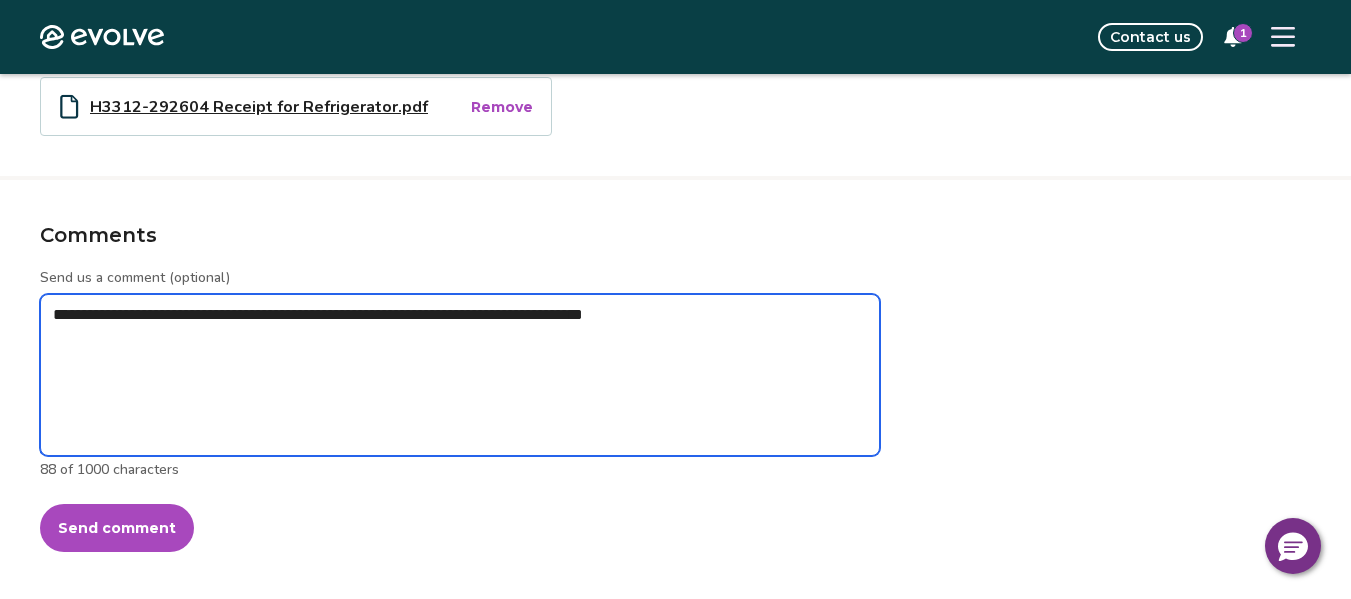 type on "*" 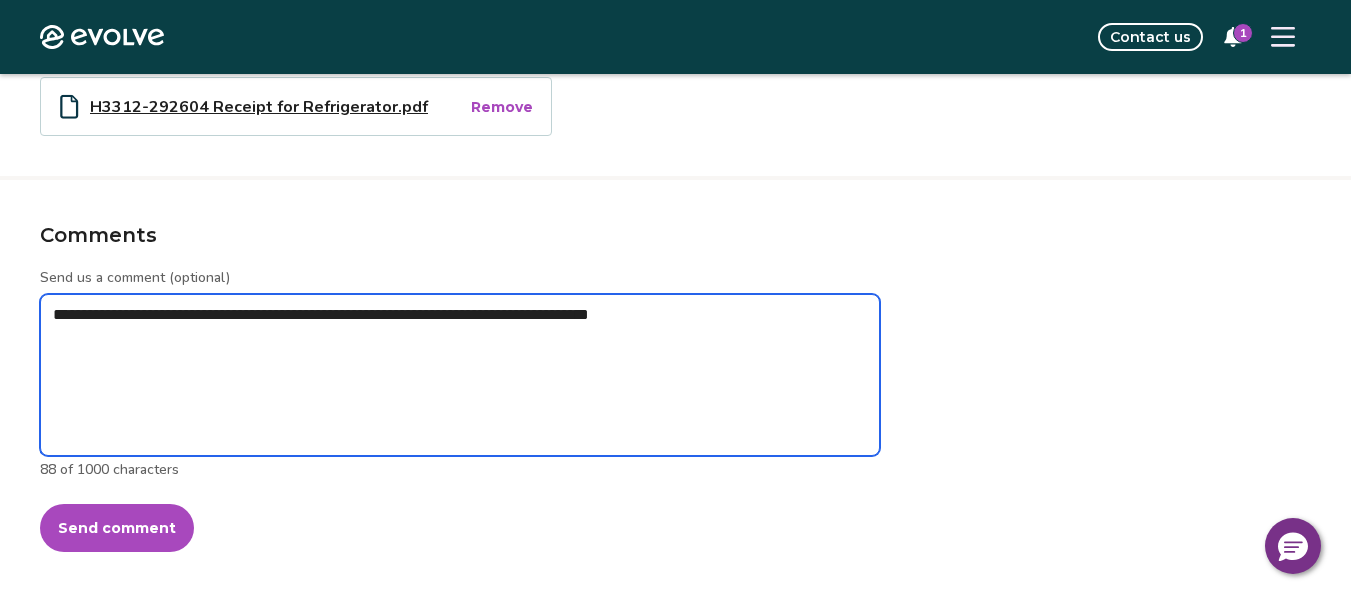 type on "*" 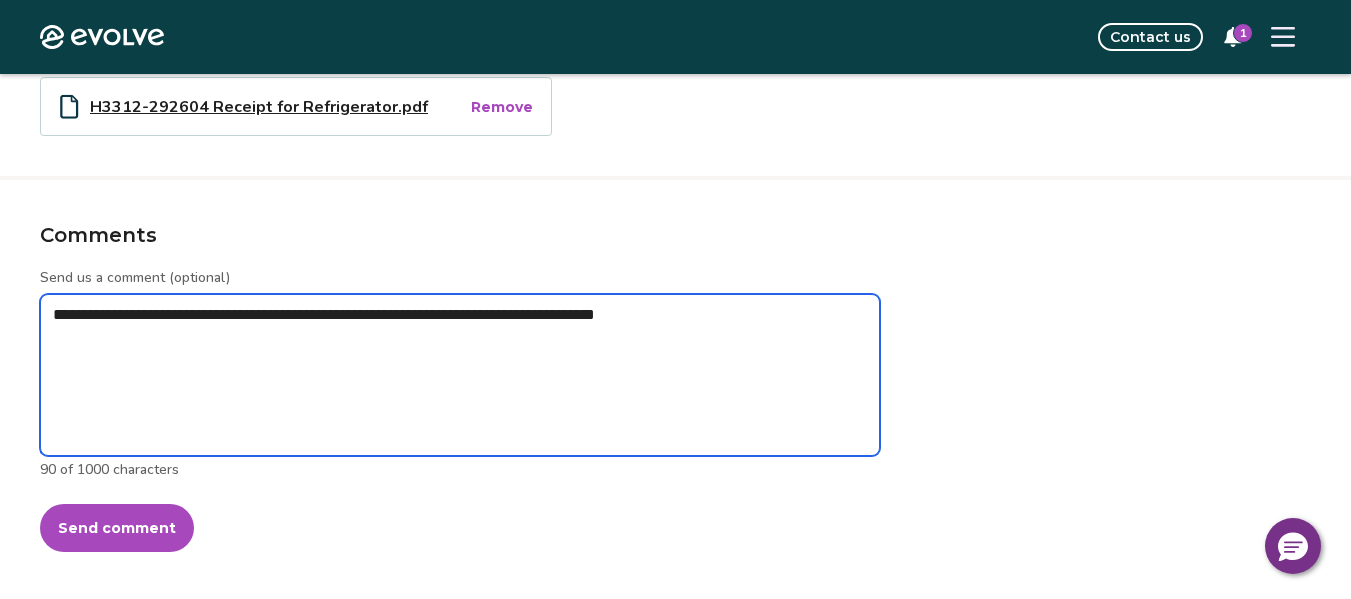type on "*" 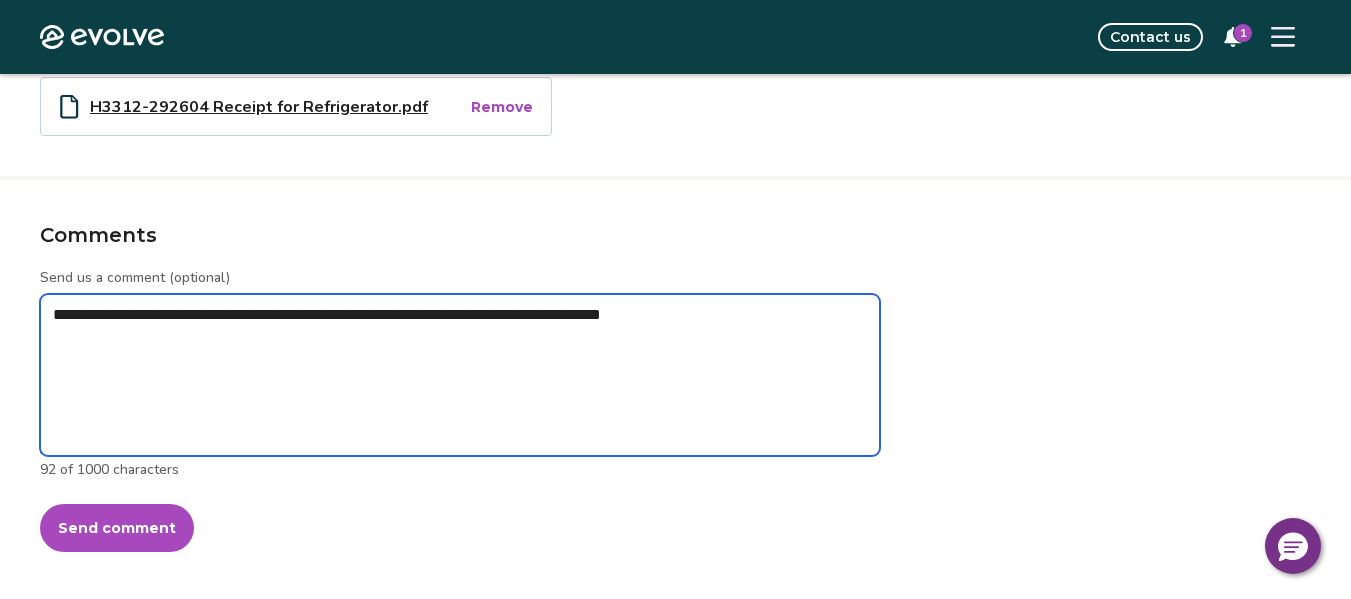 type on "*" 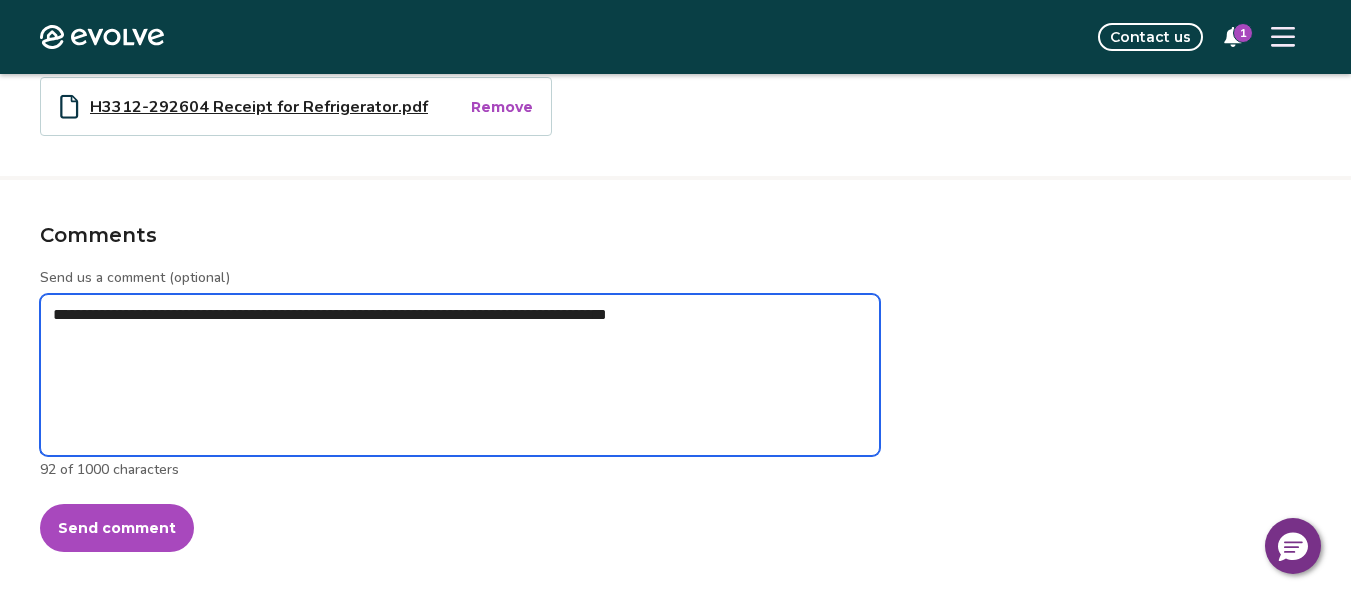 type on "*" 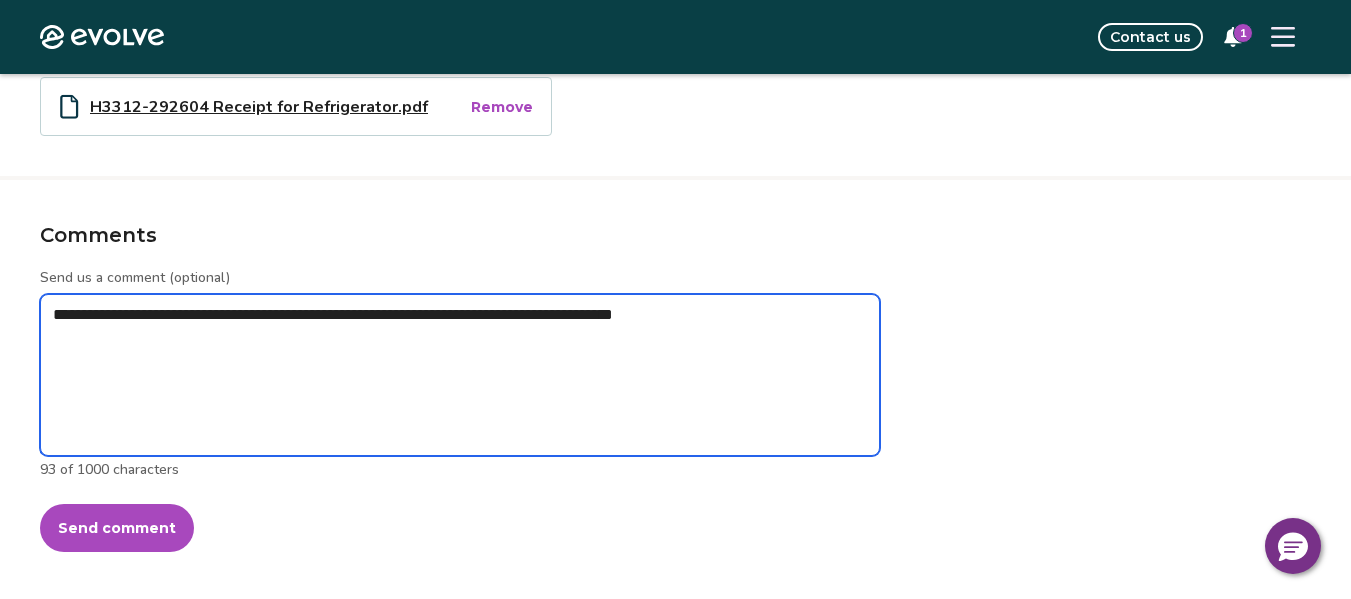 type on "*" 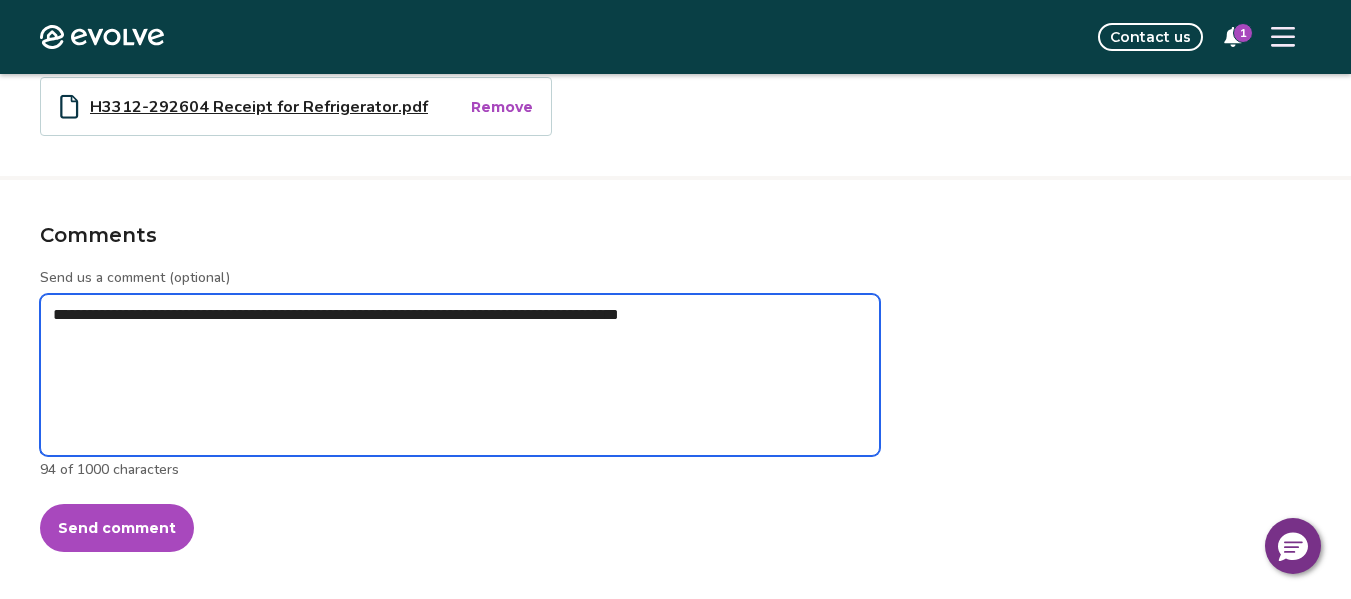 type 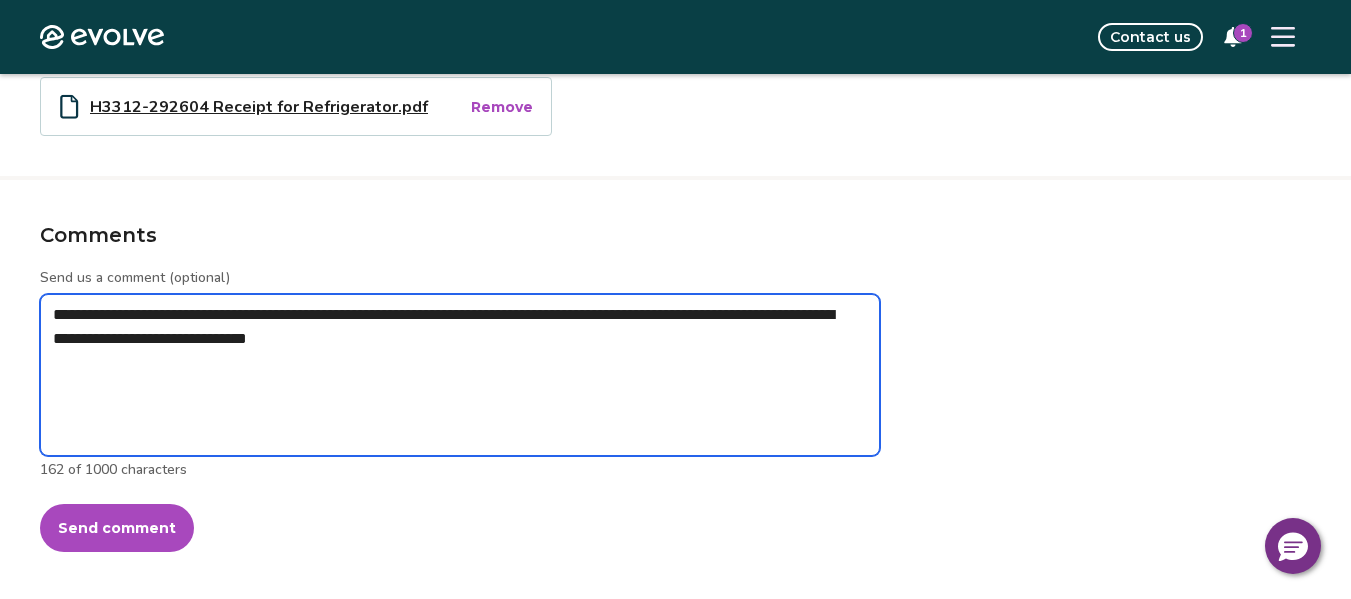 click on "**********" at bounding box center (460, 375) 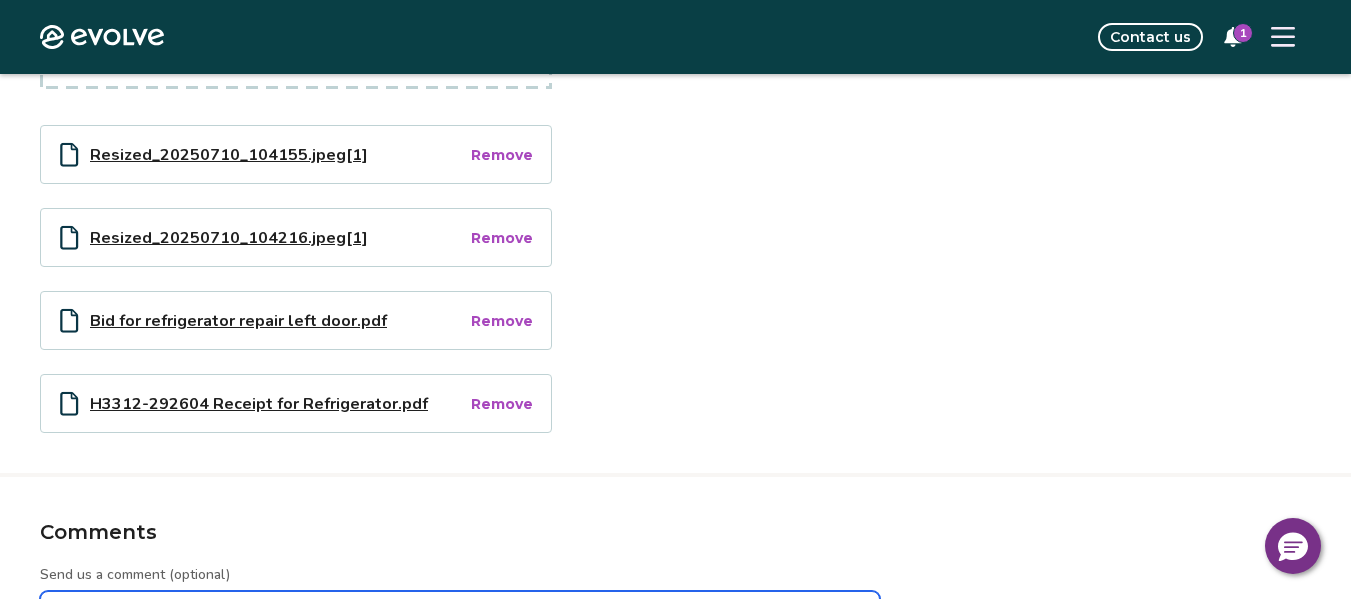 scroll, scrollTop: 1059, scrollLeft: 0, axis: vertical 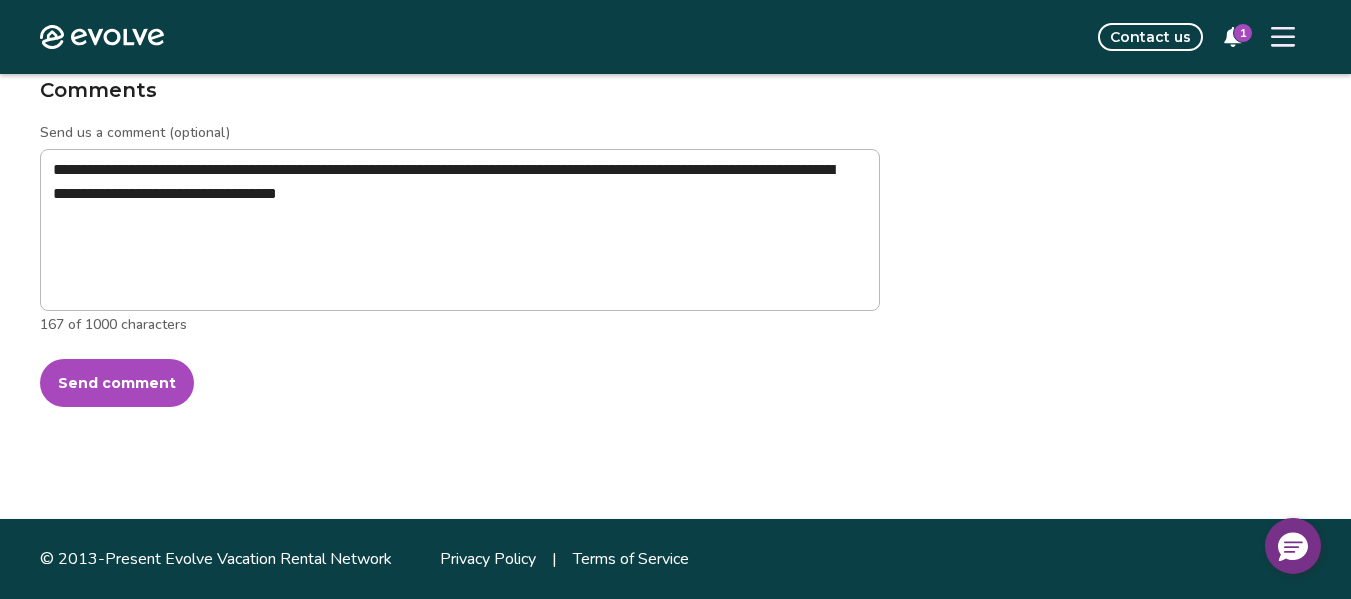 click on "Send comment" at bounding box center (117, 383) 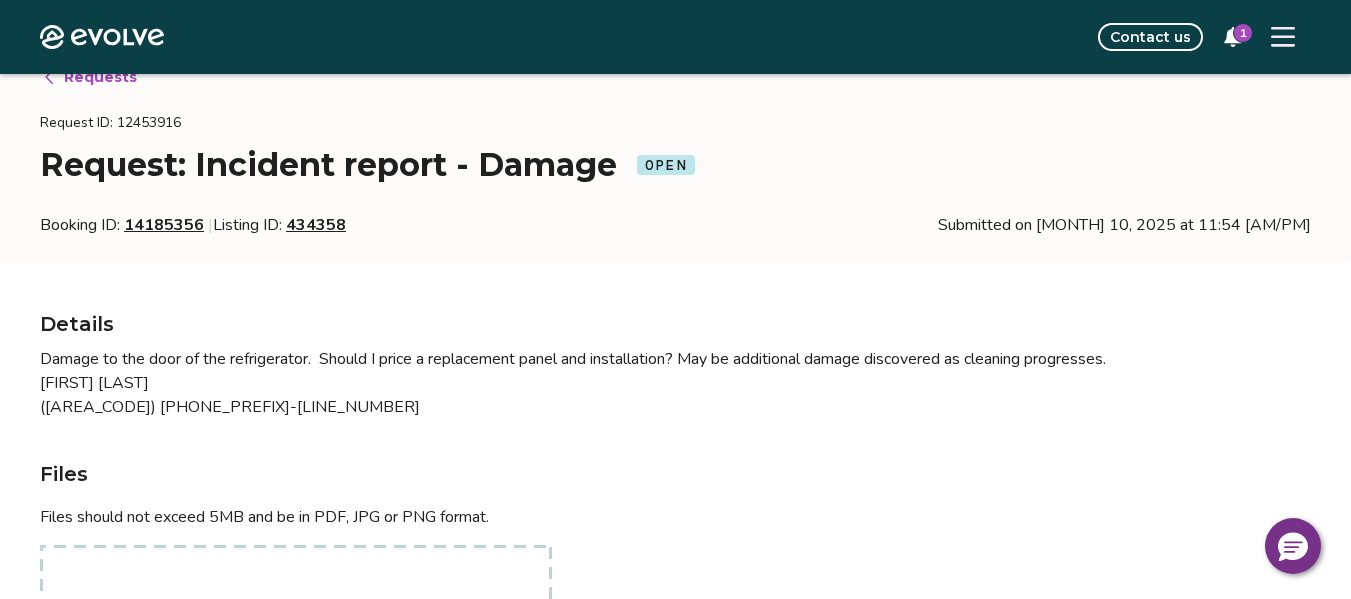 scroll, scrollTop: 17, scrollLeft: 0, axis: vertical 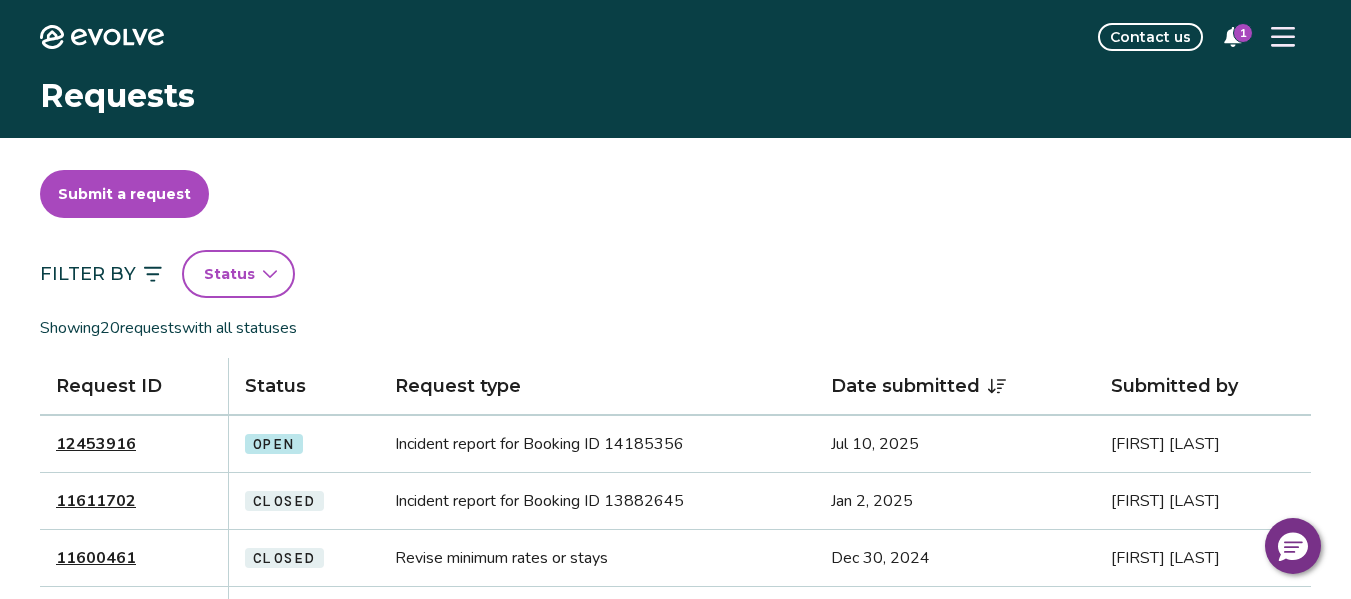 click on "12453916" at bounding box center [96, 444] 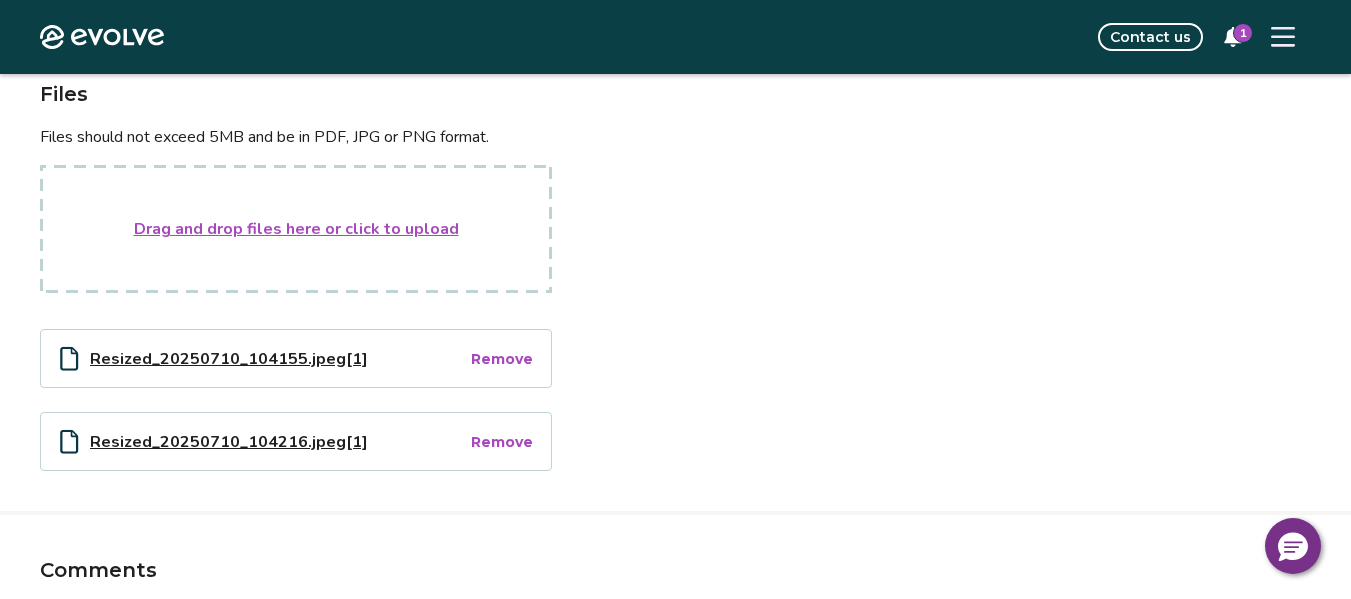 scroll, scrollTop: 330, scrollLeft: 0, axis: vertical 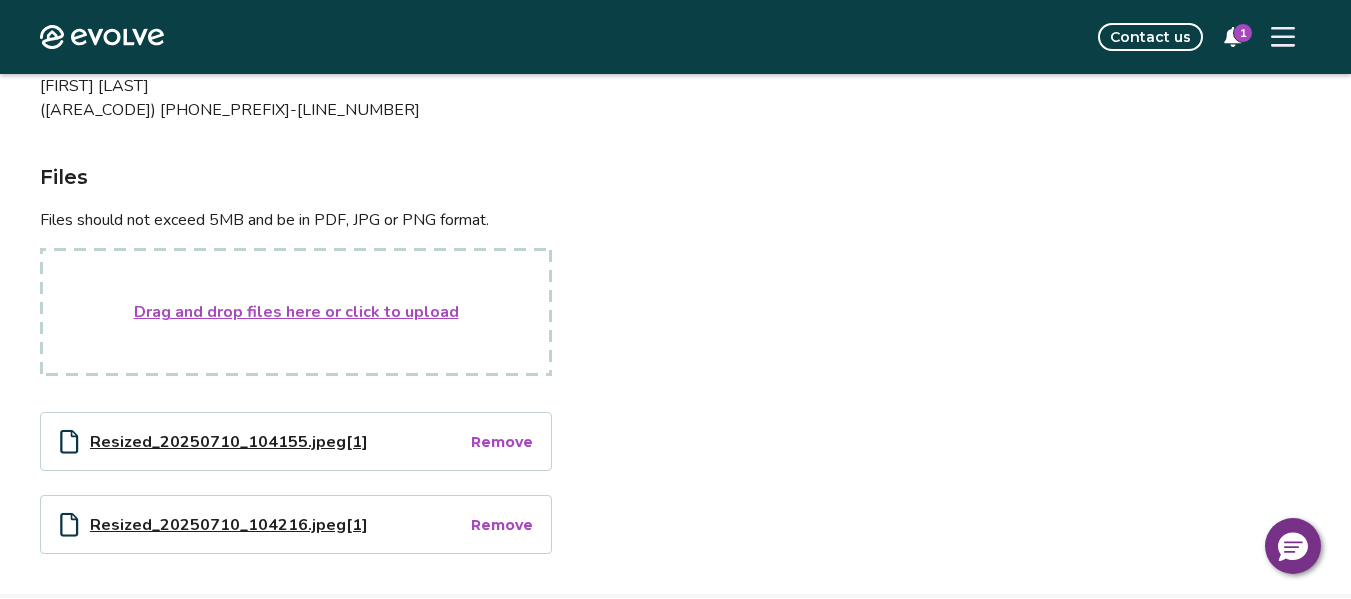 click on "Details Damage to the door of the refrigerator.  Should I price a replacement panel and installation? May be additional damage discovered as cleaning progresses.
Paul Nelson
(415) 531-0635 Files Files should not exceed 5MB and be in PDF, JPG or PNG format. Drag and drop files here or click to upload Resized_20250710_104155.jpeg[1] Remove Resized_20250710_104216.jpeg[1] Remove" at bounding box center (675, 283) 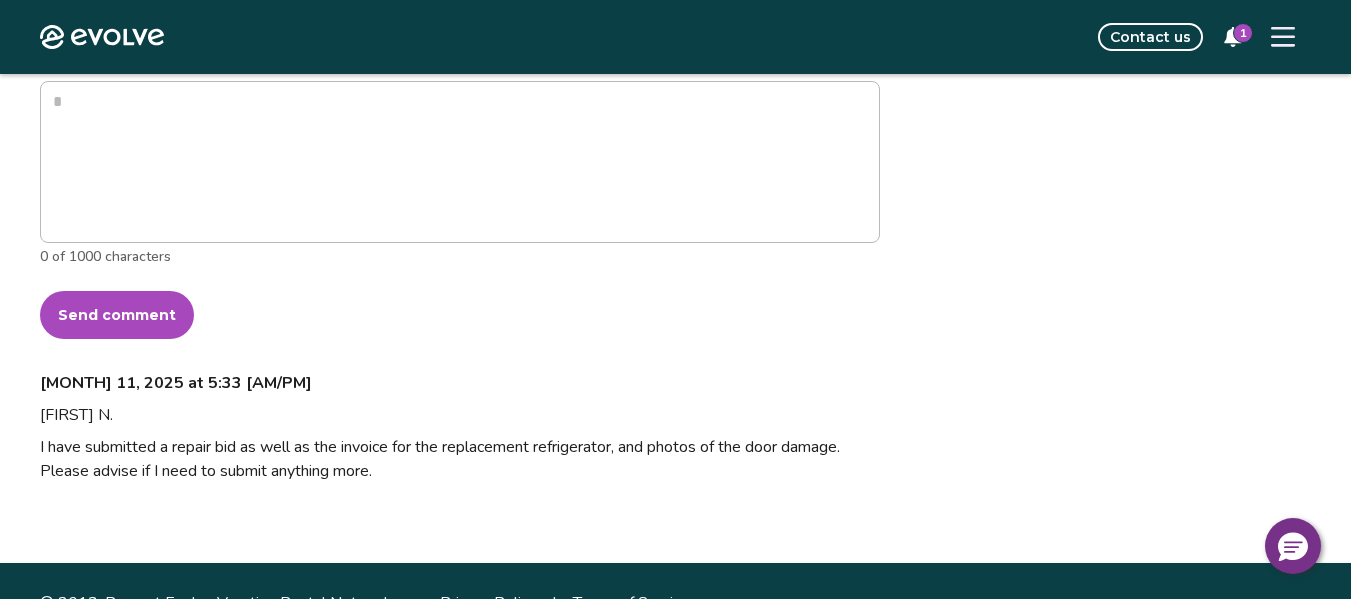 scroll, scrollTop: 1171, scrollLeft: 0, axis: vertical 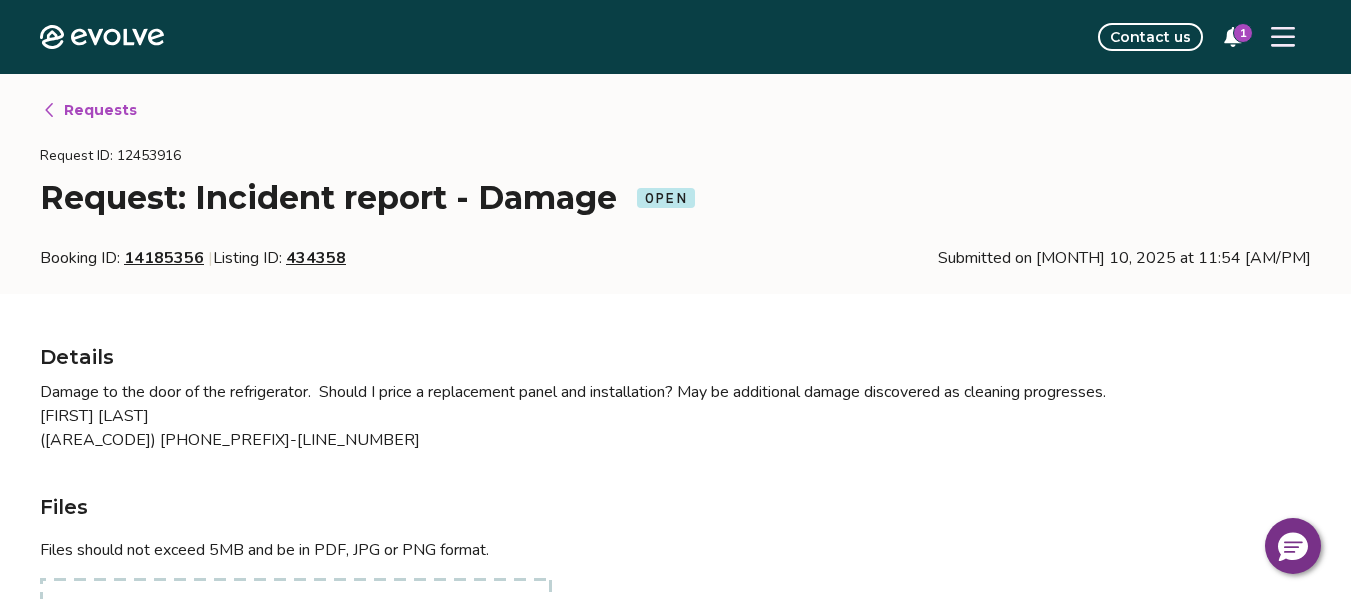 click on "1" at bounding box center (1243, 33) 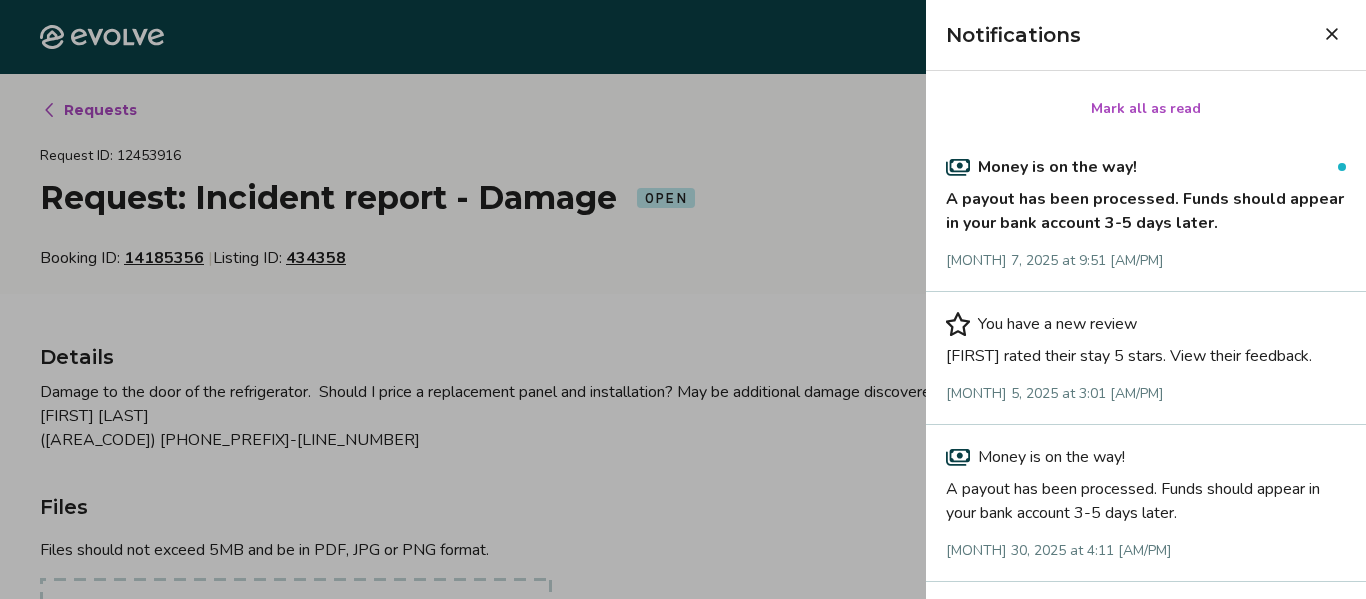 click at bounding box center [683, 299] 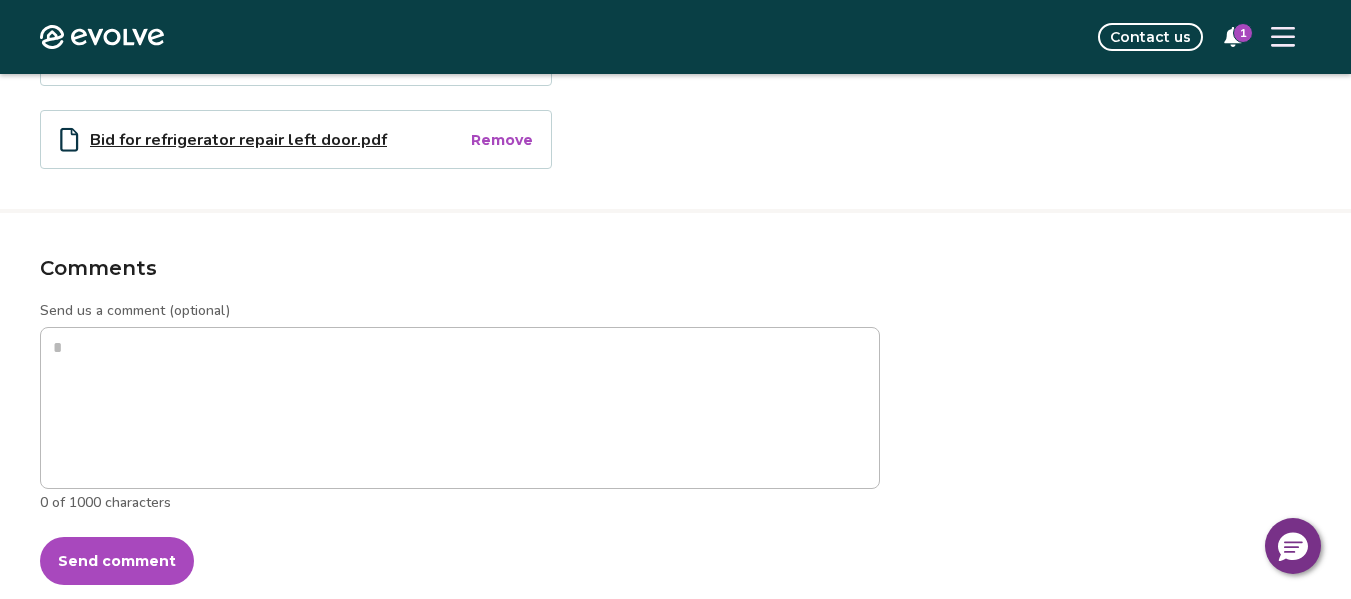 scroll, scrollTop: 0, scrollLeft: 0, axis: both 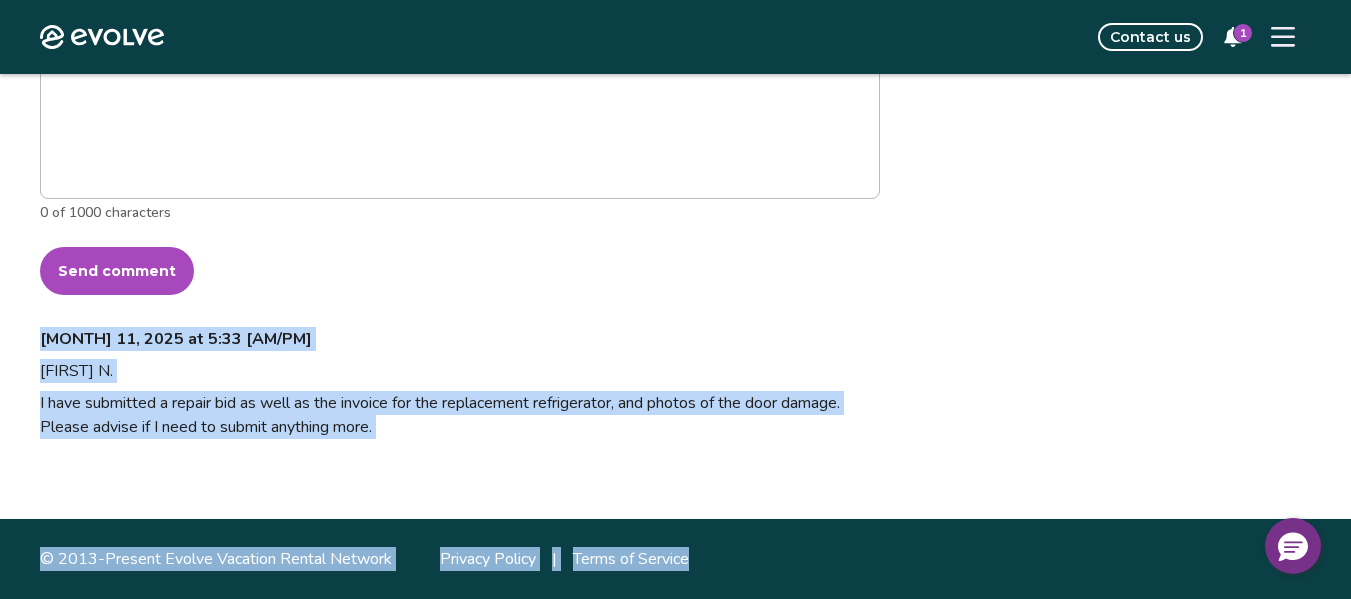drag, startPoint x: 1344, startPoint y: 570, endPoint x: 1365, endPoint y: 277, distance: 293.7516 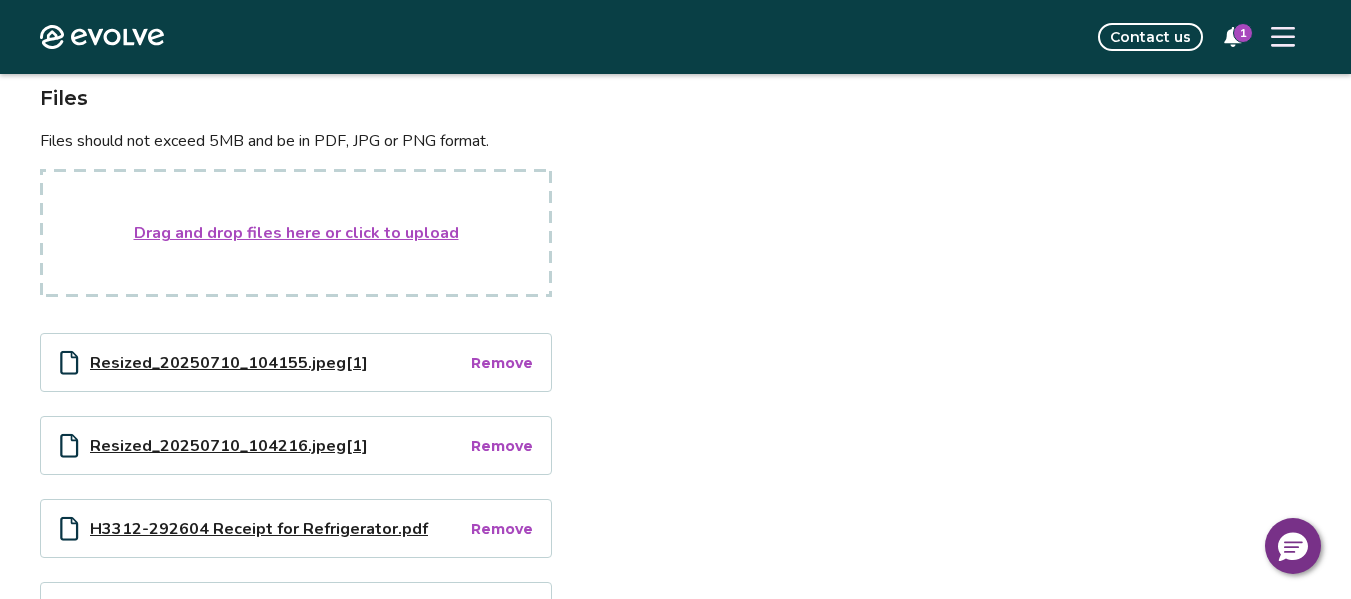 scroll, scrollTop: 0, scrollLeft: 0, axis: both 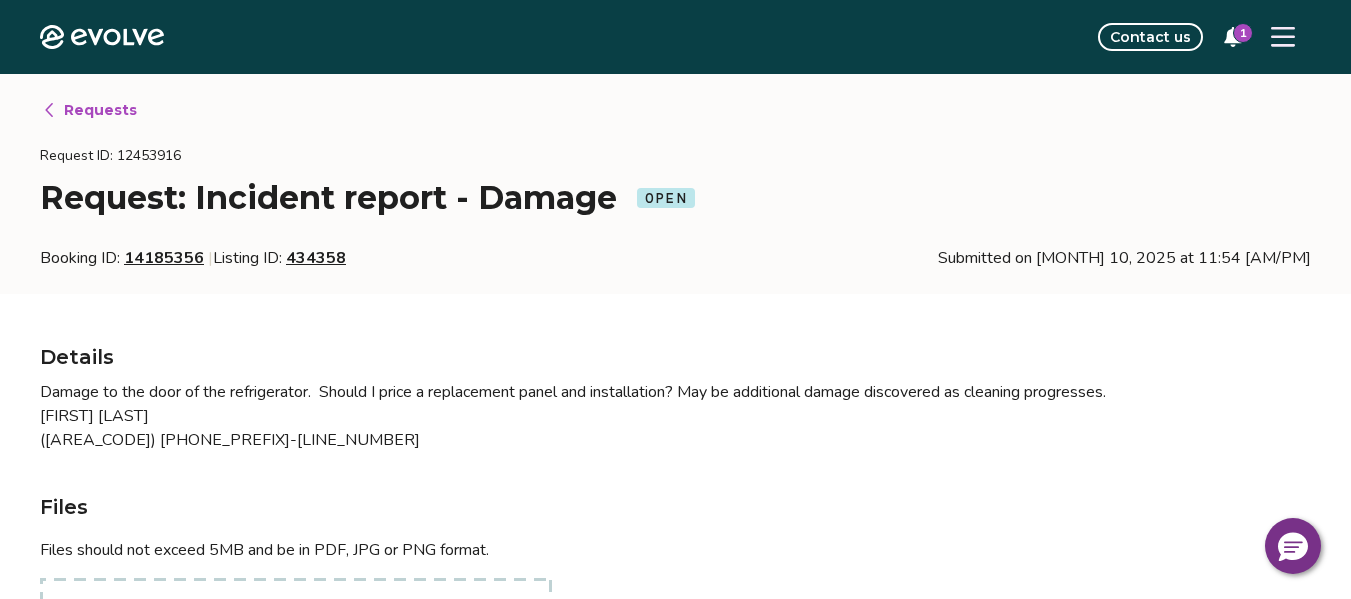 drag, startPoint x: 903, startPoint y: 119, endPoint x: 870, endPoint y: 114, distance: 33.37664 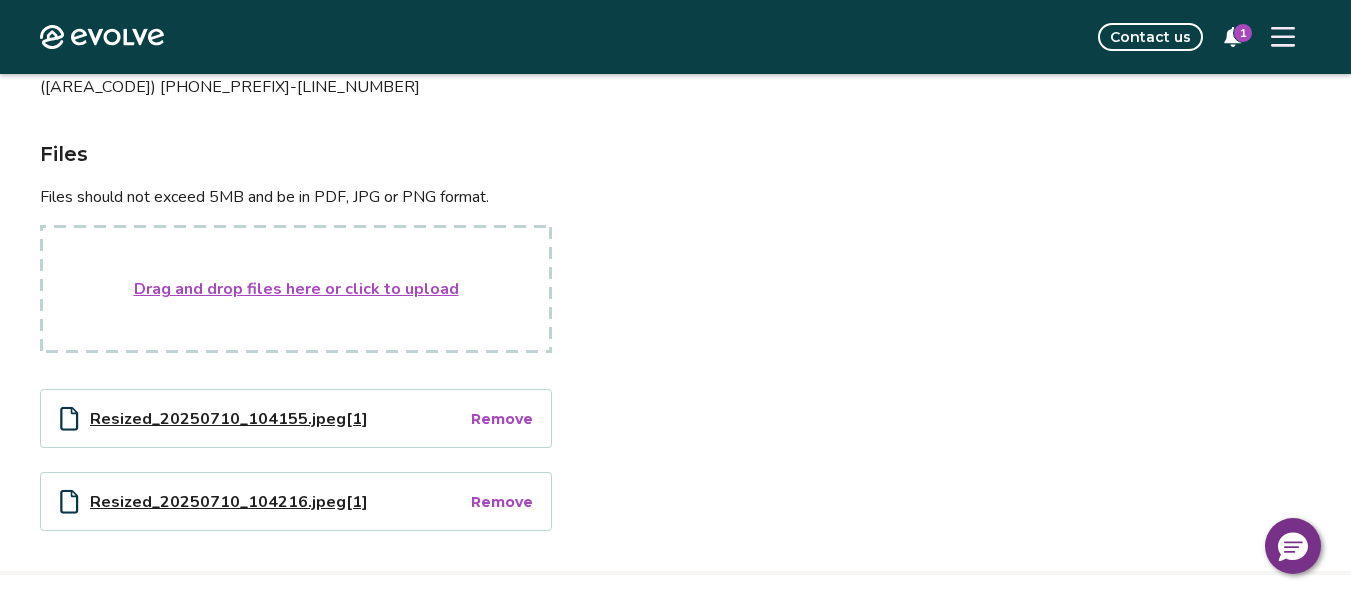 scroll, scrollTop: 327, scrollLeft: 0, axis: vertical 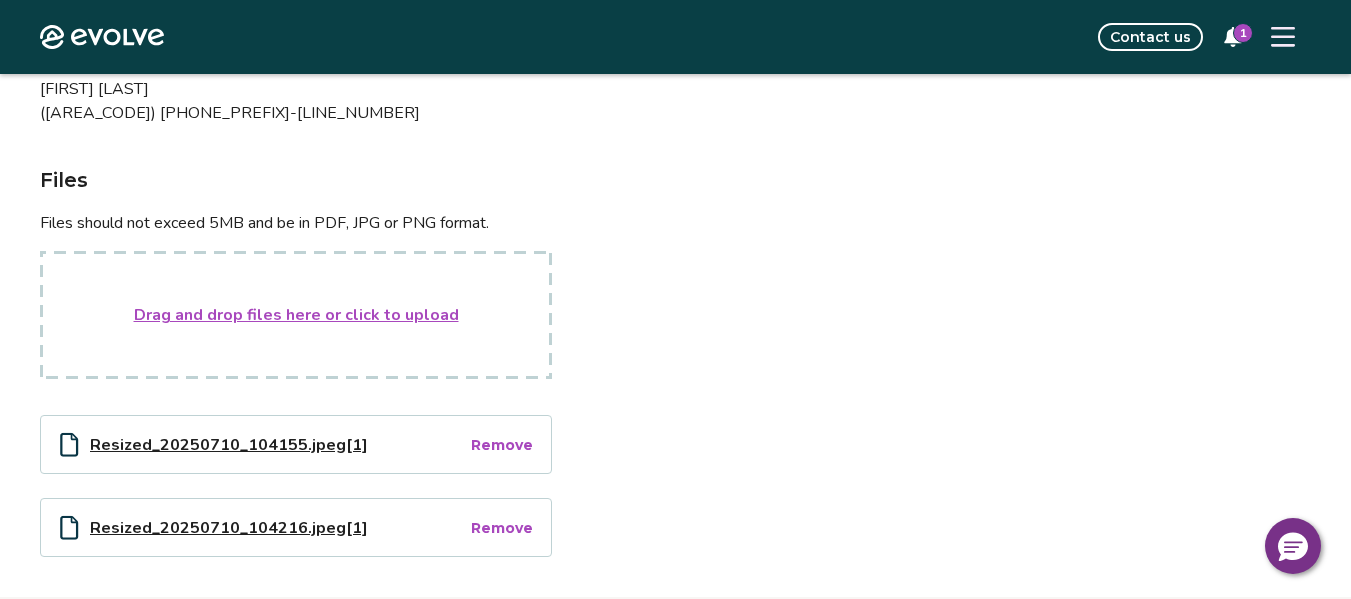 click on "Drag and drop files here or click to upload" at bounding box center [296, 315] 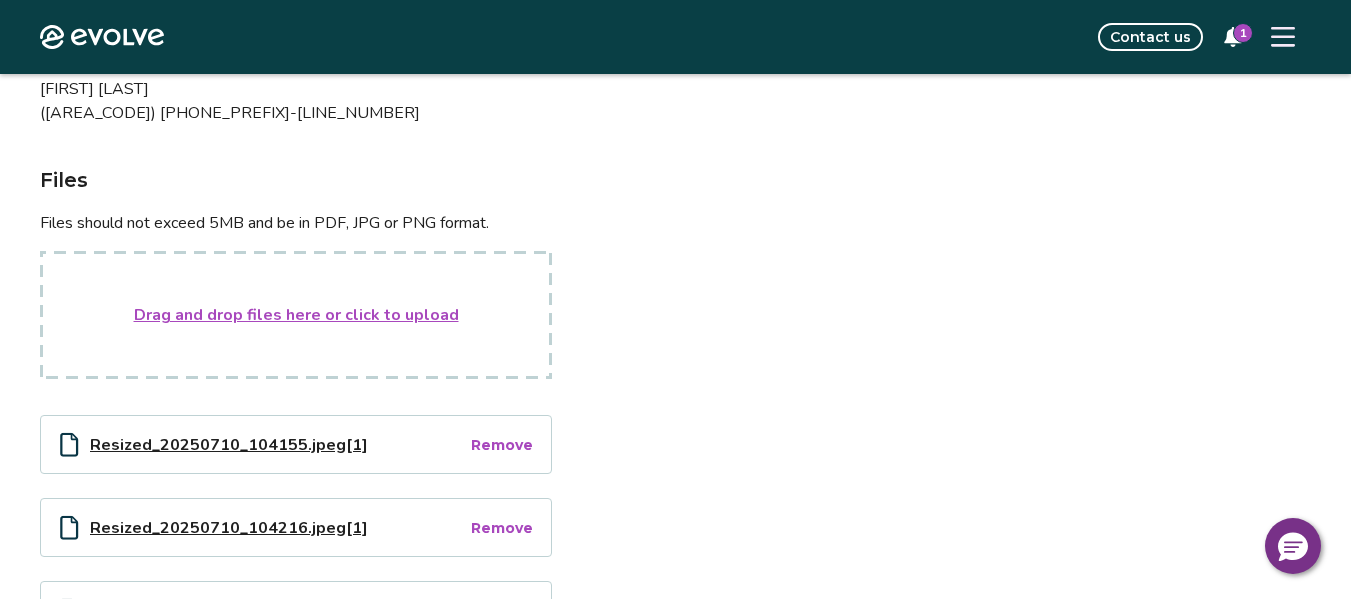 click on "Drag and drop files here or click to upload" at bounding box center [296, 315] 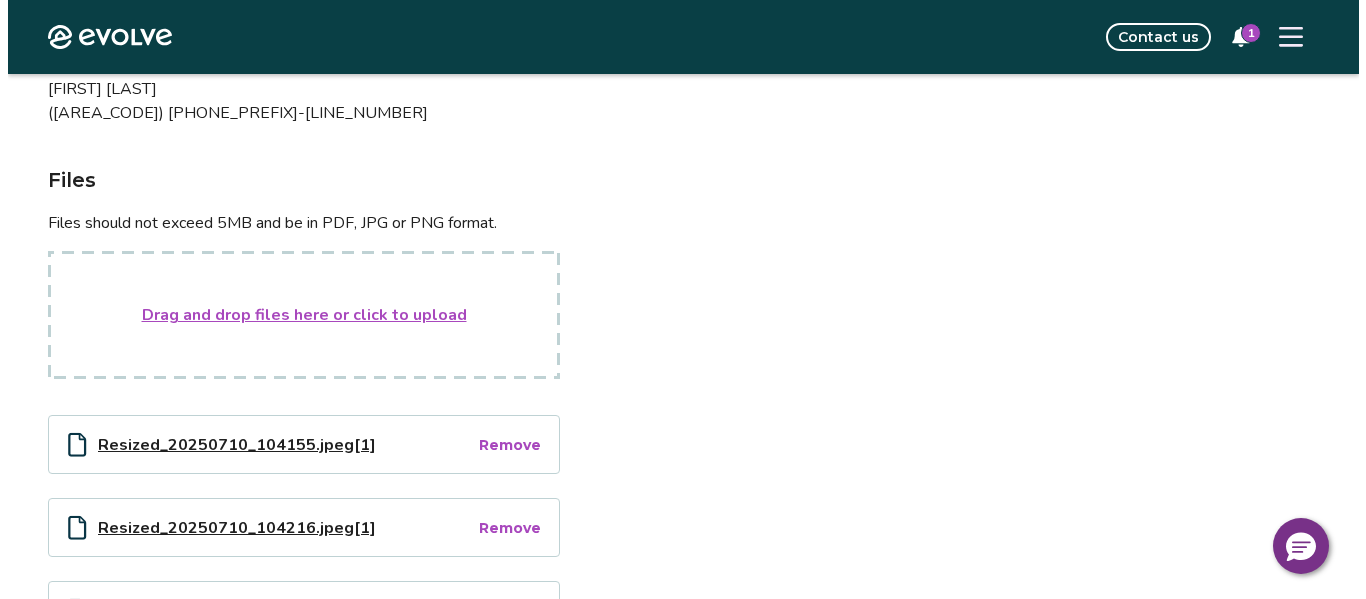 scroll, scrollTop: 0, scrollLeft: 0, axis: both 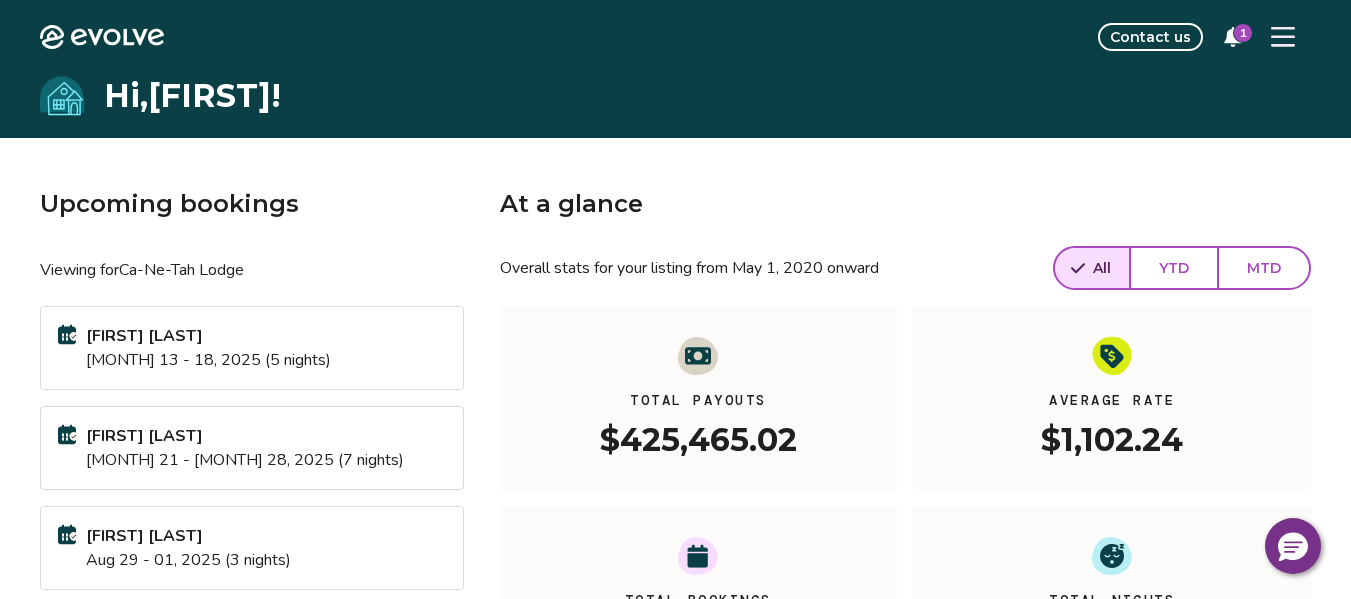 click 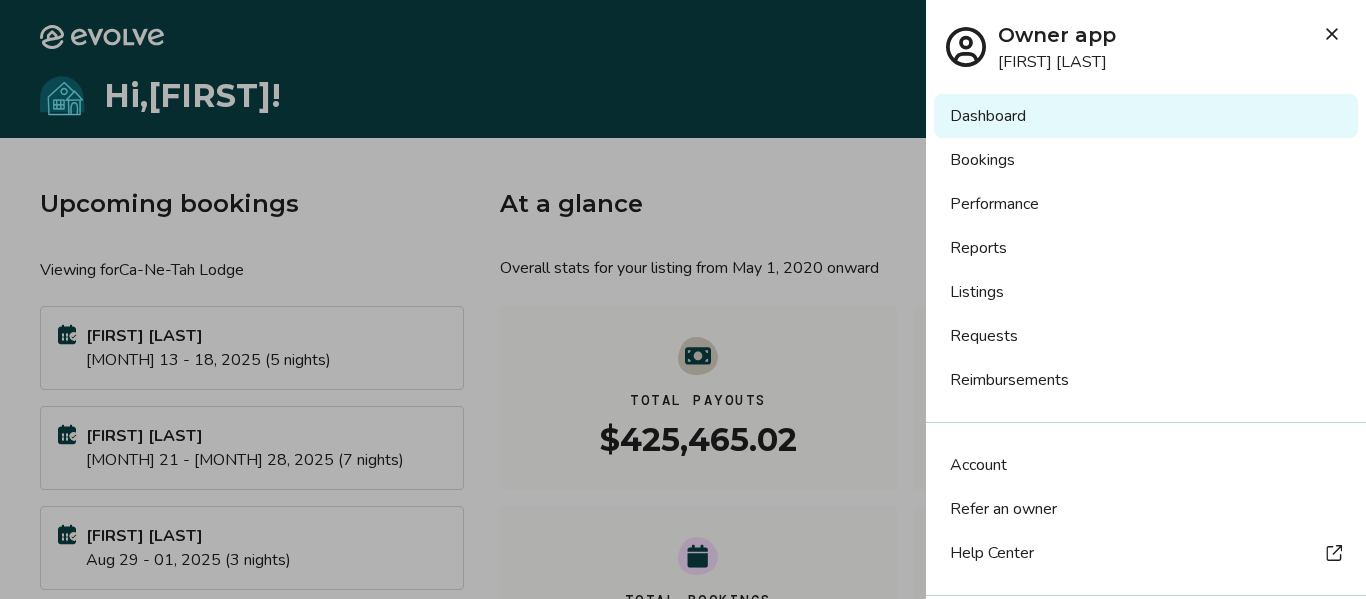 click on "Requests" at bounding box center (1146, 336) 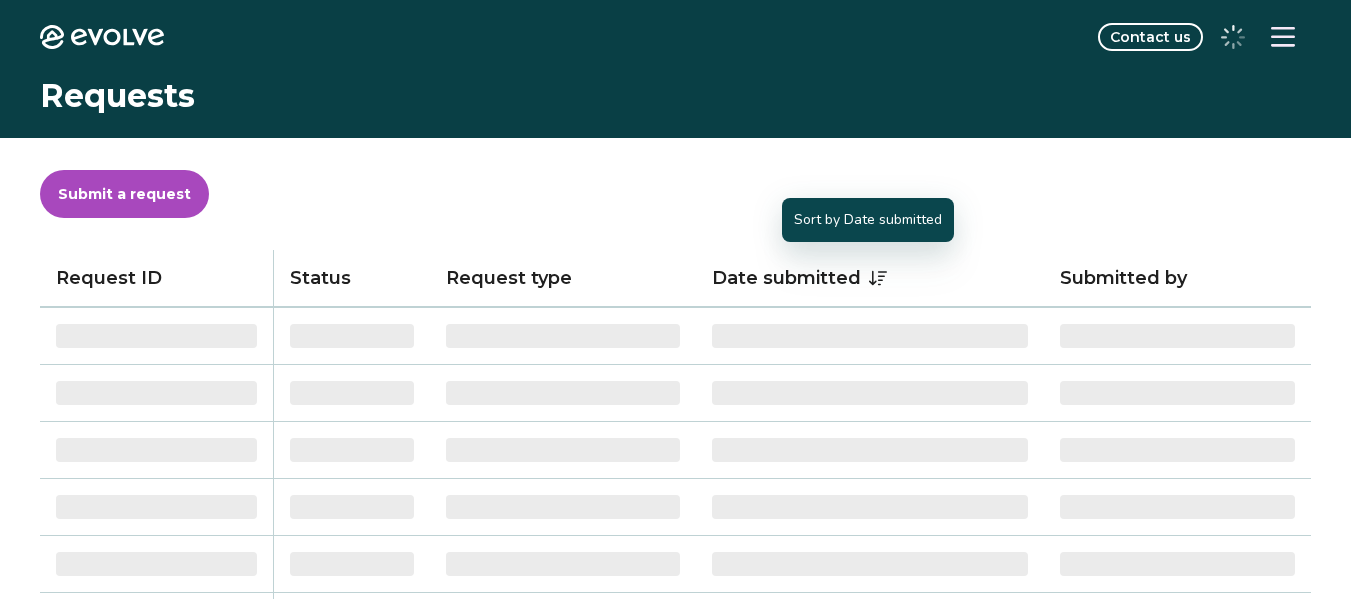 scroll, scrollTop: 0, scrollLeft: 0, axis: both 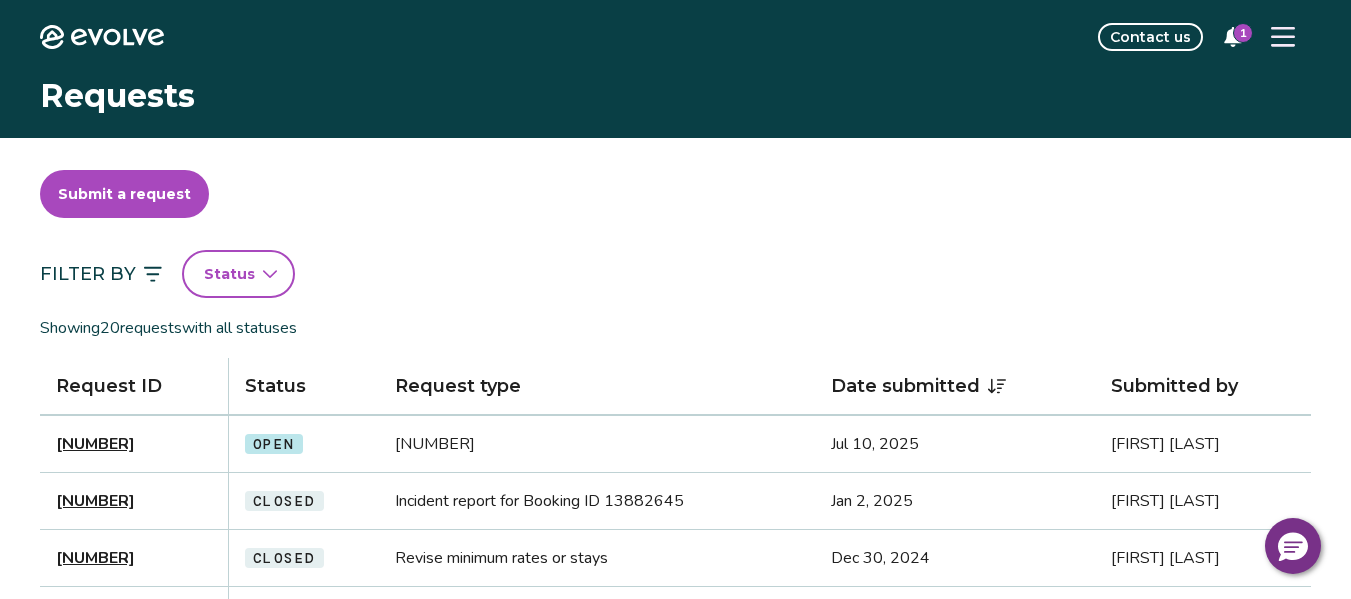 click on "[NUMBER]" at bounding box center (134, 444) 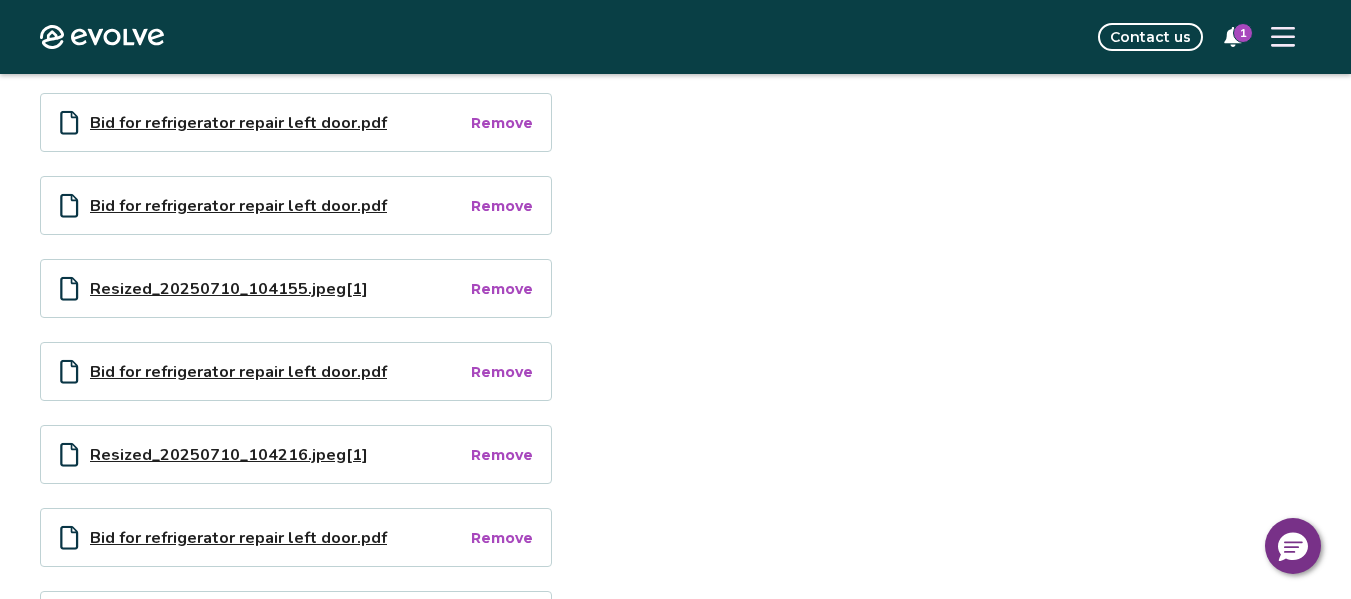 scroll, scrollTop: 786, scrollLeft: 0, axis: vertical 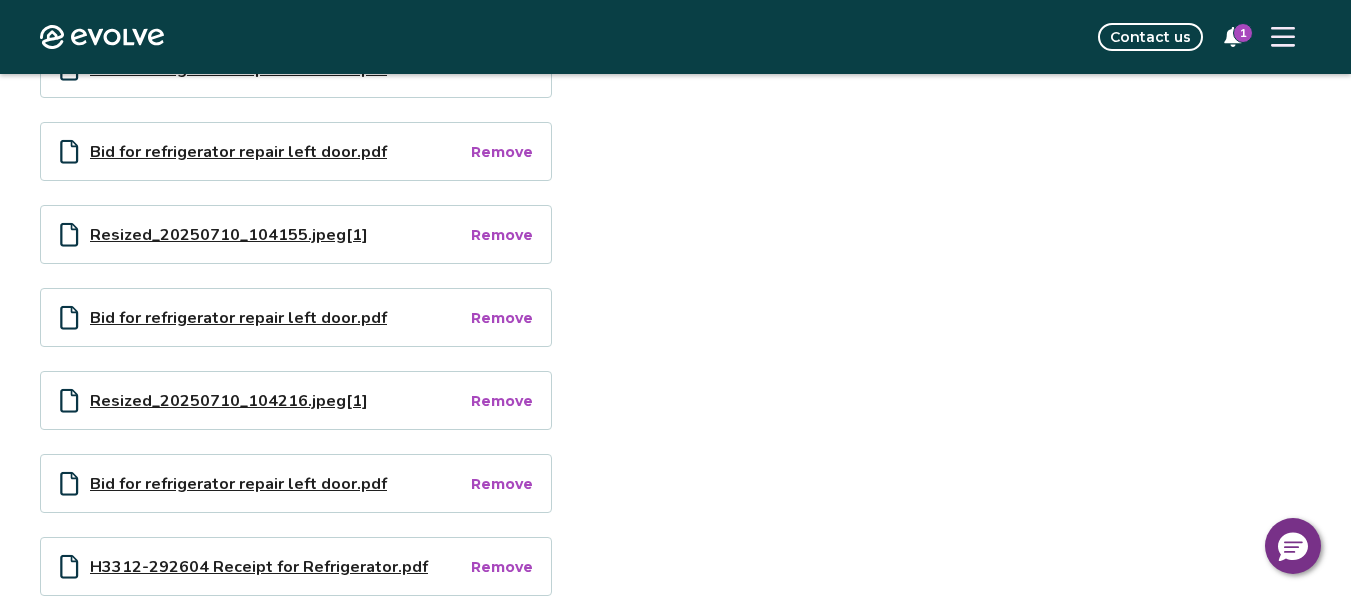 click on "Remove" at bounding box center [502, 318] 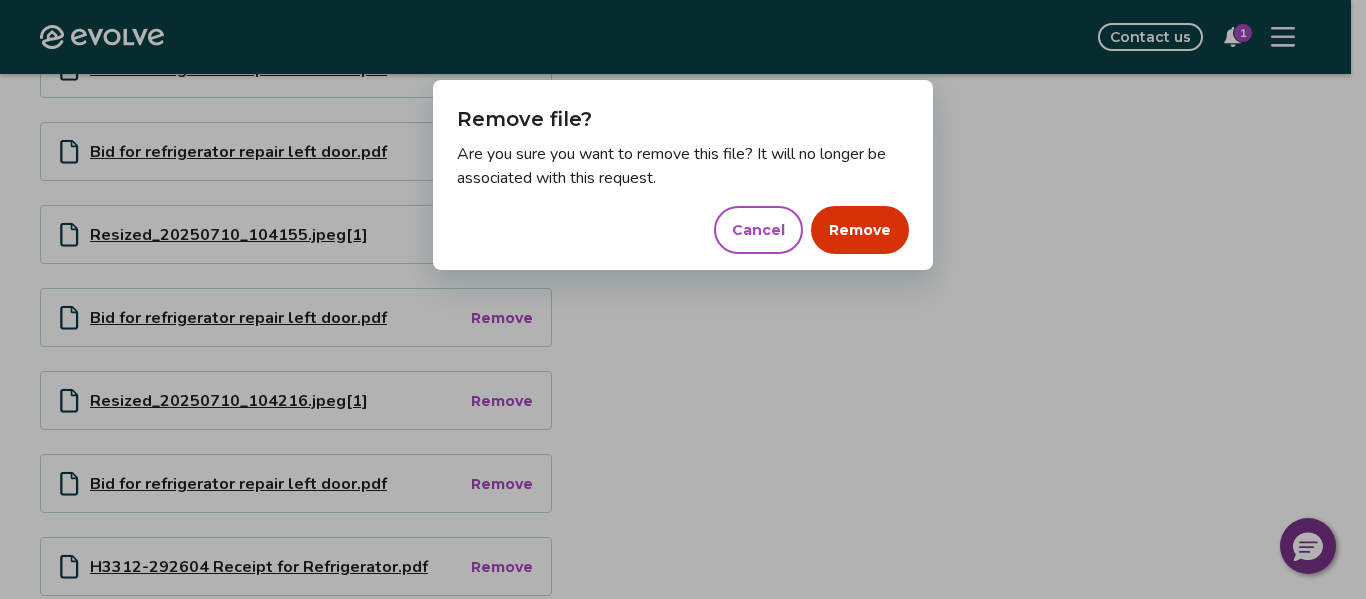 click on "Remove" at bounding box center [860, 230] 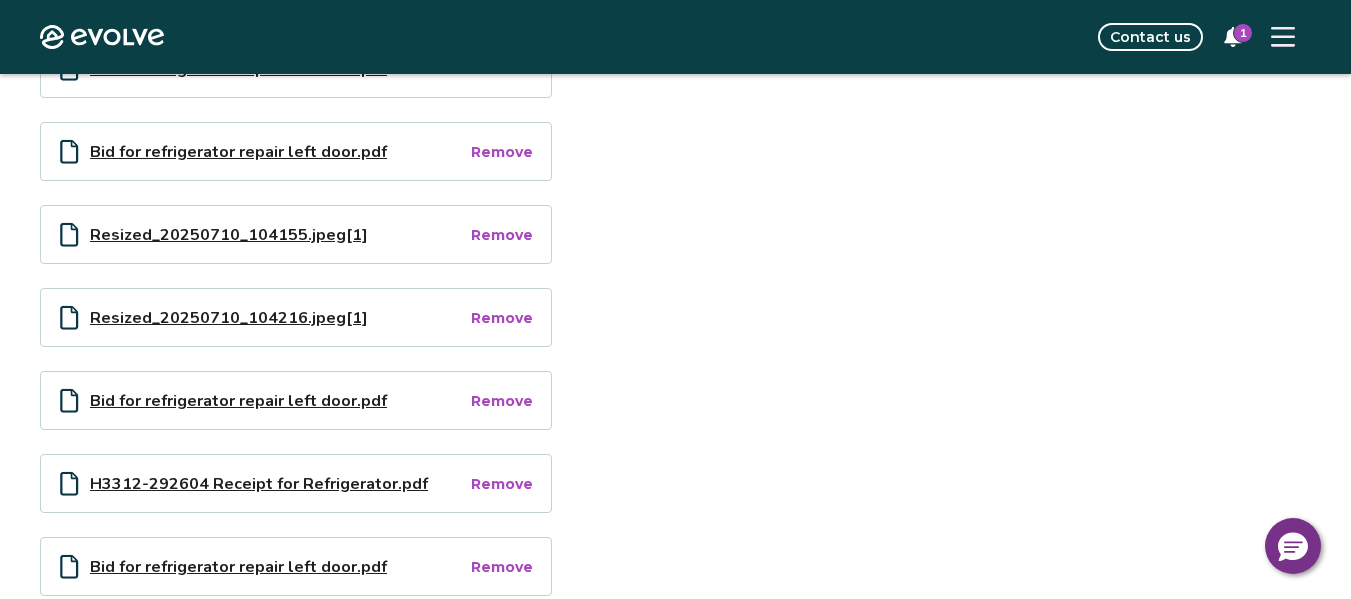 click on "Remove" at bounding box center (502, 401) 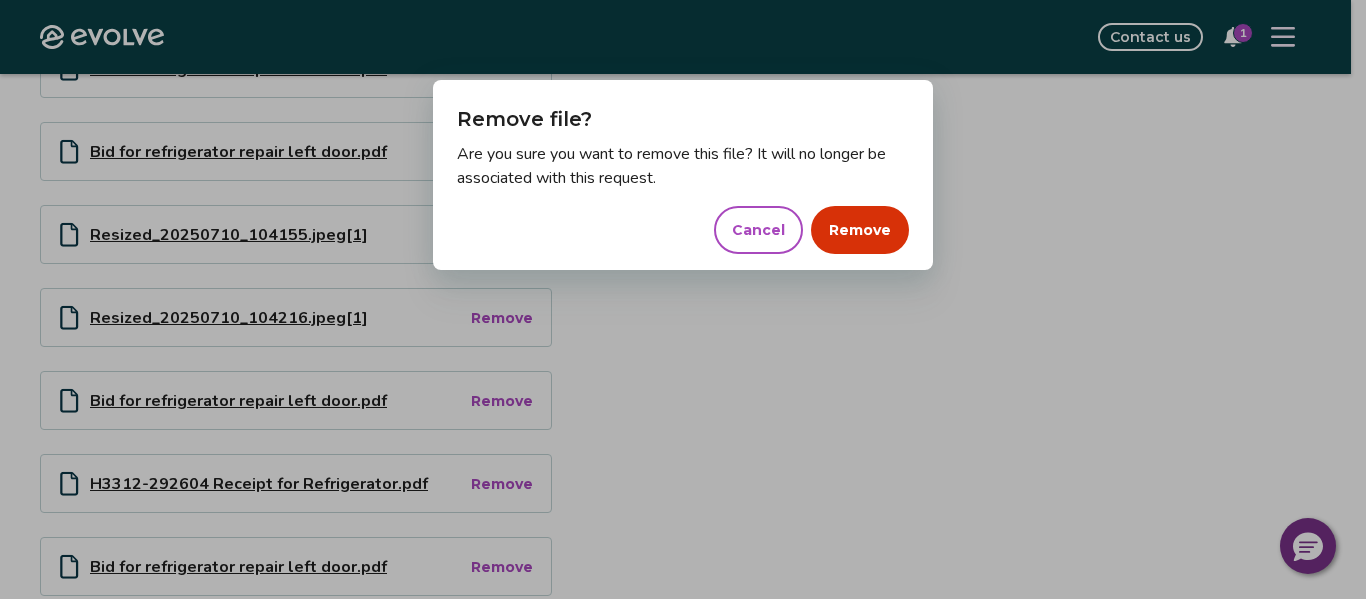 click on "Remove" at bounding box center (860, 230) 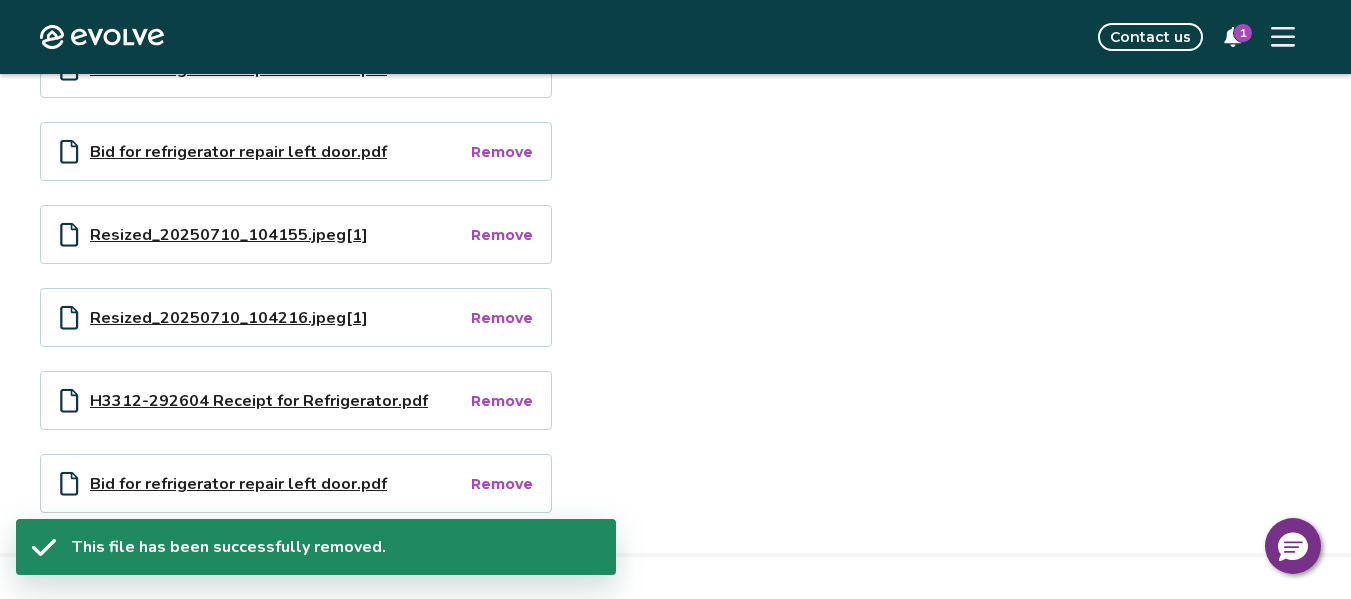 click on "Remove" at bounding box center [502, 484] 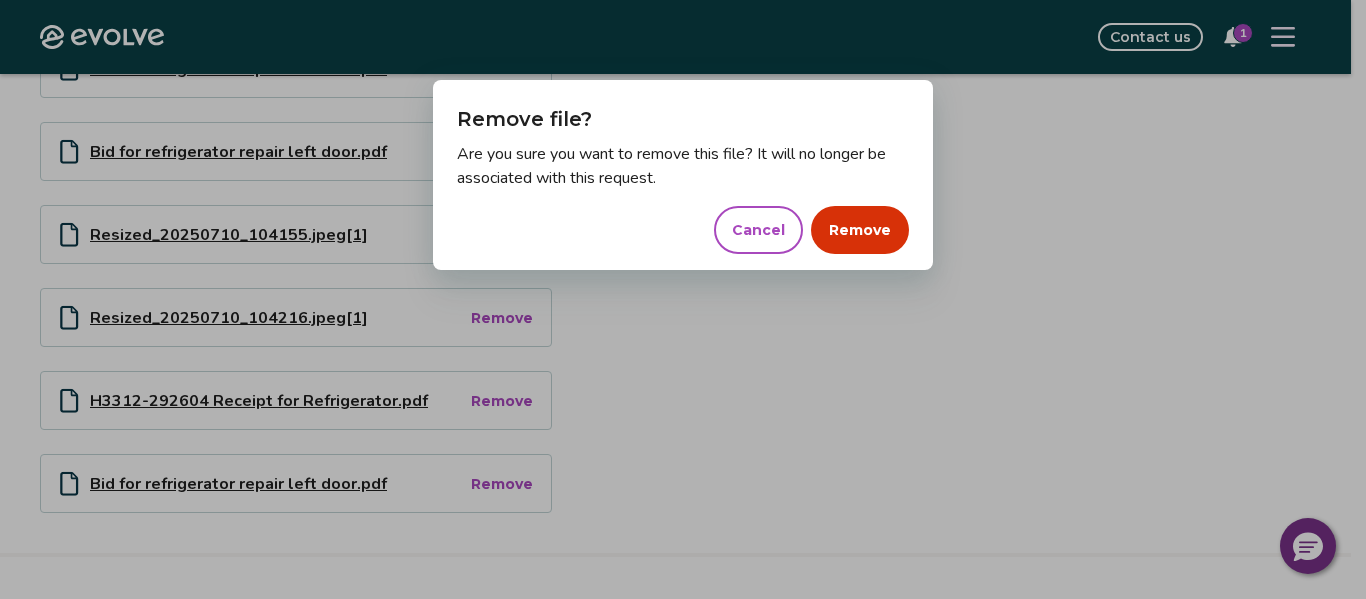 click on "Remove" at bounding box center (860, 230) 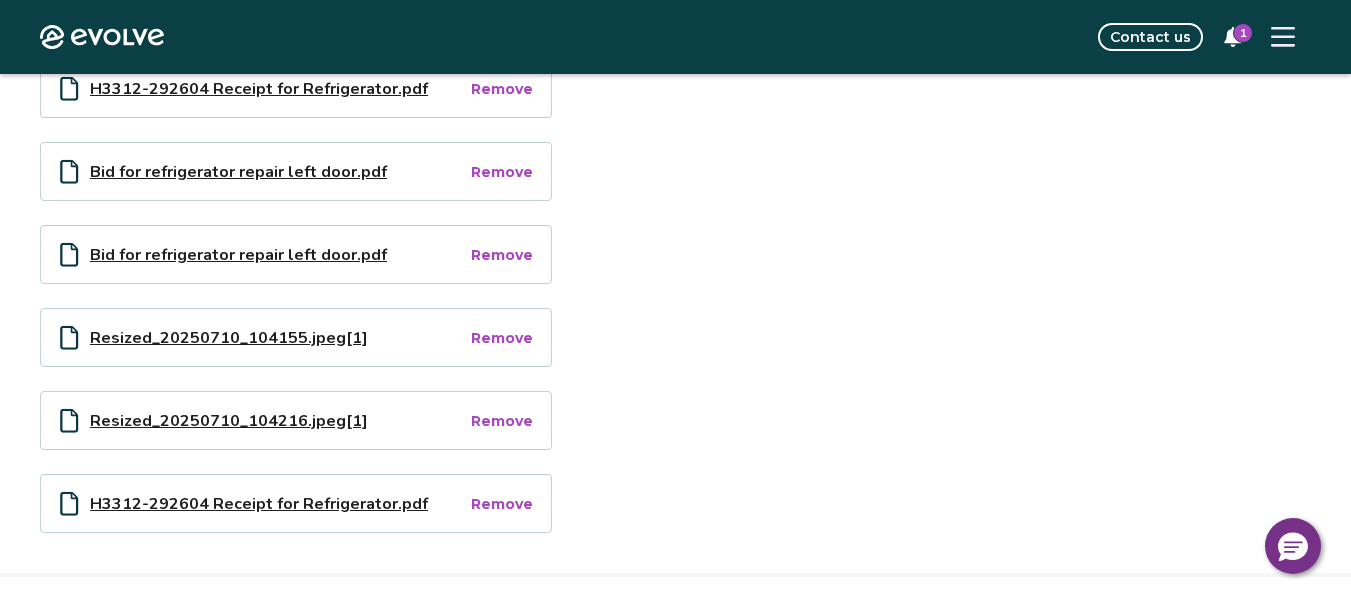 scroll, scrollTop: 679, scrollLeft: 0, axis: vertical 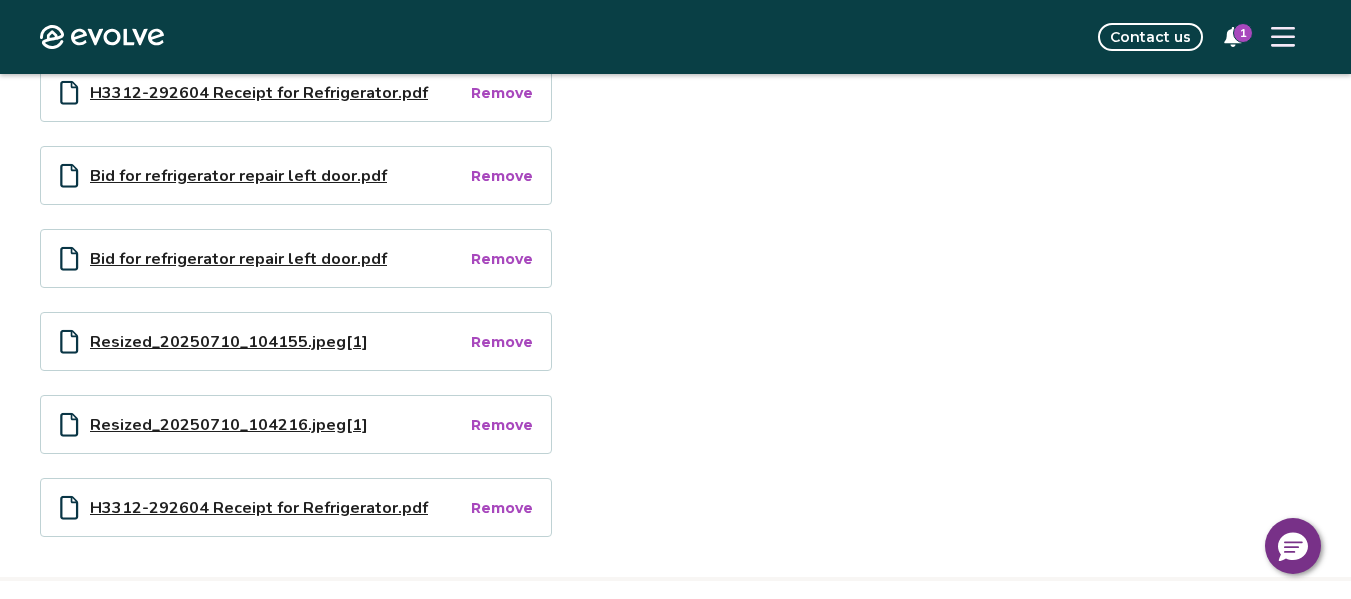 click on "Remove" at bounding box center (502, 176) 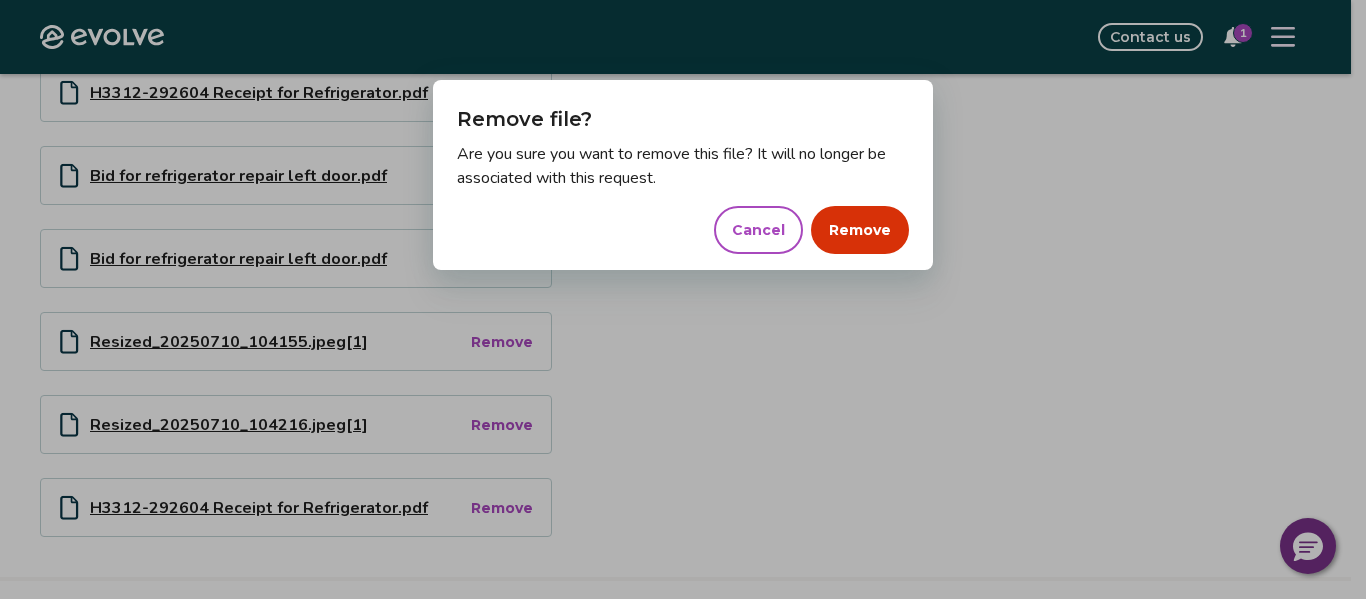 click on "Remove" at bounding box center [860, 230] 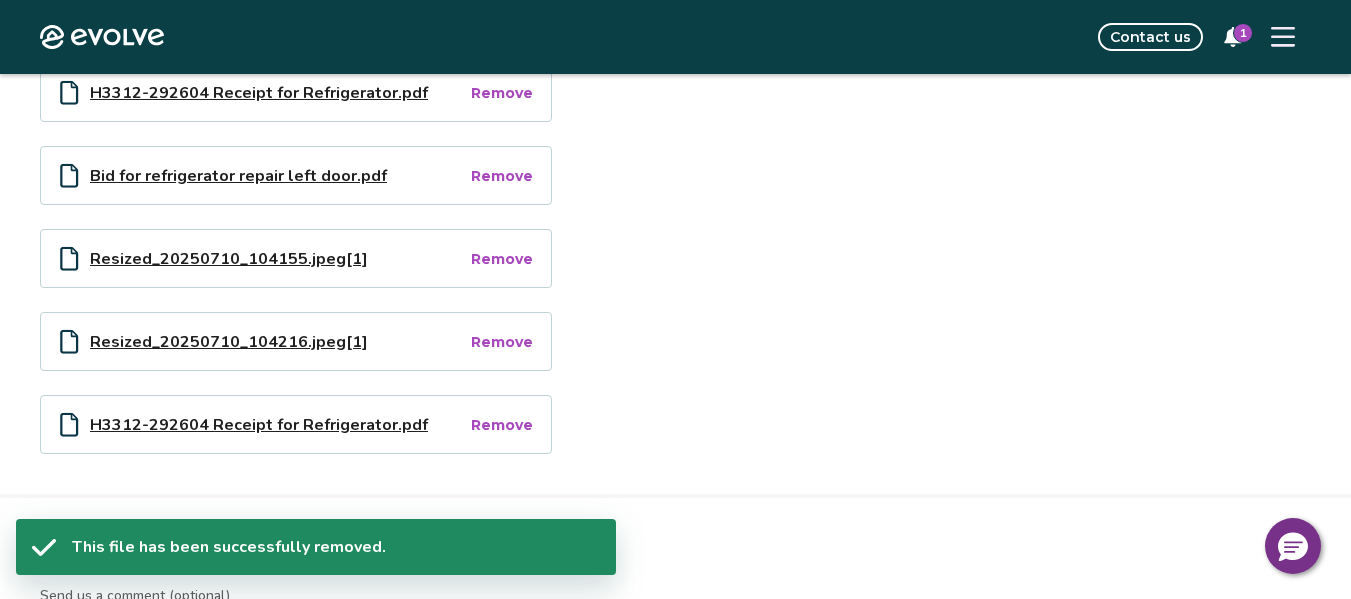 click on "Remove" at bounding box center [502, 425] 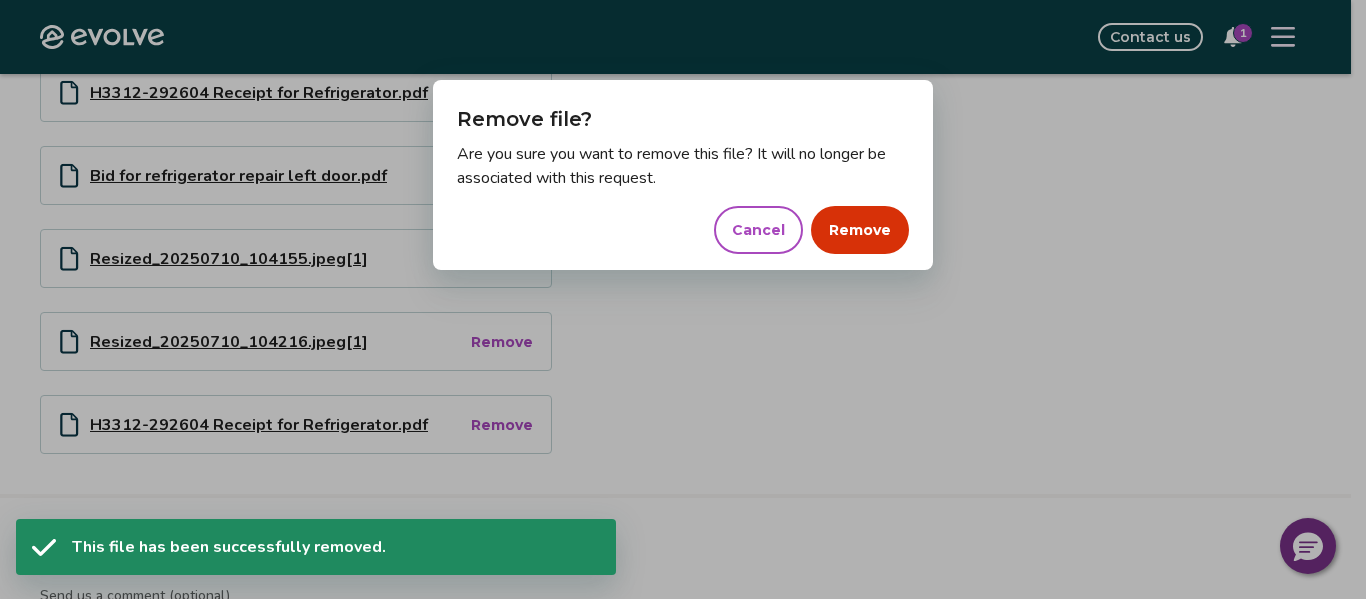 click on "Remove" at bounding box center (860, 230) 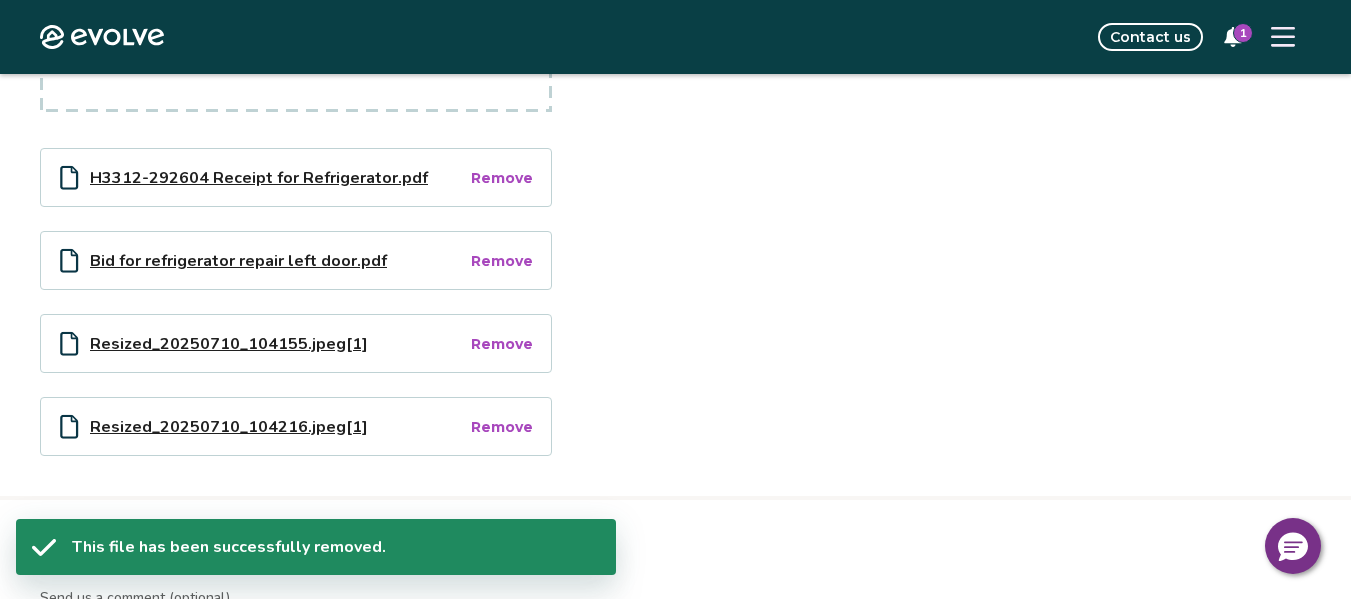 scroll, scrollTop: 569, scrollLeft: 0, axis: vertical 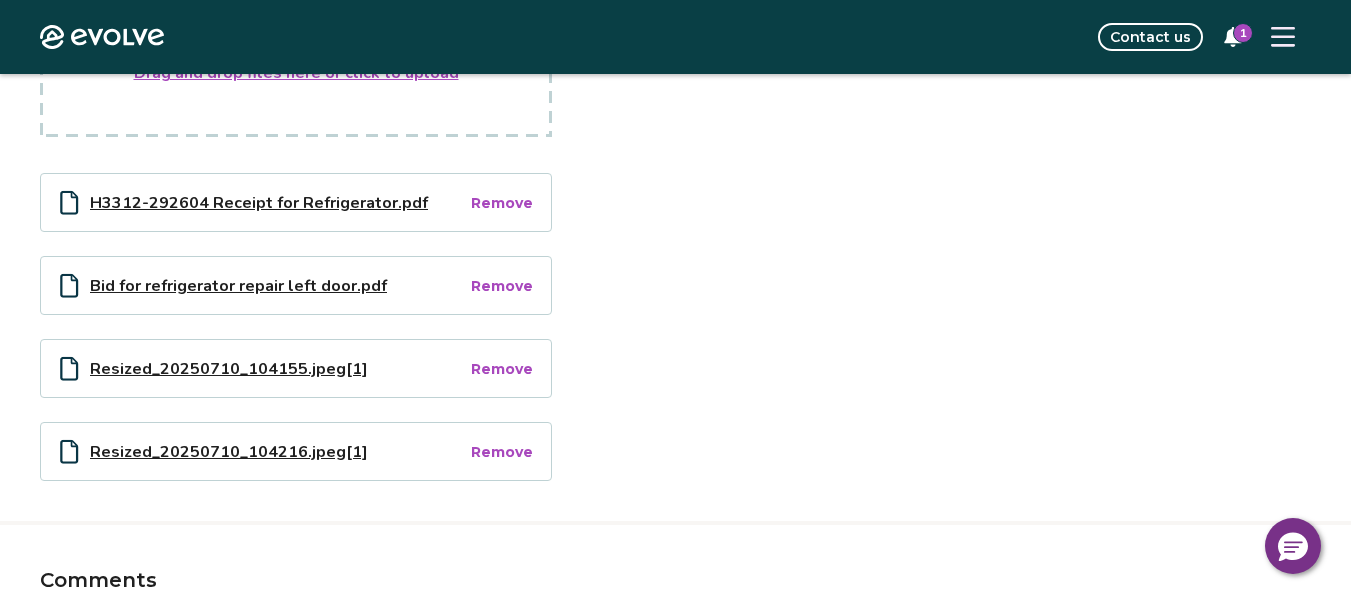 click on "H3312-292604 Receipt for Refrigerator.pdf" at bounding box center (279, 202) 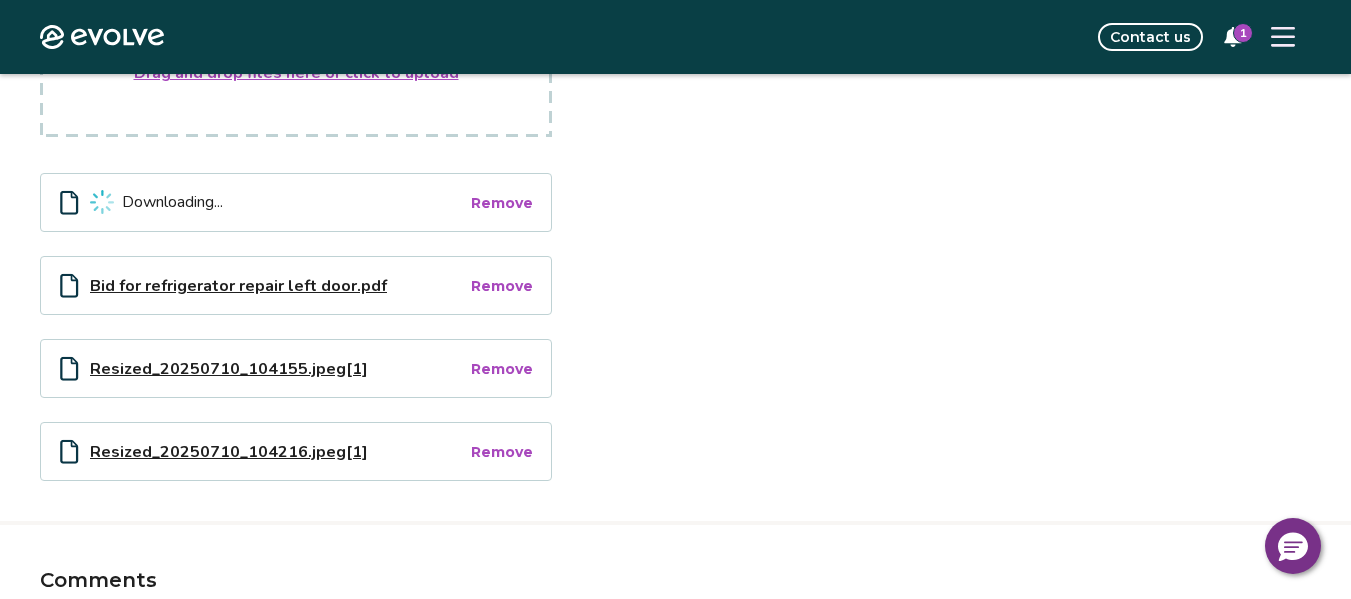 click on "Downloading..." at bounding box center [279, 202] 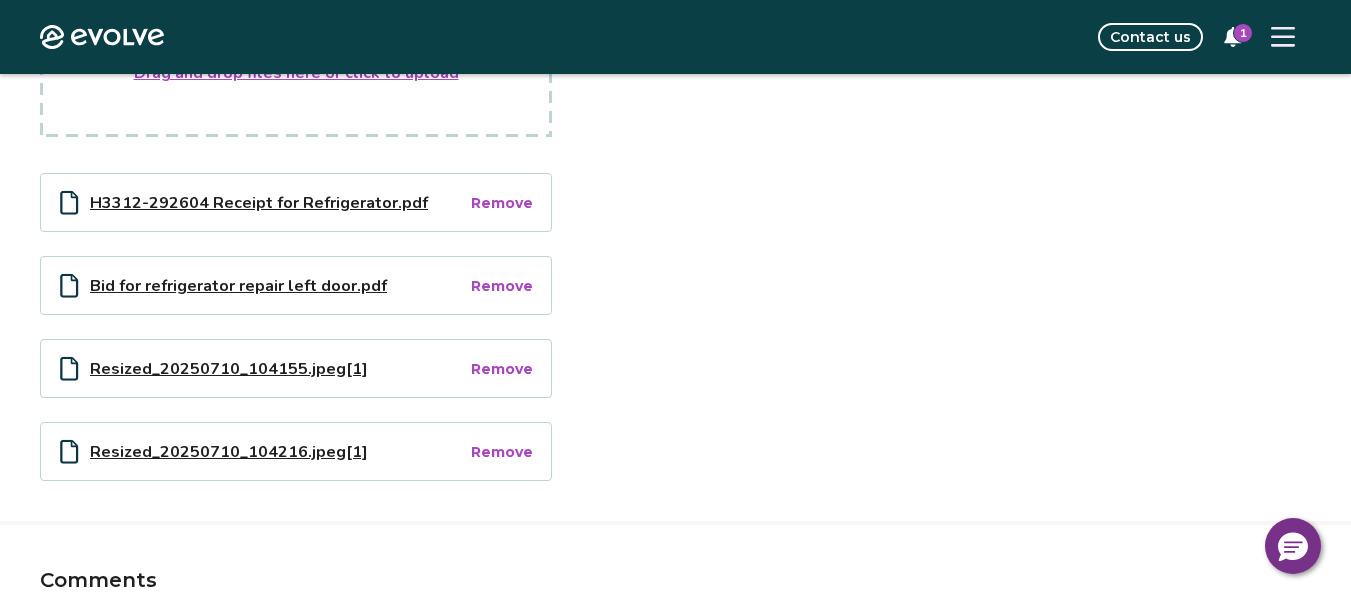 click on "Files Files should not exceed 5MB and be in PDF, JPG or PNG format. Drag and drop files here or click to upload   H3312-292604 Receipt for Refrigerator.pdf Remove Bid for refrigerator repair left door.pdf Remove Resized_20250710_104155.jpeg[1] Remove Resized_20250710_104216.jpeg[1] Remove" at bounding box center [675, 202] 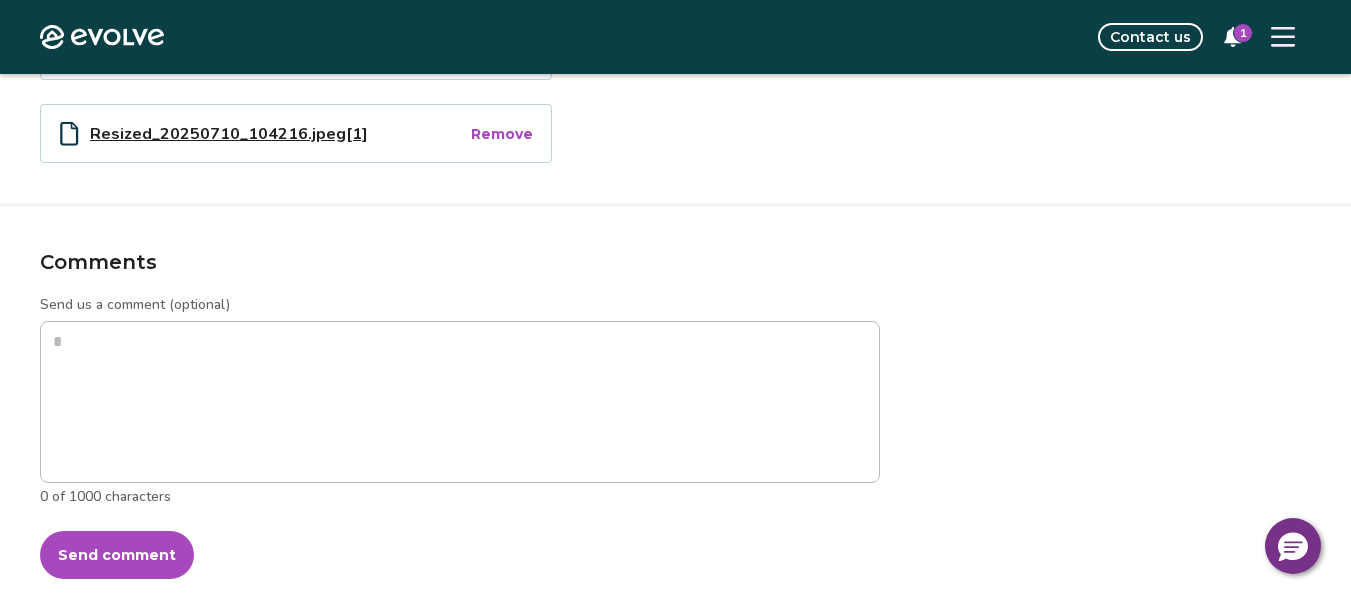 scroll, scrollTop: 903, scrollLeft: 0, axis: vertical 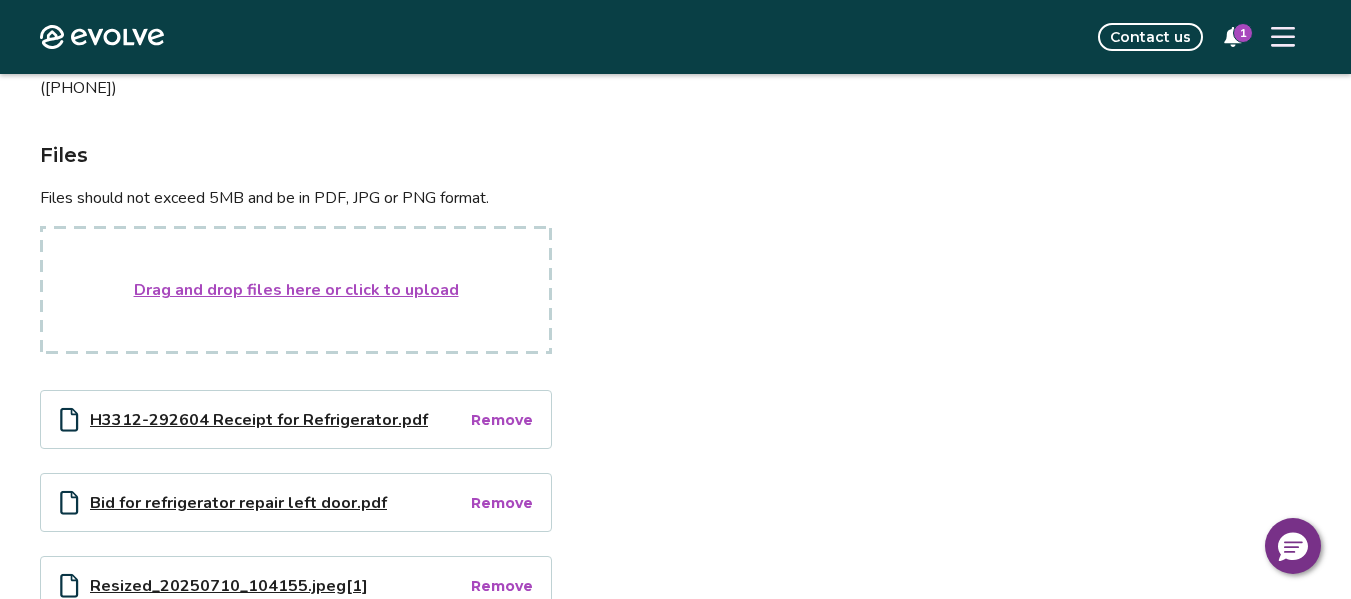 type on "*" 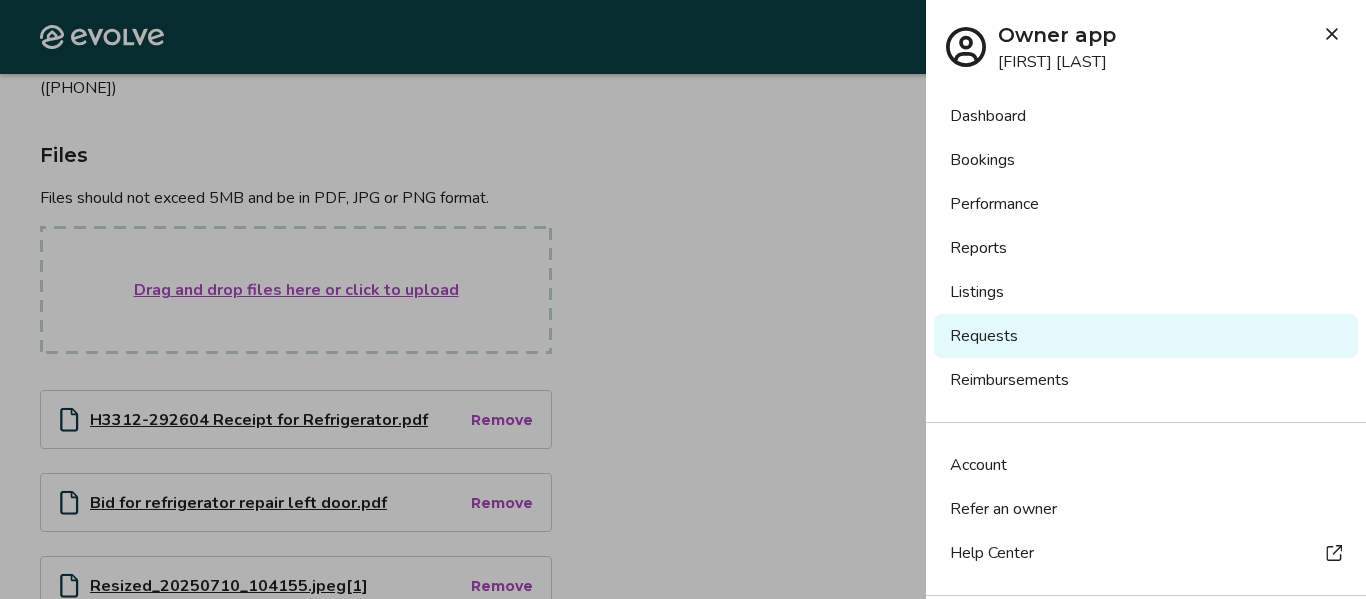 click on "Dashboard" at bounding box center (1146, 116) 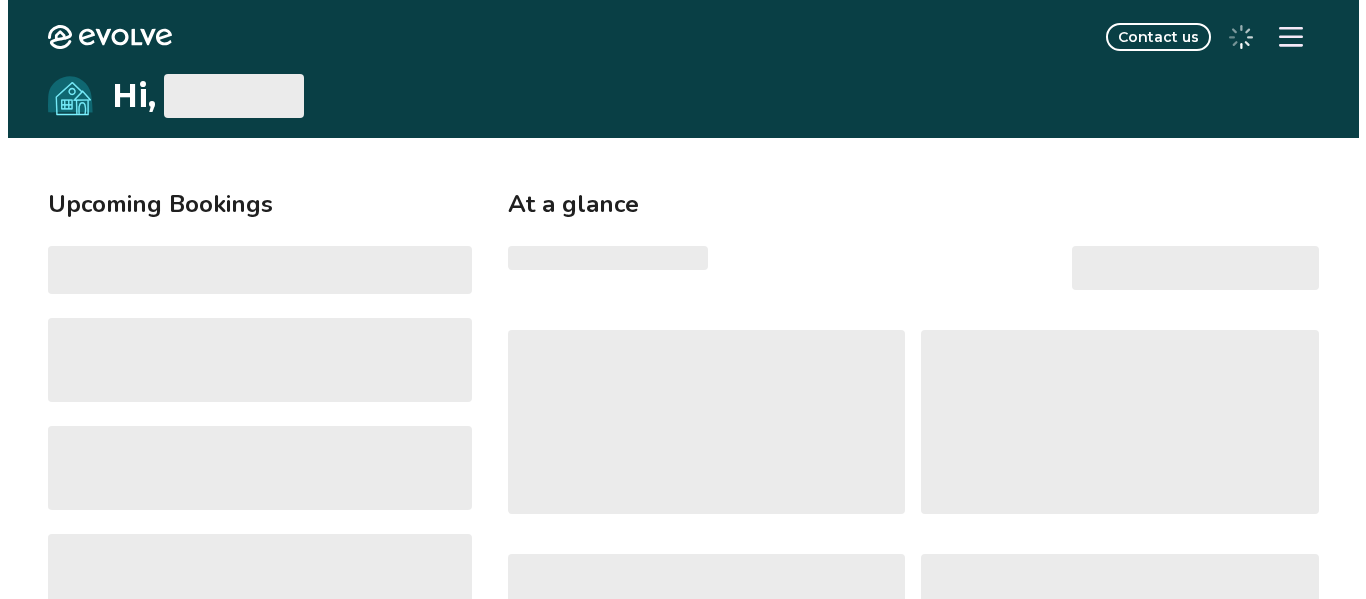 scroll, scrollTop: 0, scrollLeft: 0, axis: both 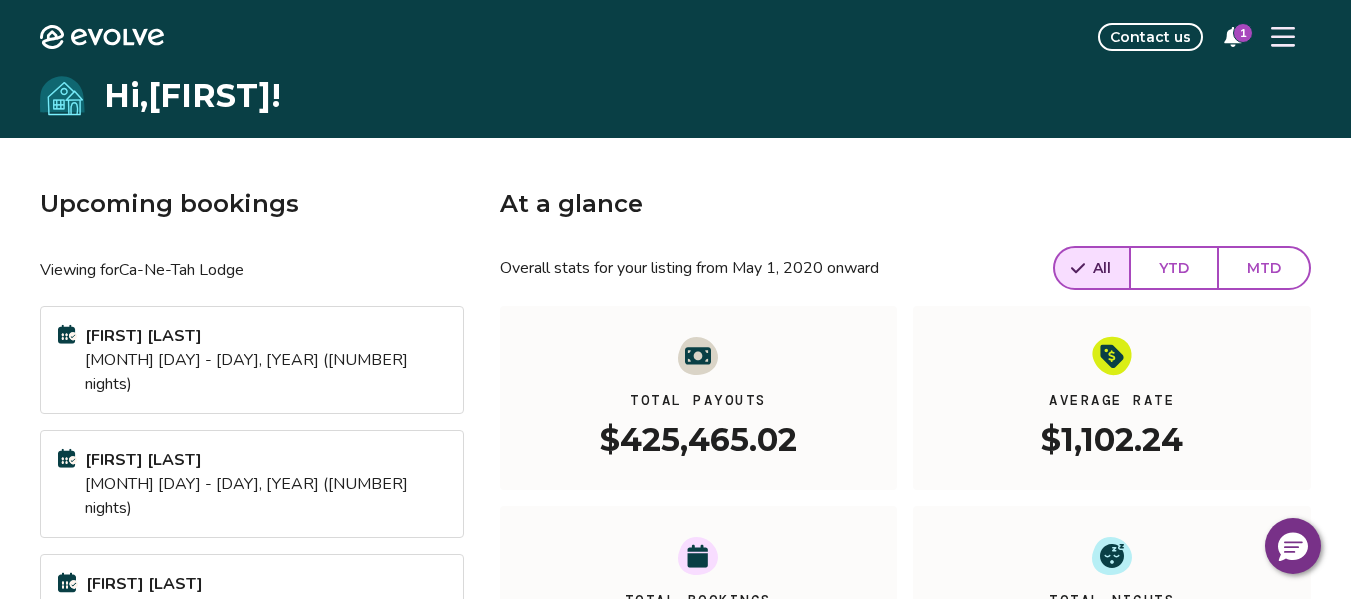click 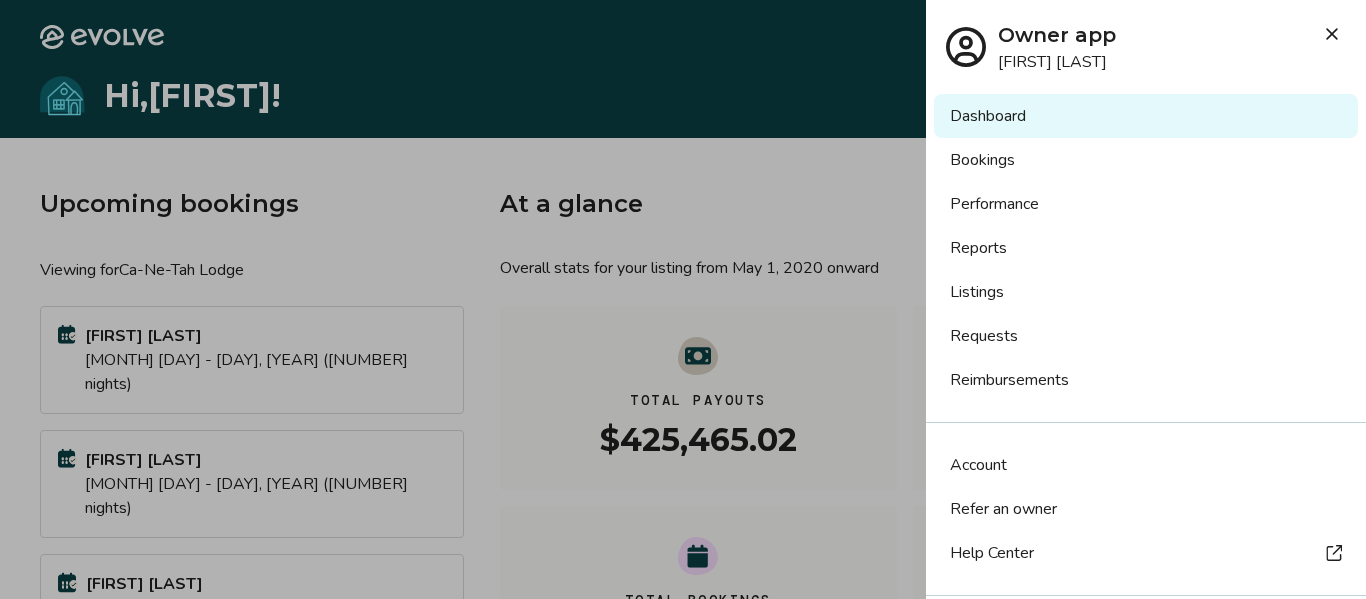 click on "Requests" at bounding box center (1146, 336) 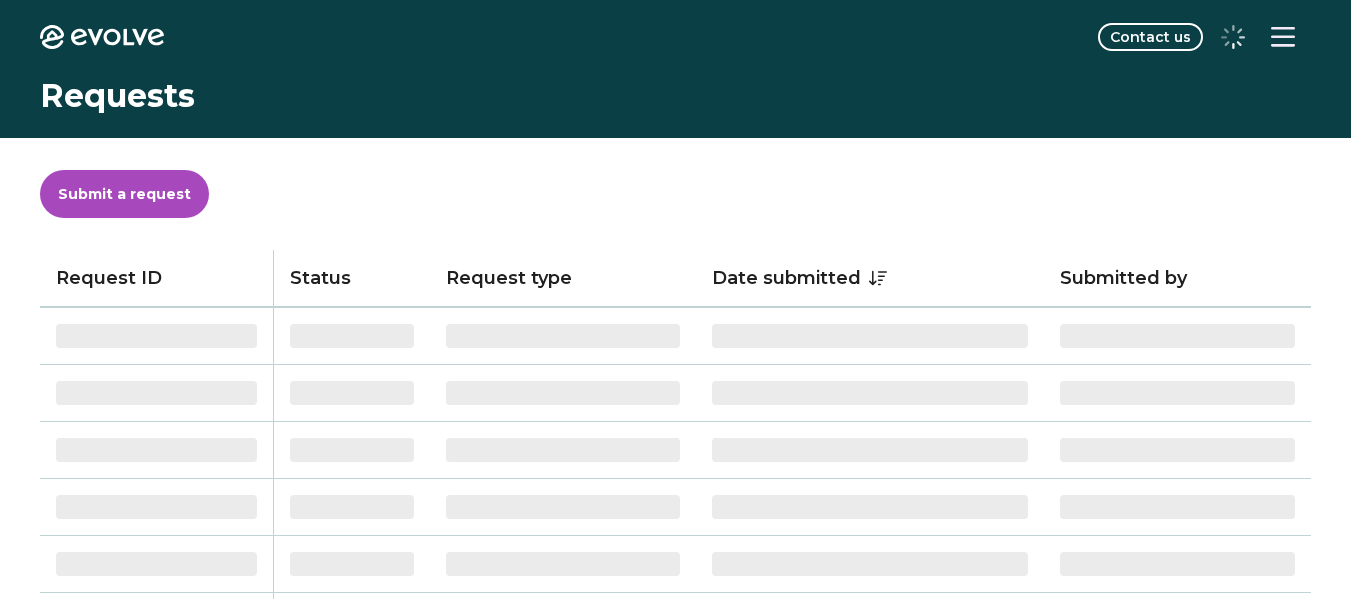 scroll, scrollTop: 0, scrollLeft: 0, axis: both 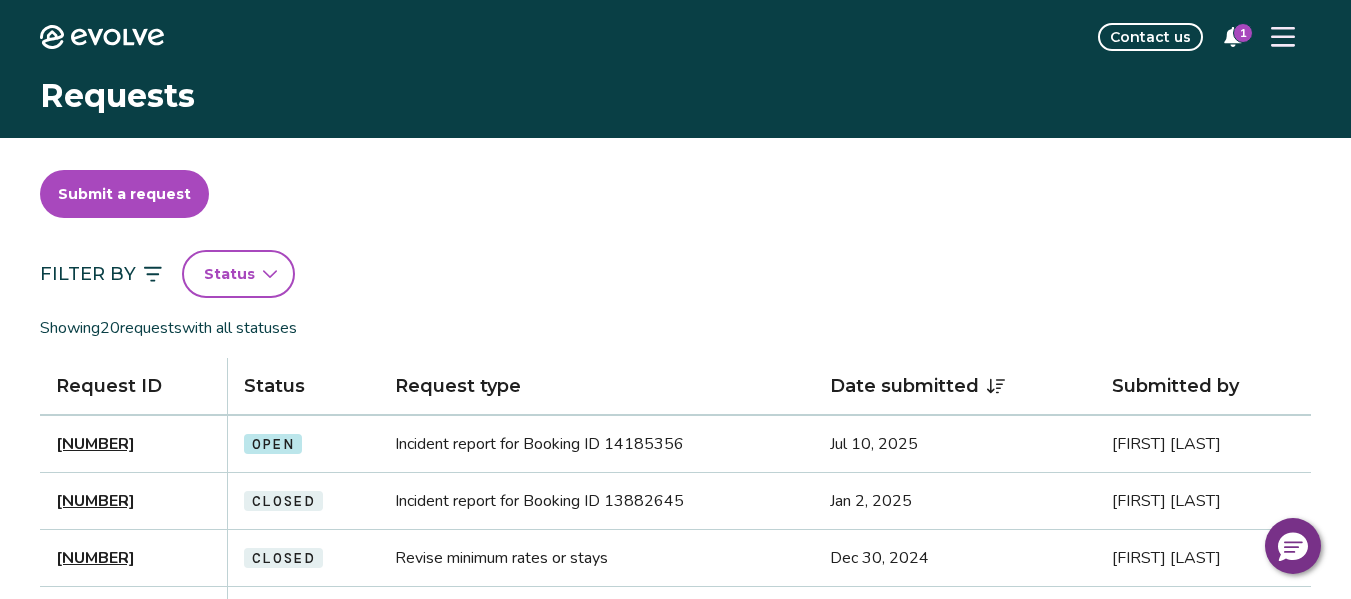 click on "[NUMBER]" at bounding box center (95, 444) 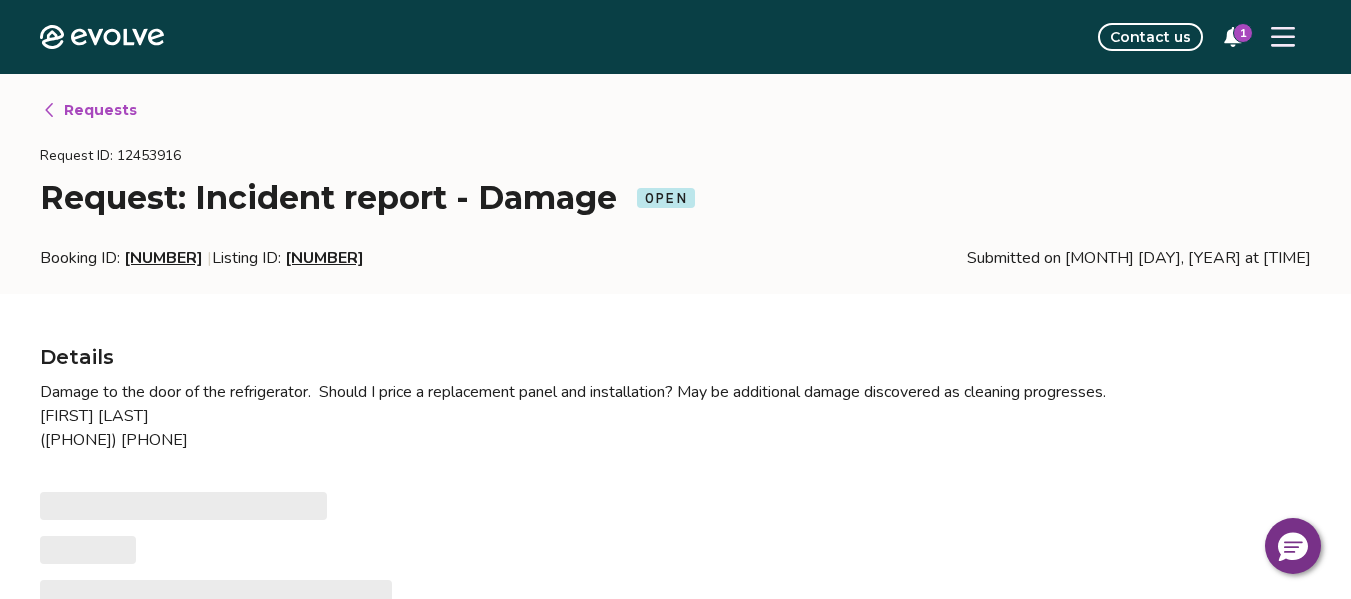 type on "*" 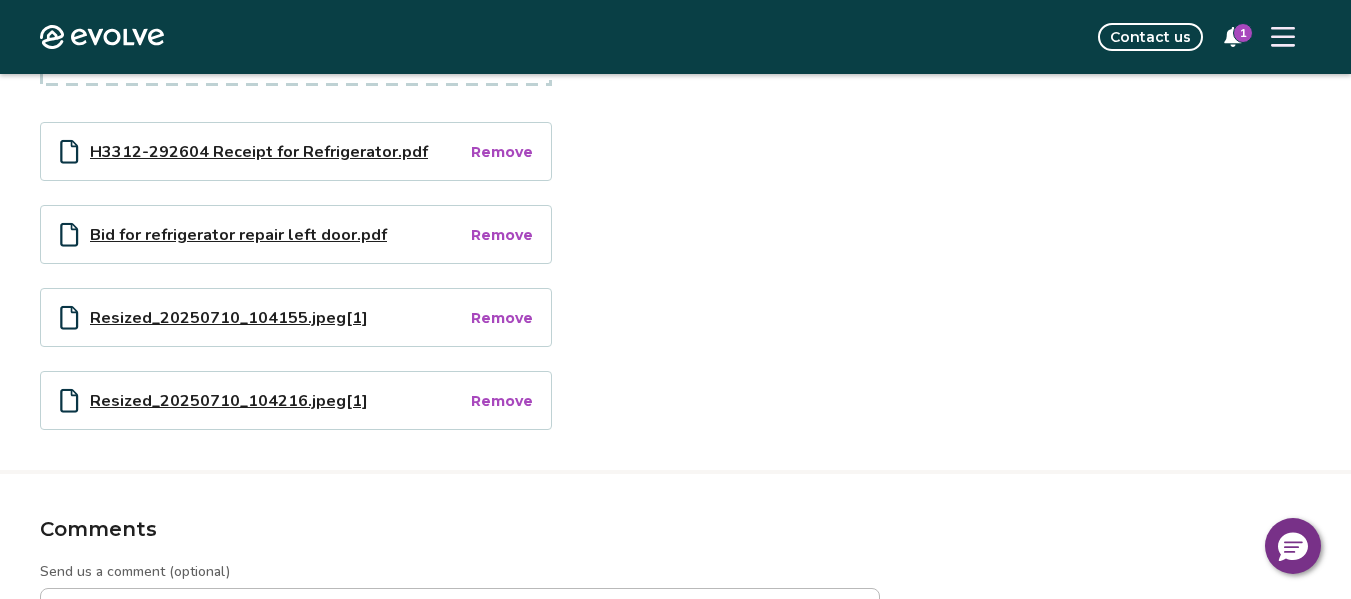 scroll, scrollTop: 592, scrollLeft: 0, axis: vertical 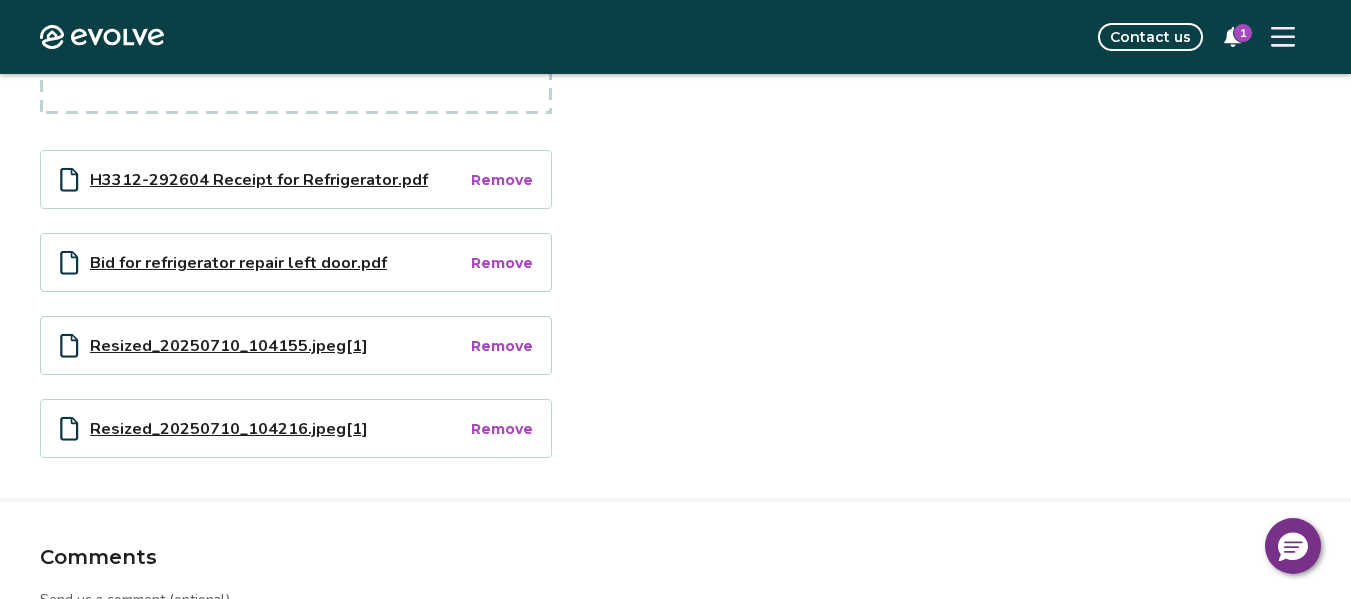 drag, startPoint x: 1300, startPoint y: 291, endPoint x: 1309, endPoint y: 242, distance: 49.819675 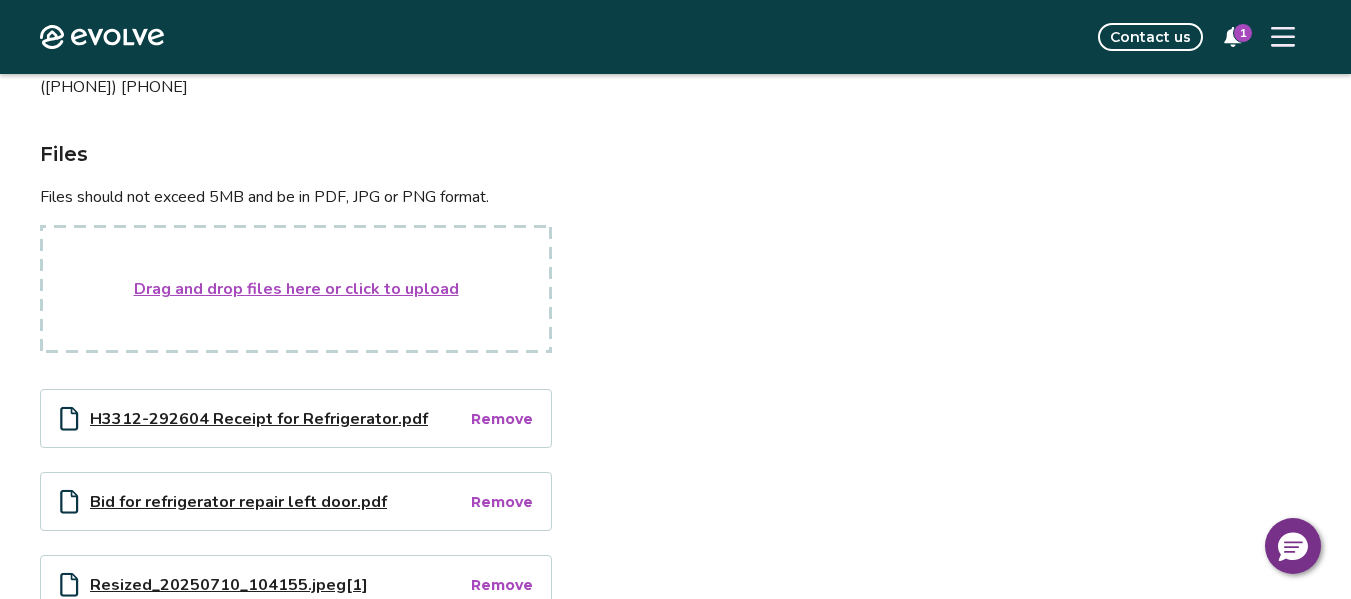 scroll, scrollTop: 327, scrollLeft: 0, axis: vertical 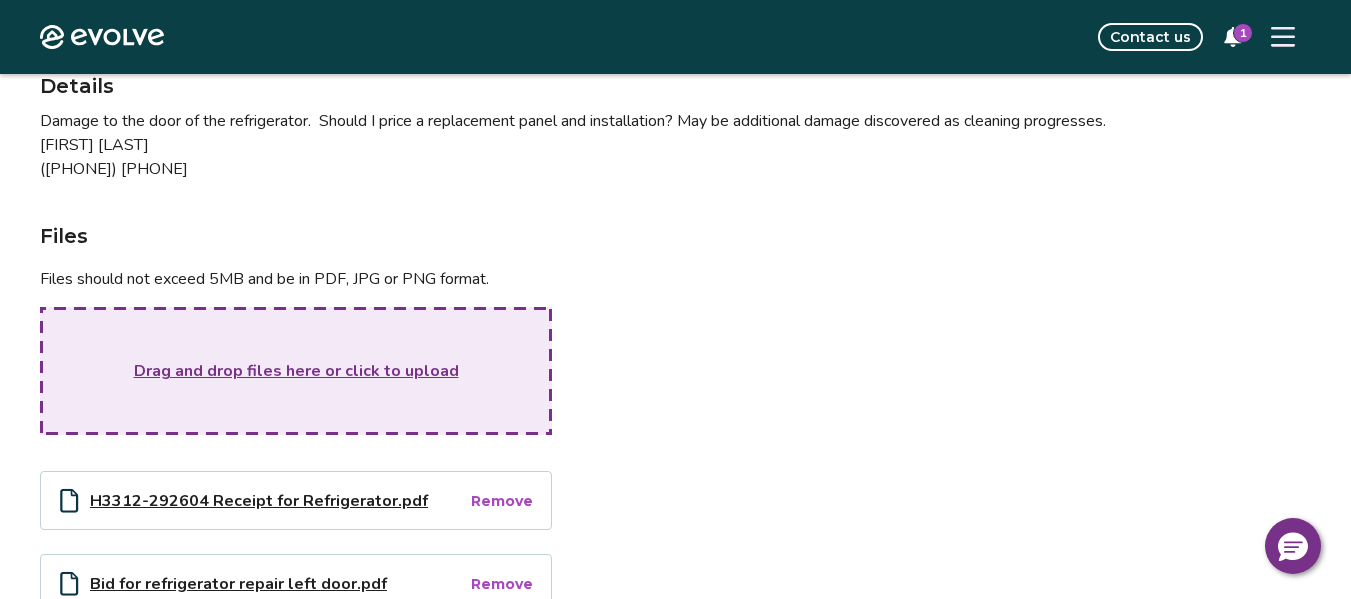 click on "Drag and drop files here or click to upload" at bounding box center [296, 371] 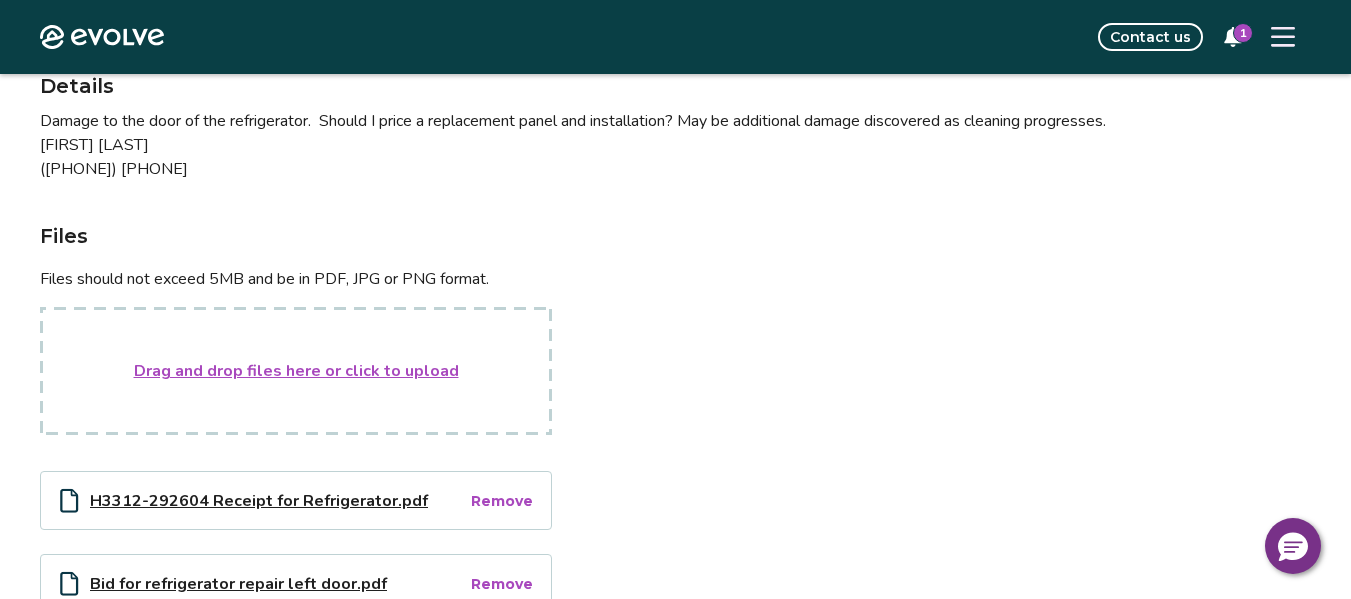 click 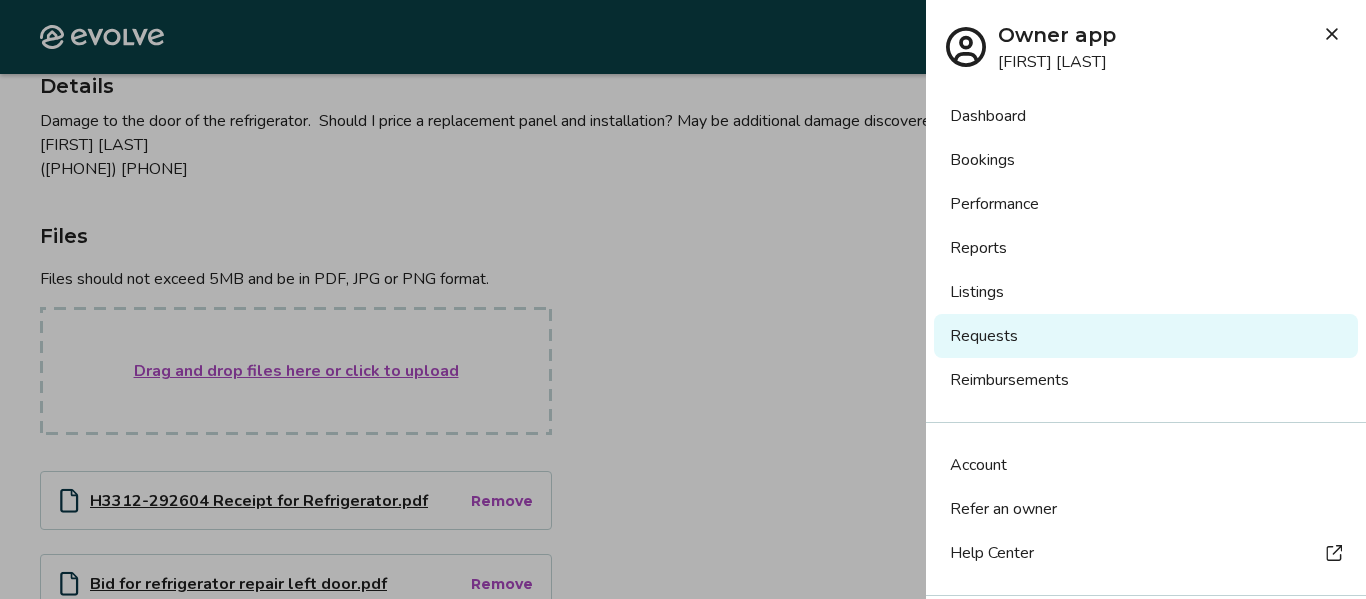 click on "Dashboard" at bounding box center (1146, 116) 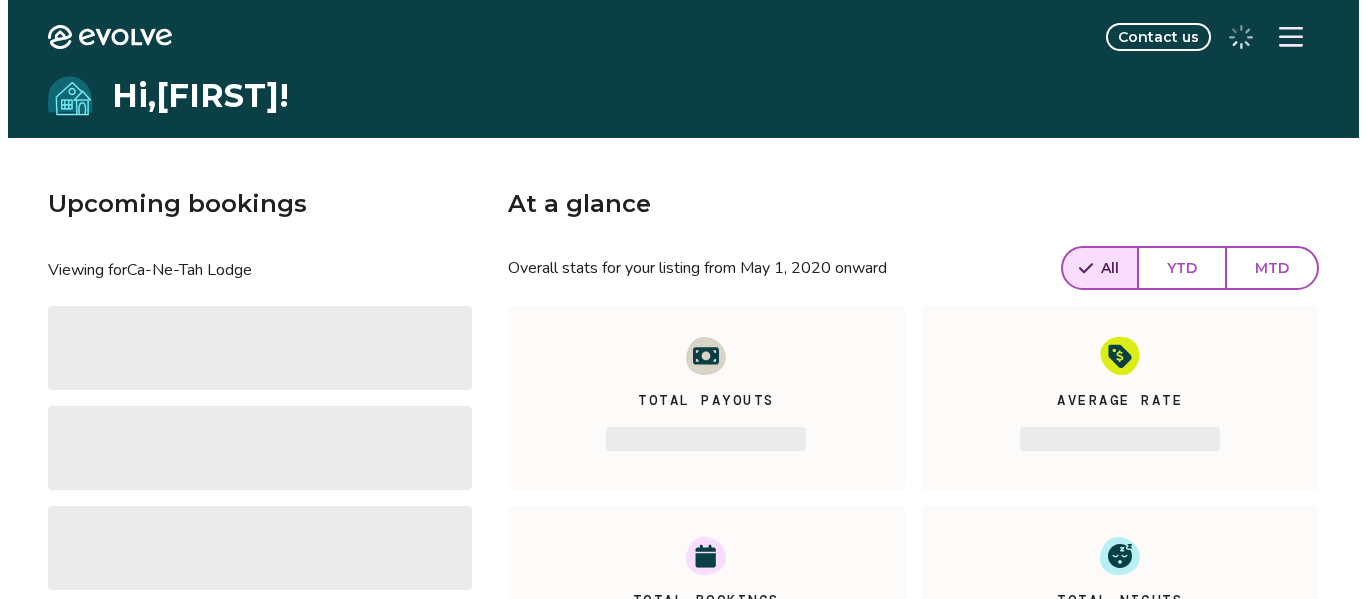 scroll, scrollTop: 0, scrollLeft: 0, axis: both 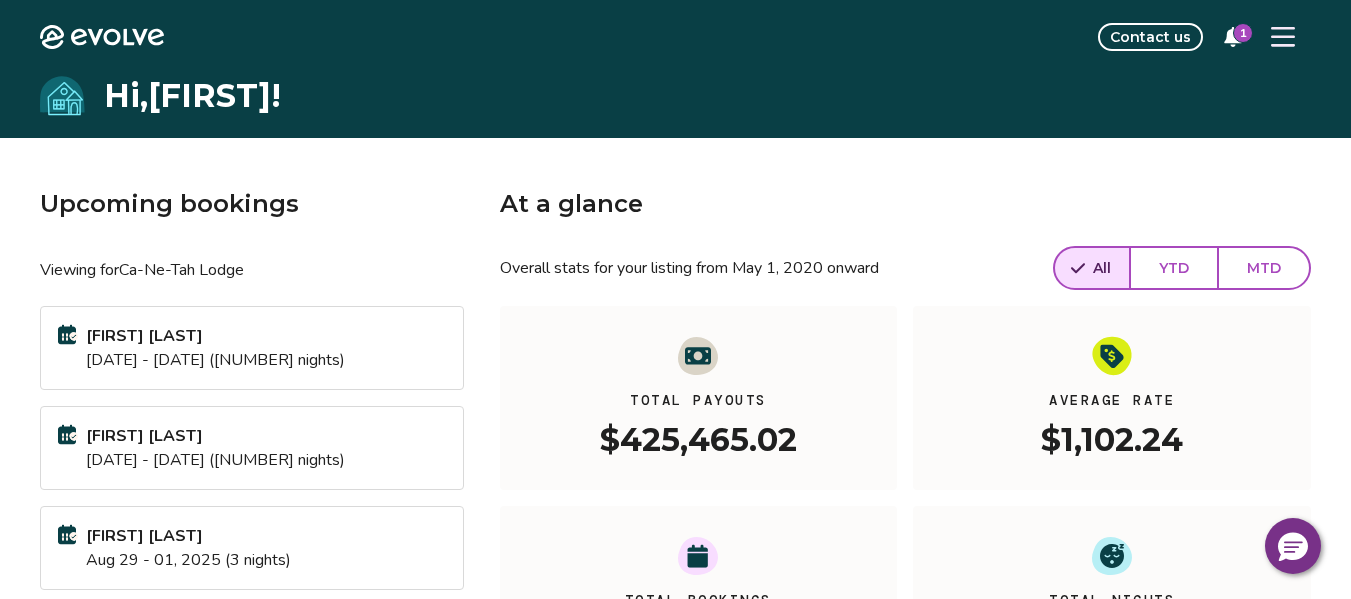 click 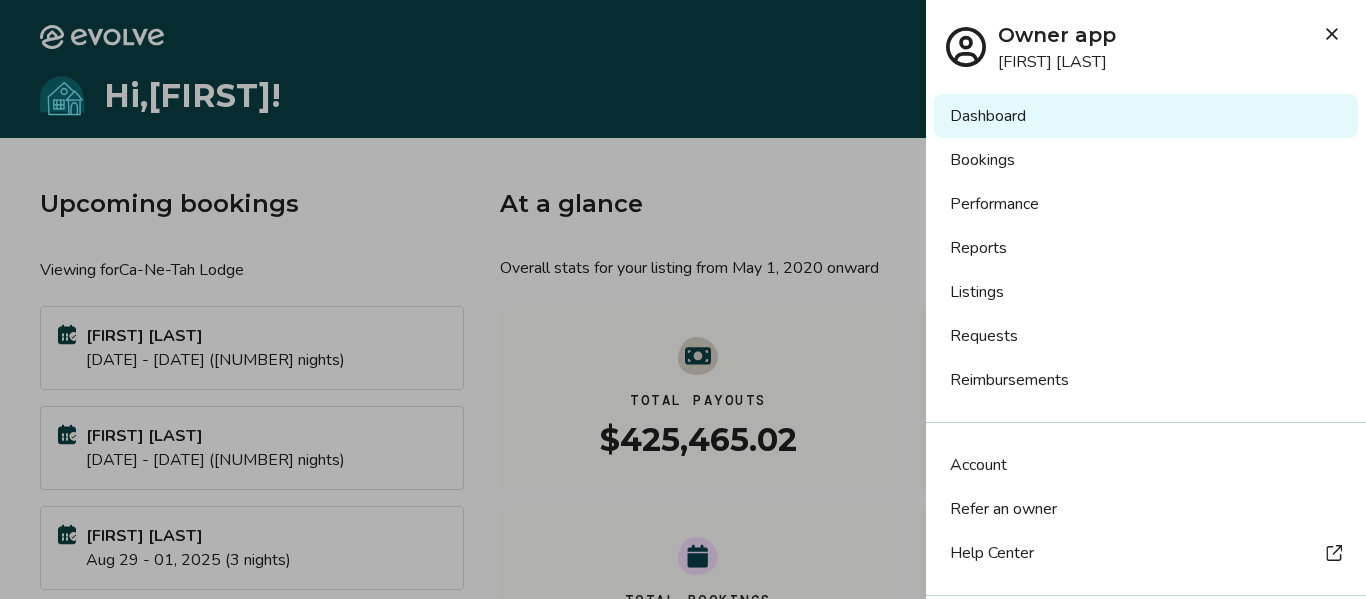 click on "Requests" at bounding box center (1146, 336) 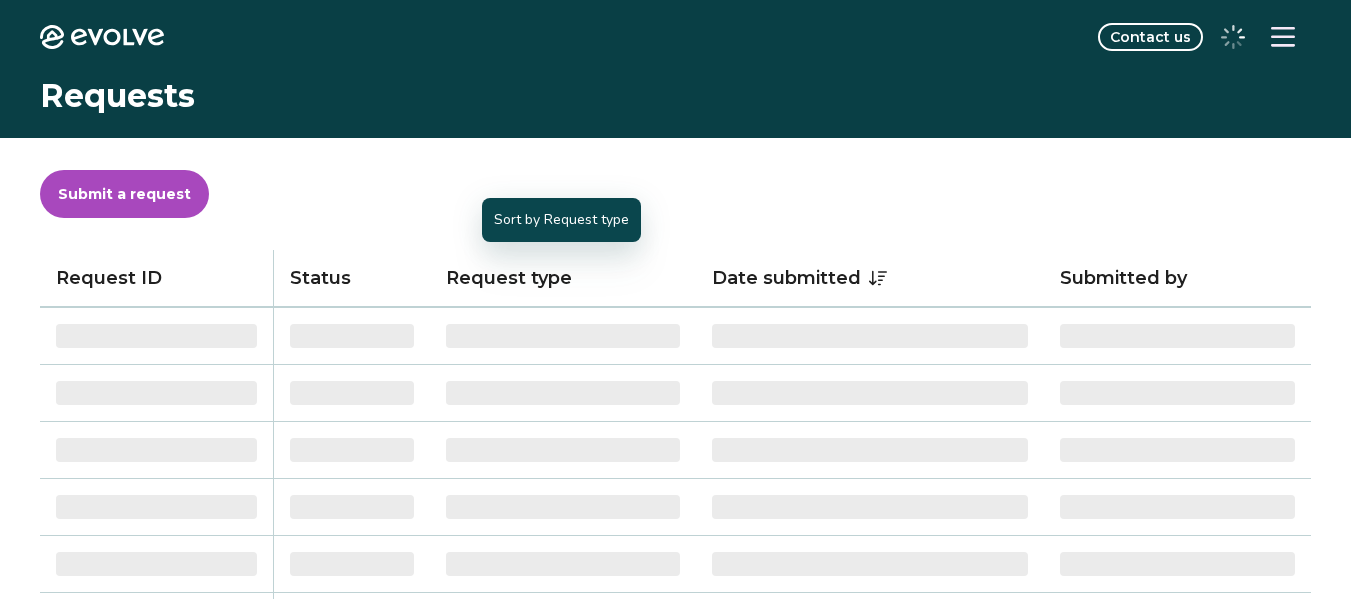 scroll, scrollTop: 0, scrollLeft: 0, axis: both 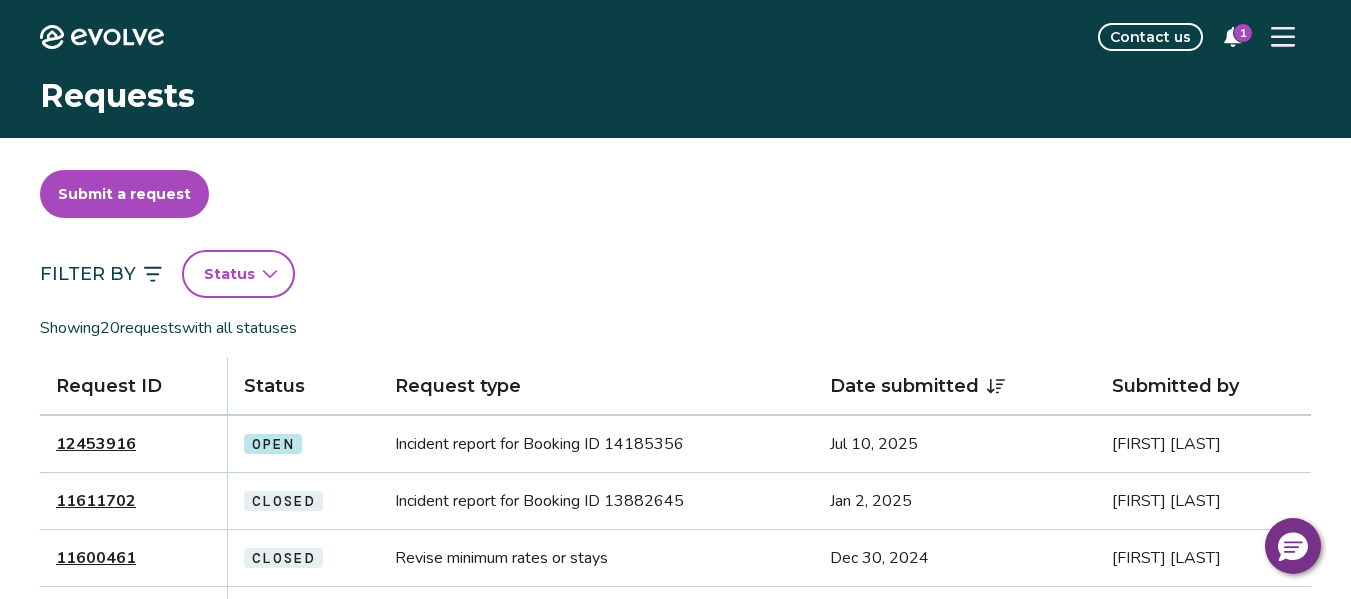 click on "12453916" at bounding box center (96, 444) 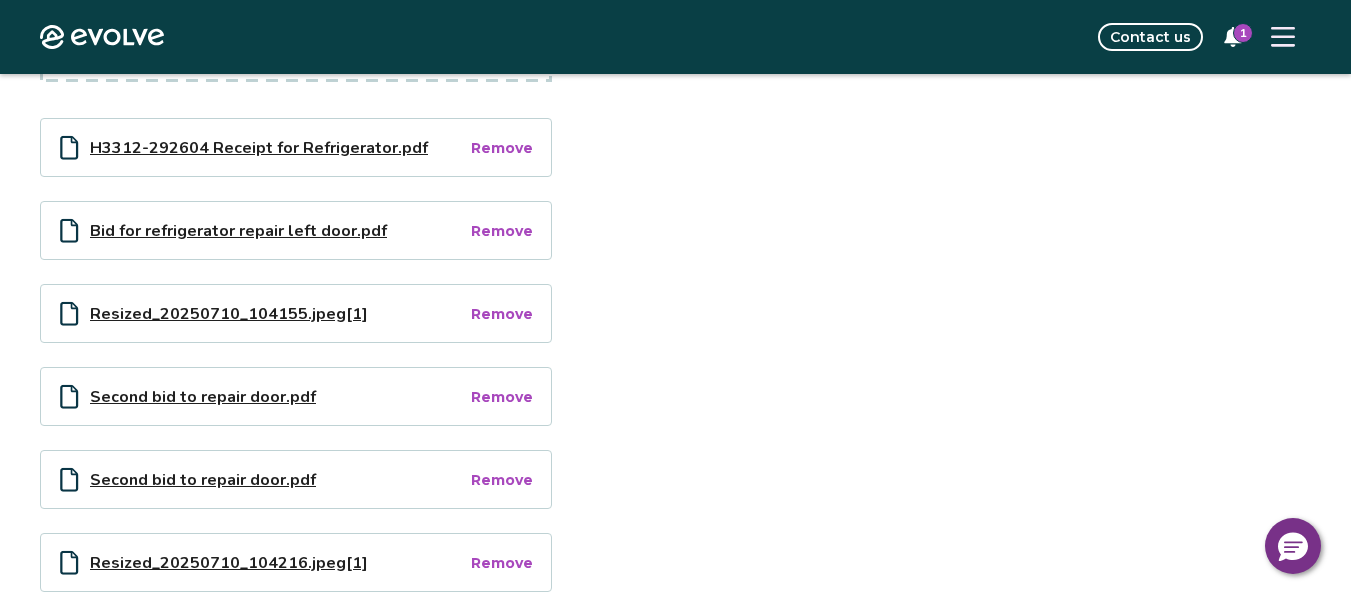 scroll, scrollTop: 718, scrollLeft: 0, axis: vertical 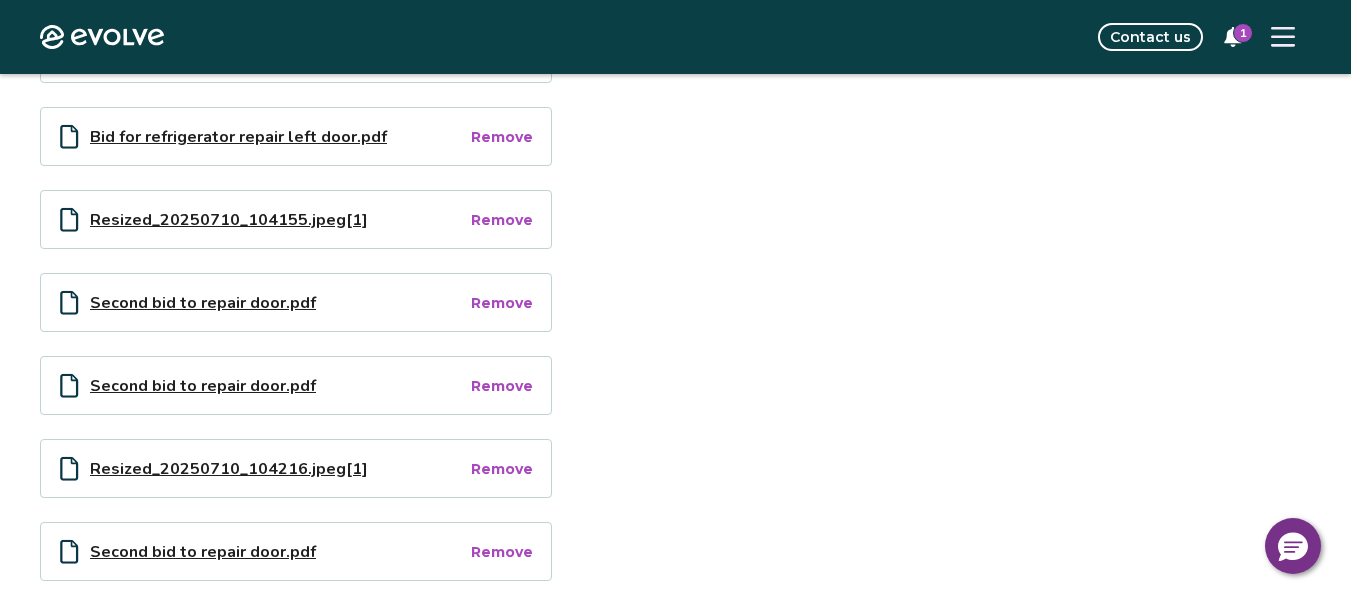 click on "Remove" at bounding box center (502, 386) 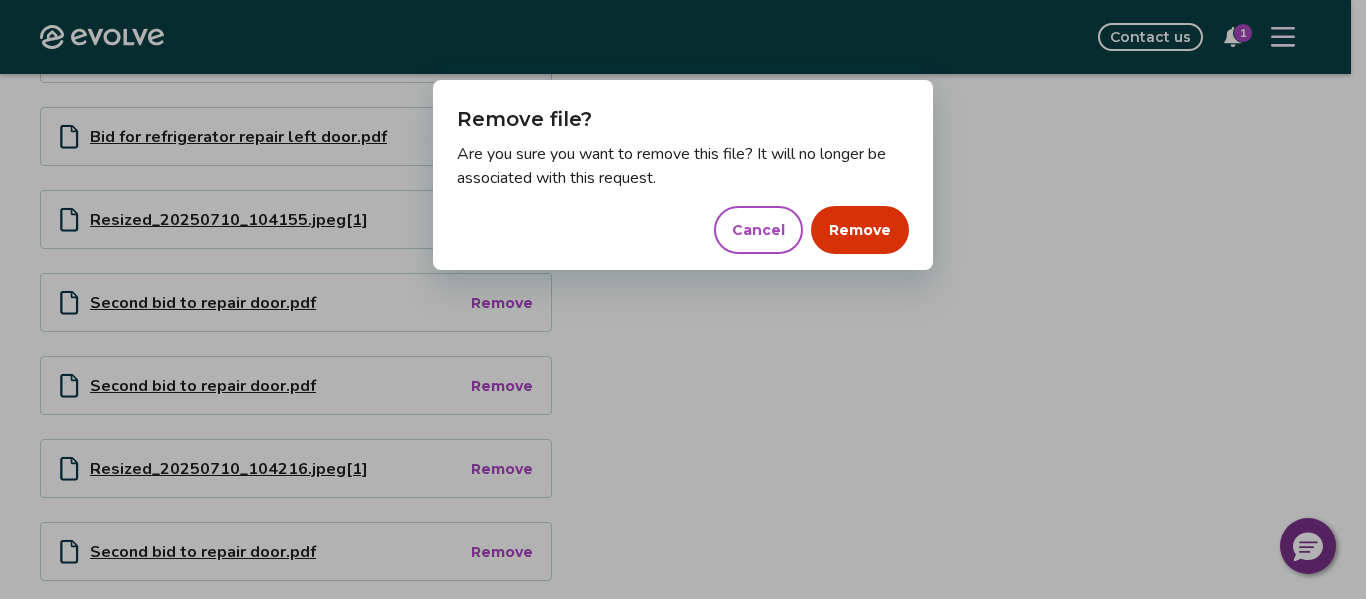 click on "Remove" at bounding box center [860, 230] 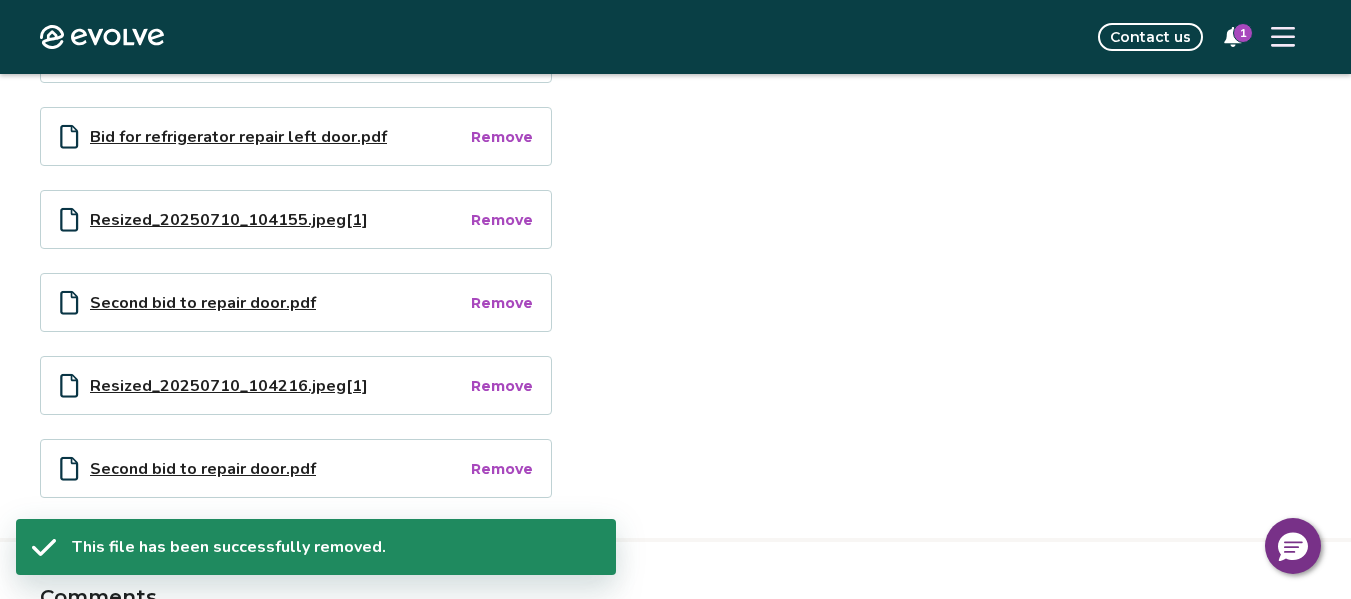 click on "Second bid to repair door.pdf Remove" at bounding box center (296, 468) 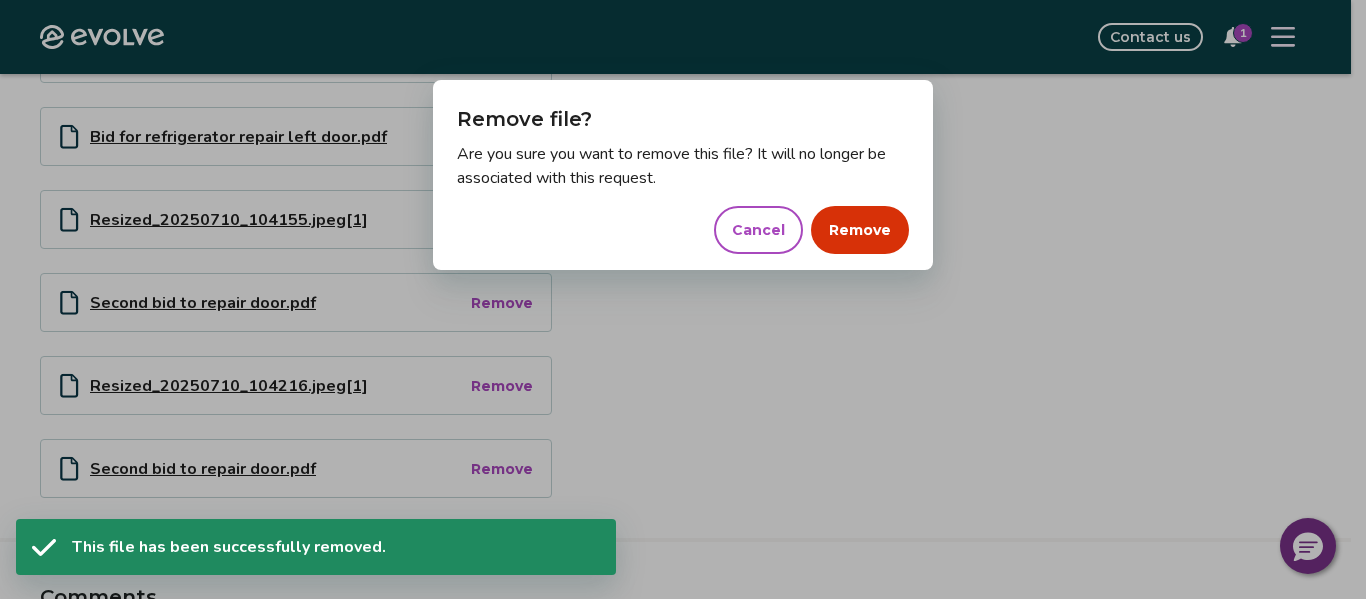 click on "Remove" at bounding box center [860, 230] 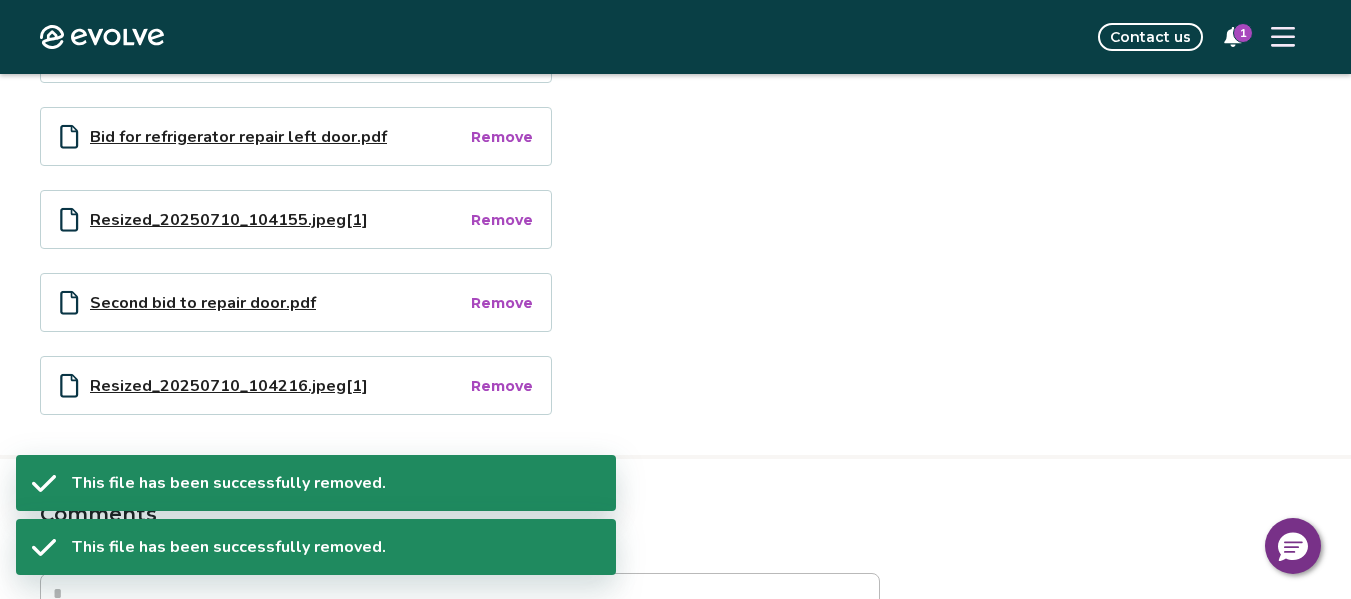 type on "*" 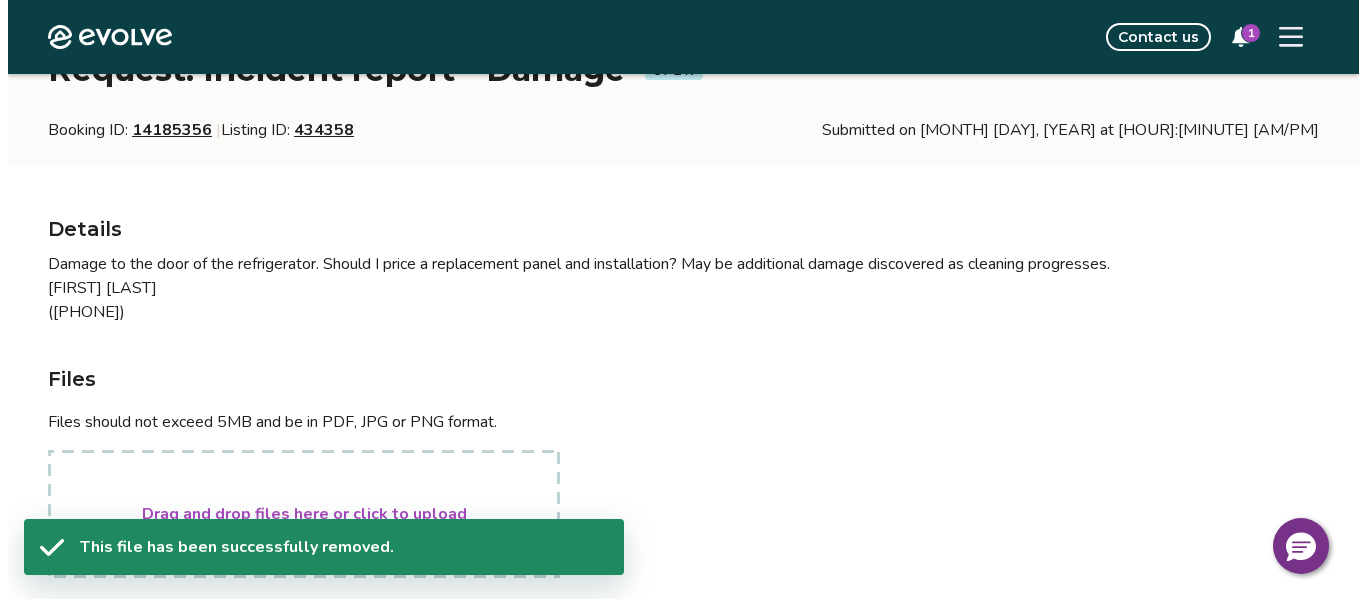 scroll, scrollTop: 0, scrollLeft: 0, axis: both 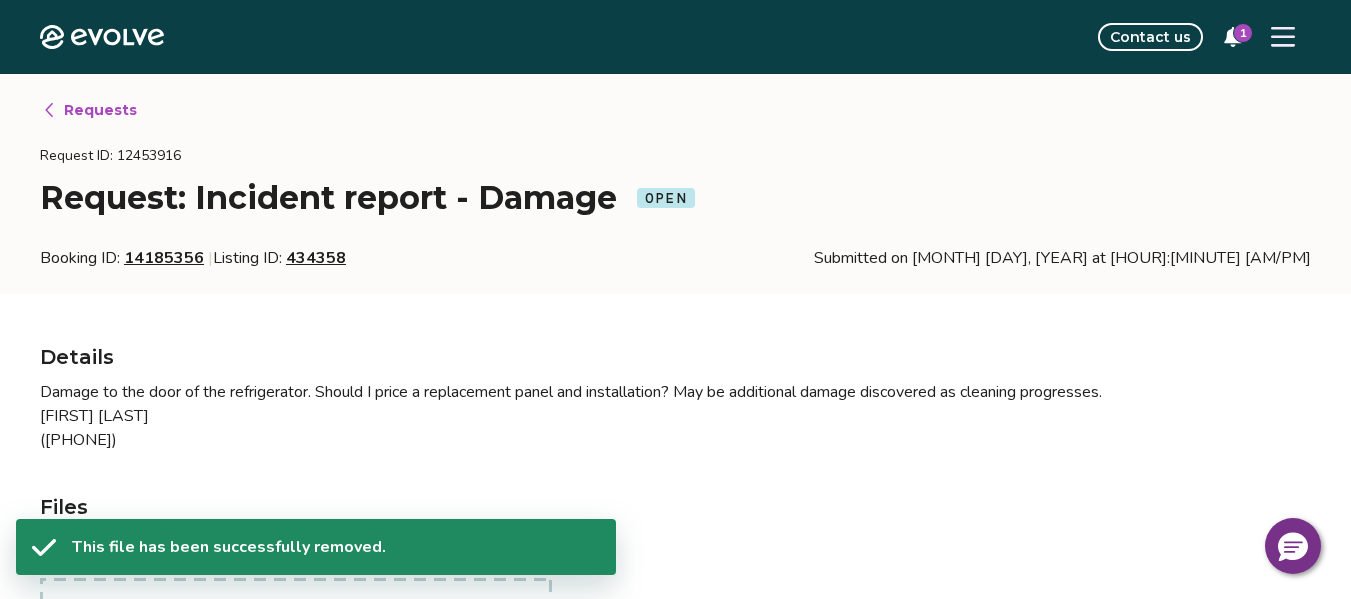 click 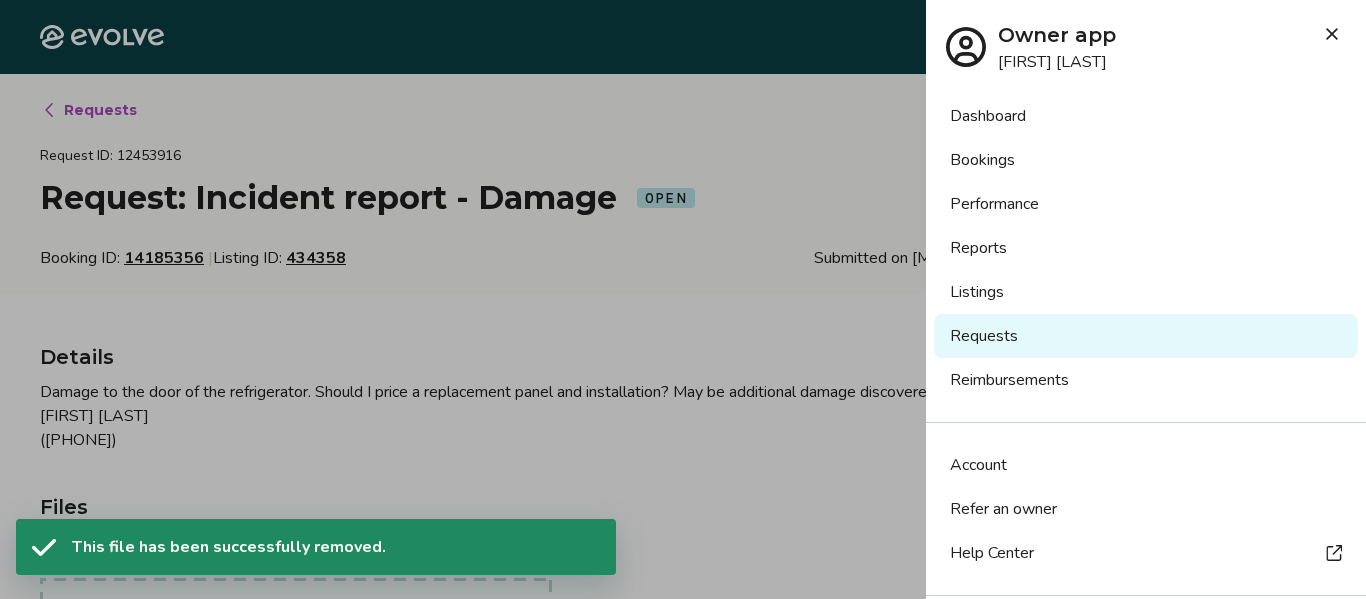 click on "Dashboard" at bounding box center (1146, 116) 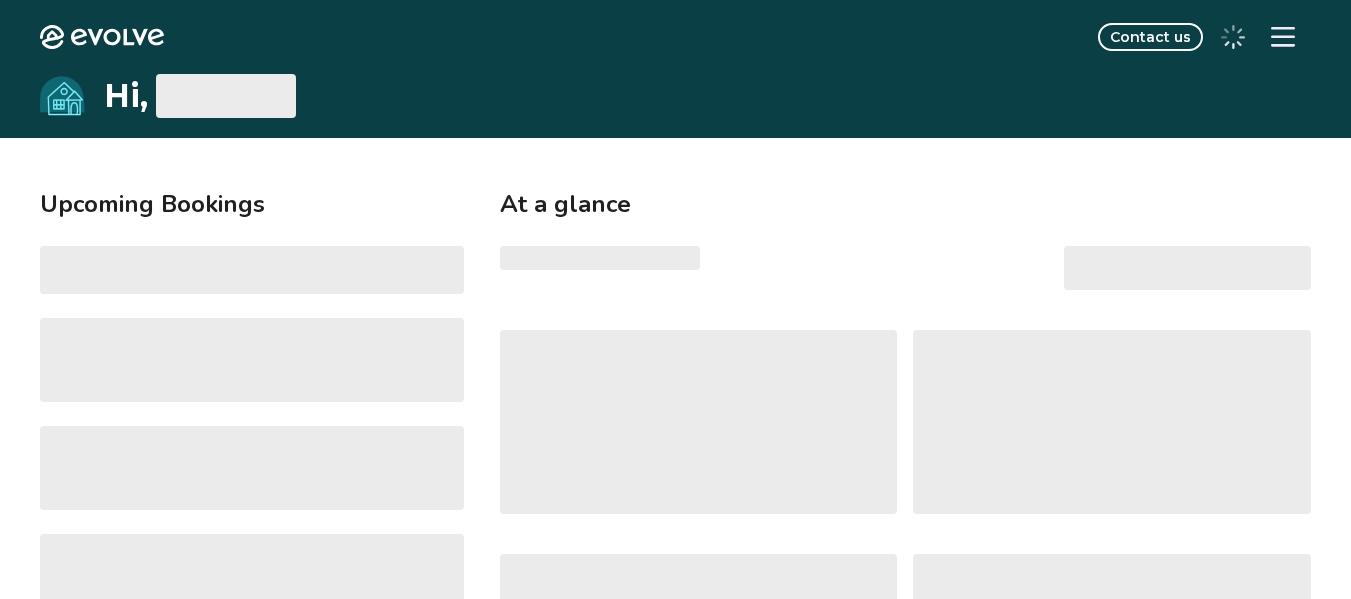 scroll, scrollTop: 0, scrollLeft: 0, axis: both 